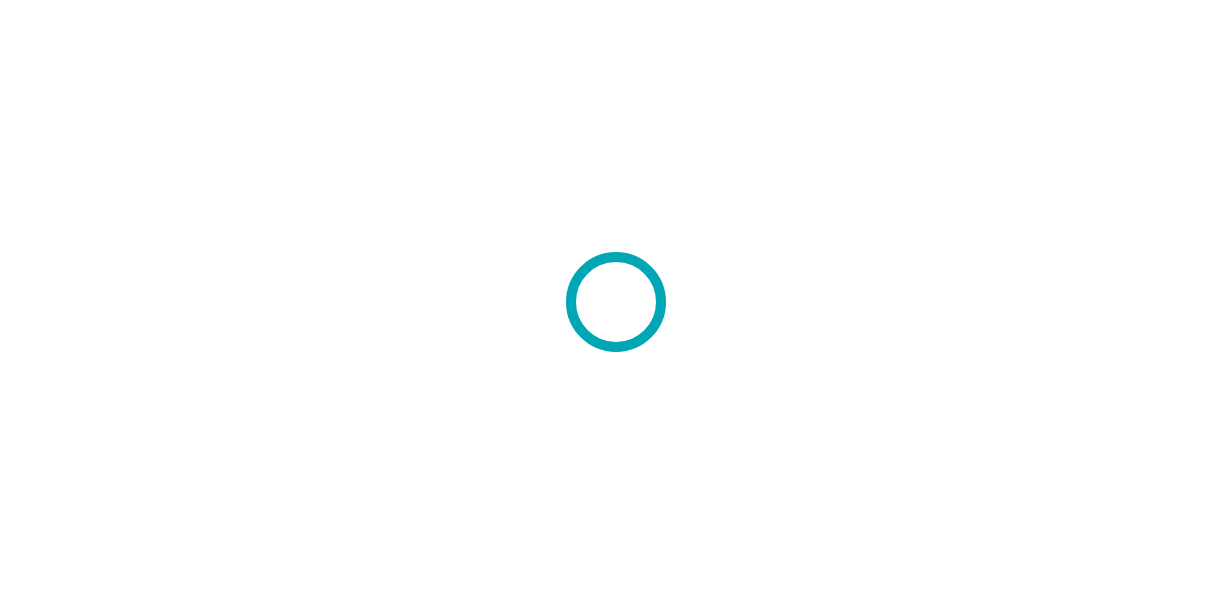 scroll, scrollTop: 0, scrollLeft: 0, axis: both 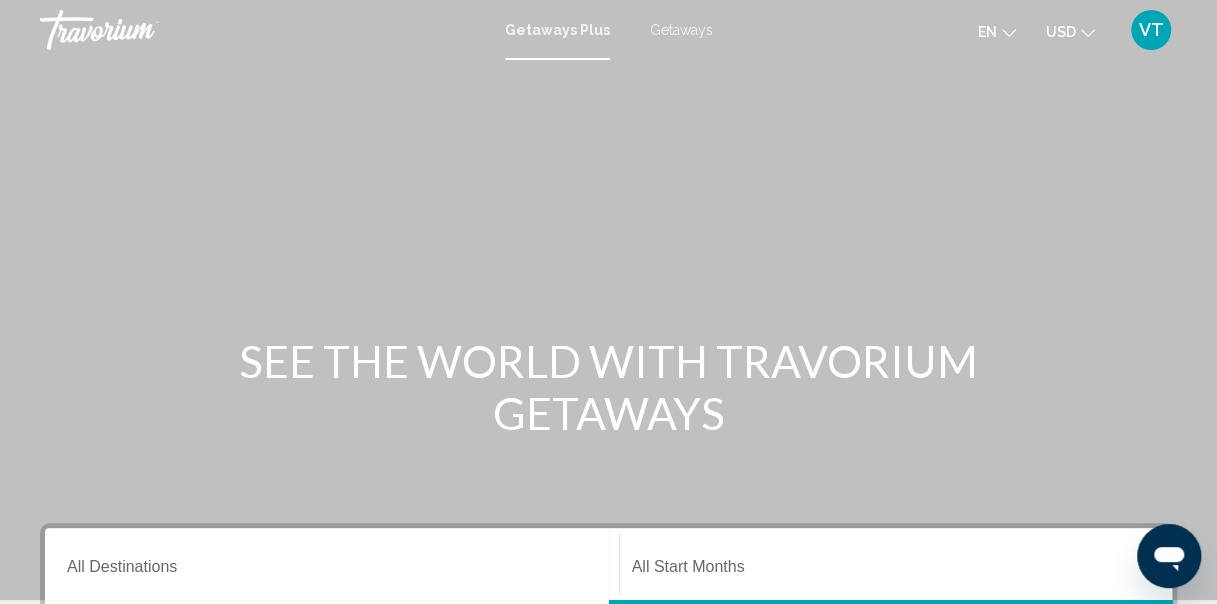 click on "Getaways" at bounding box center [681, 30] 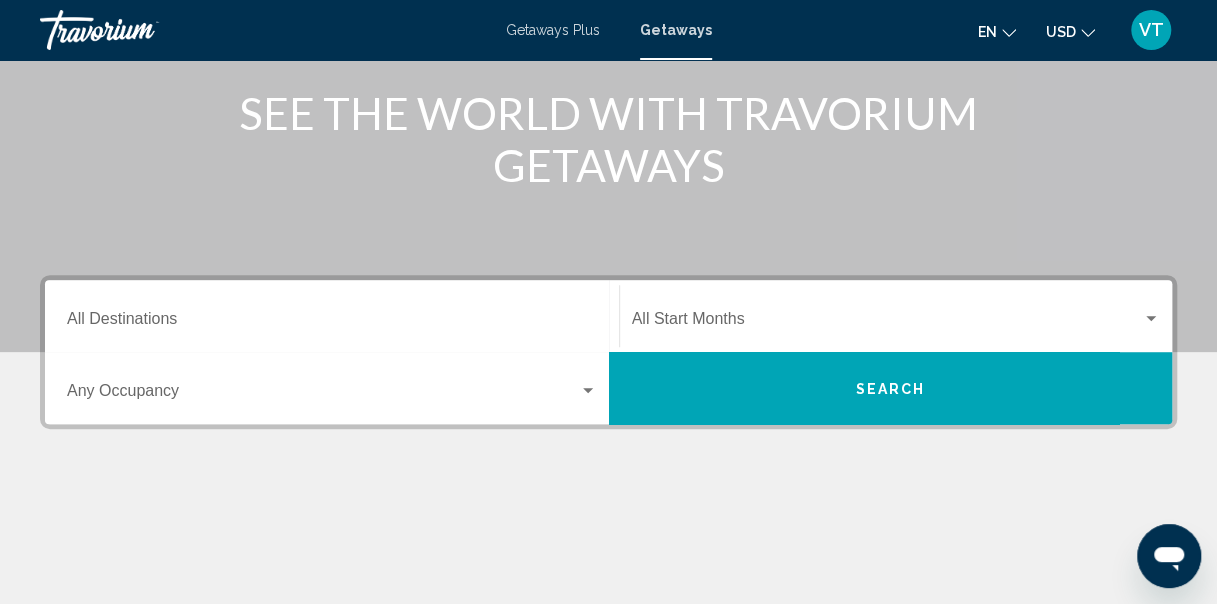 scroll, scrollTop: 246, scrollLeft: 0, axis: vertical 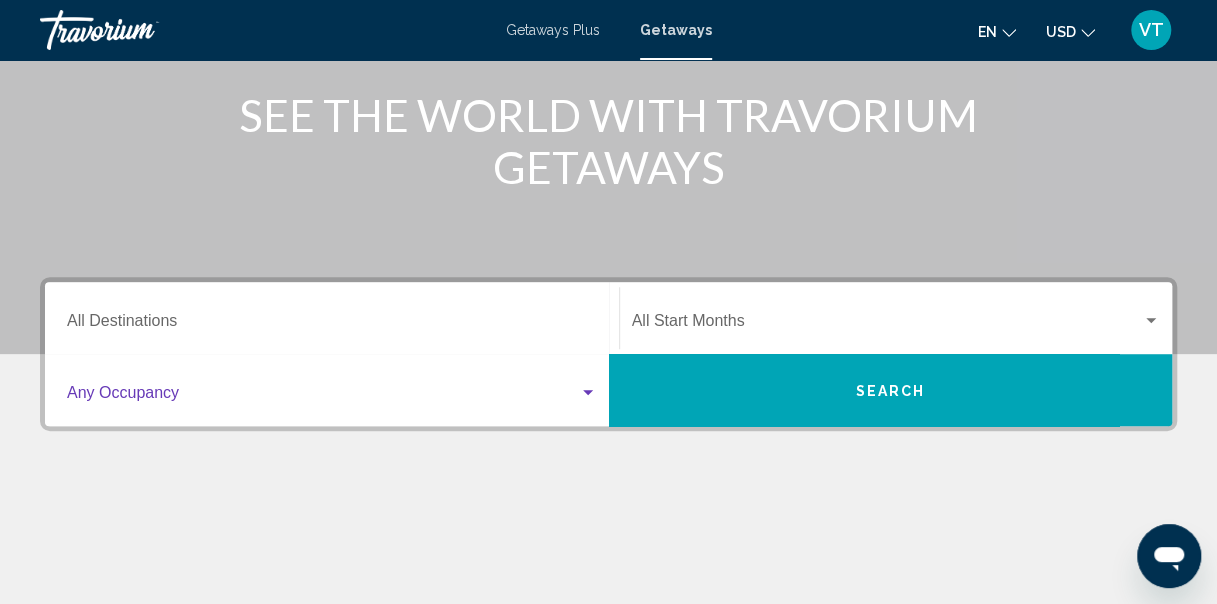 click at bounding box center [588, 393] 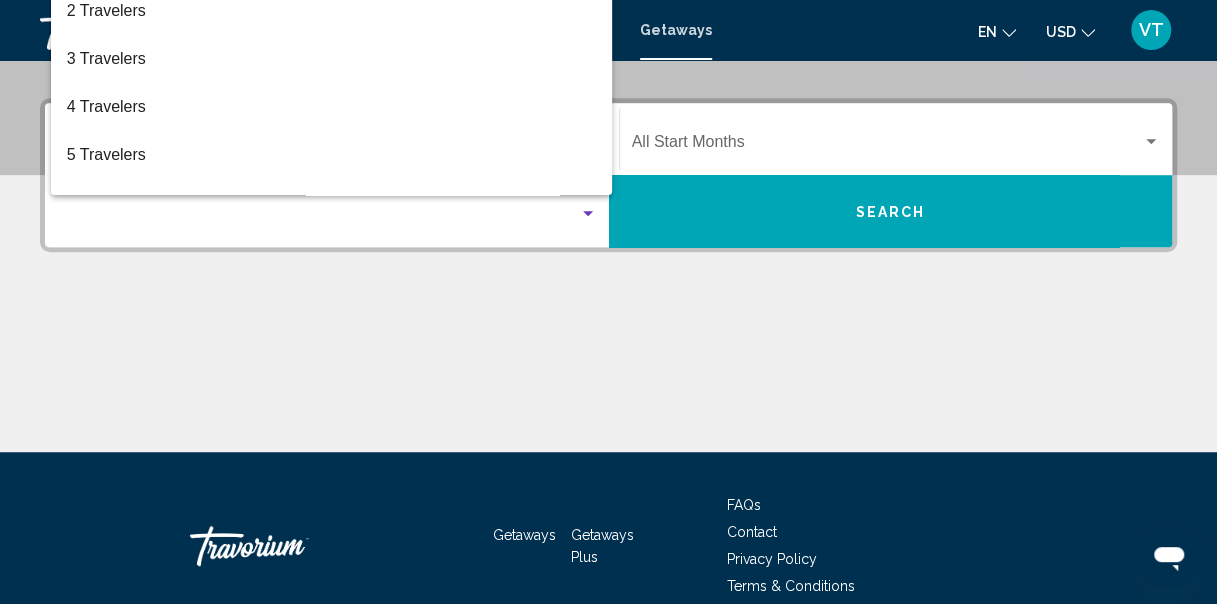 scroll, scrollTop: 457, scrollLeft: 0, axis: vertical 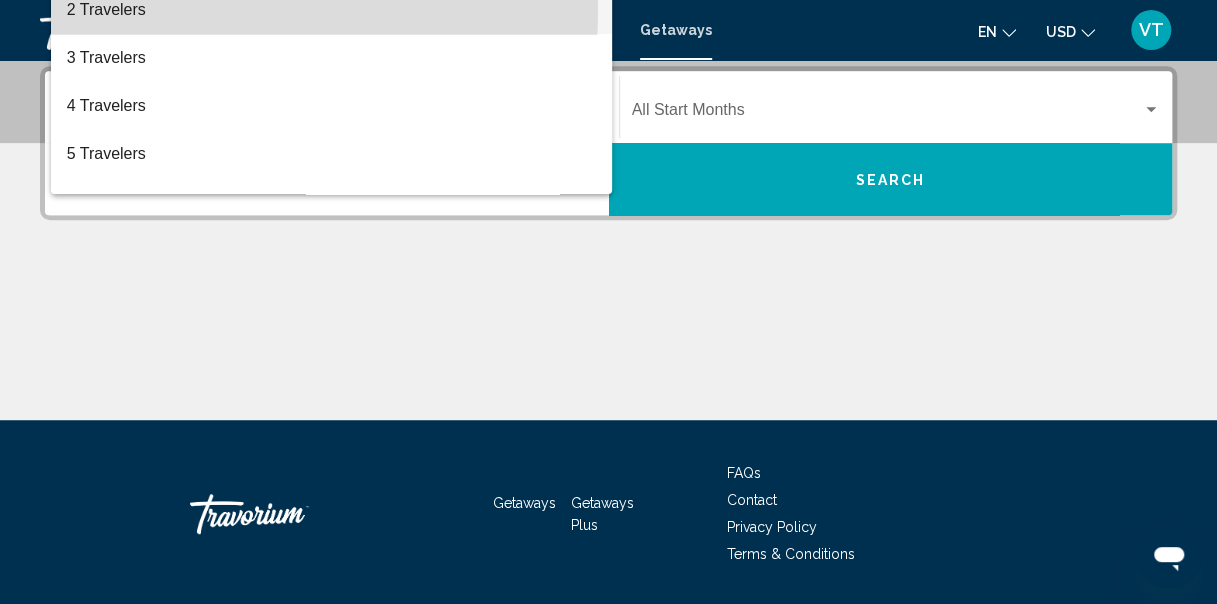 click on "2 Travelers" at bounding box center (332, 10) 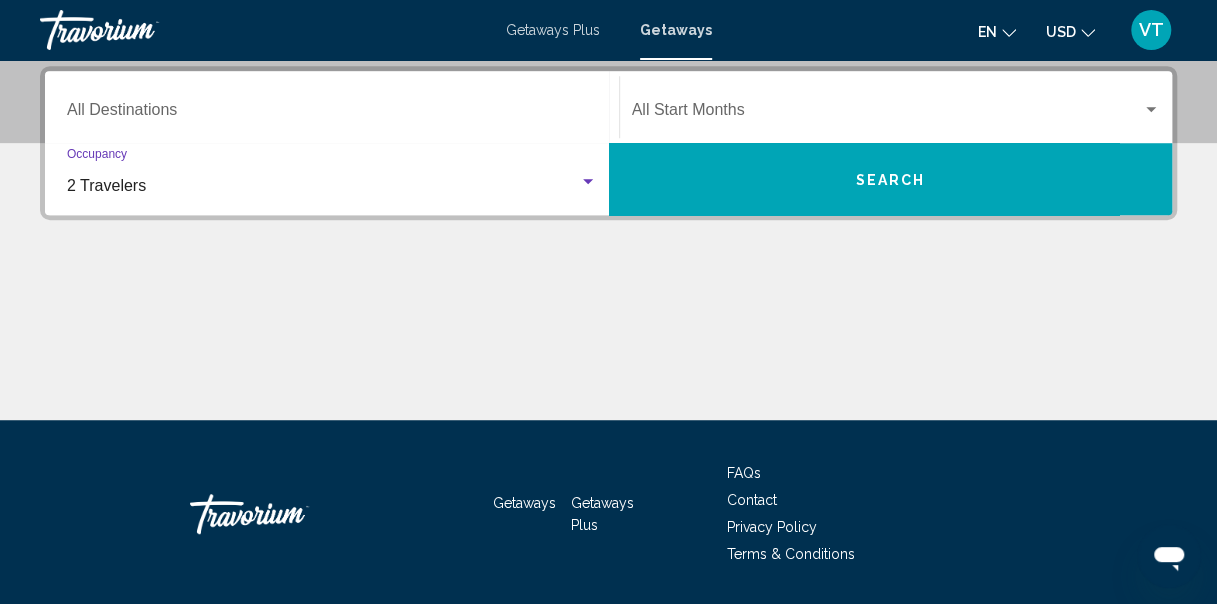 click at bounding box center [1151, 109] 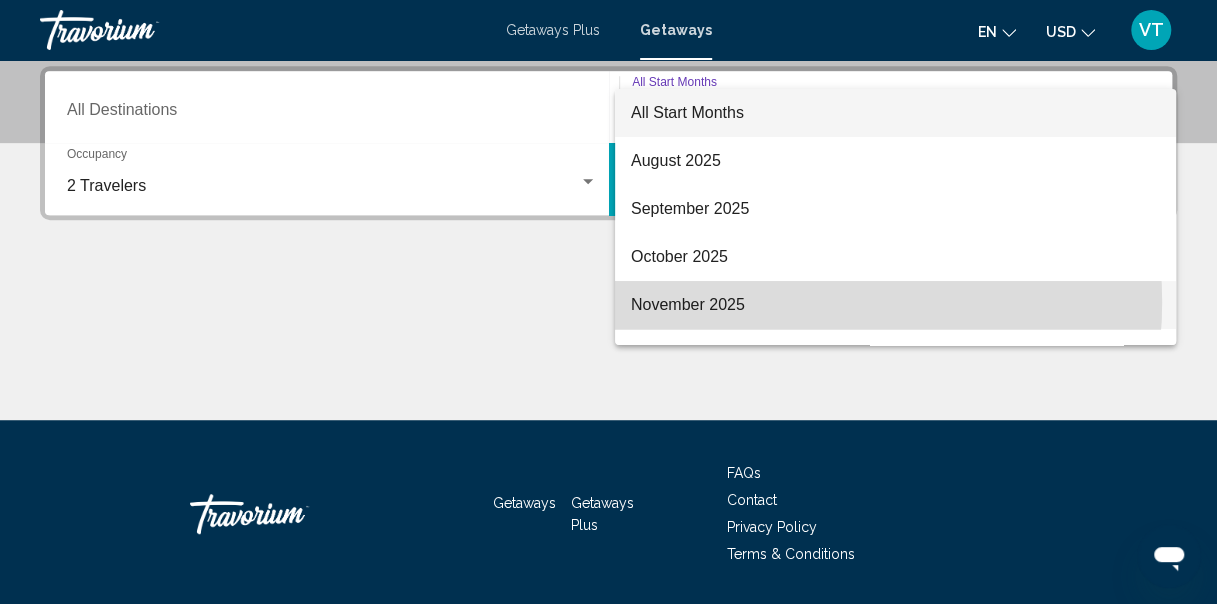 click on "November 2025" at bounding box center (895, 305) 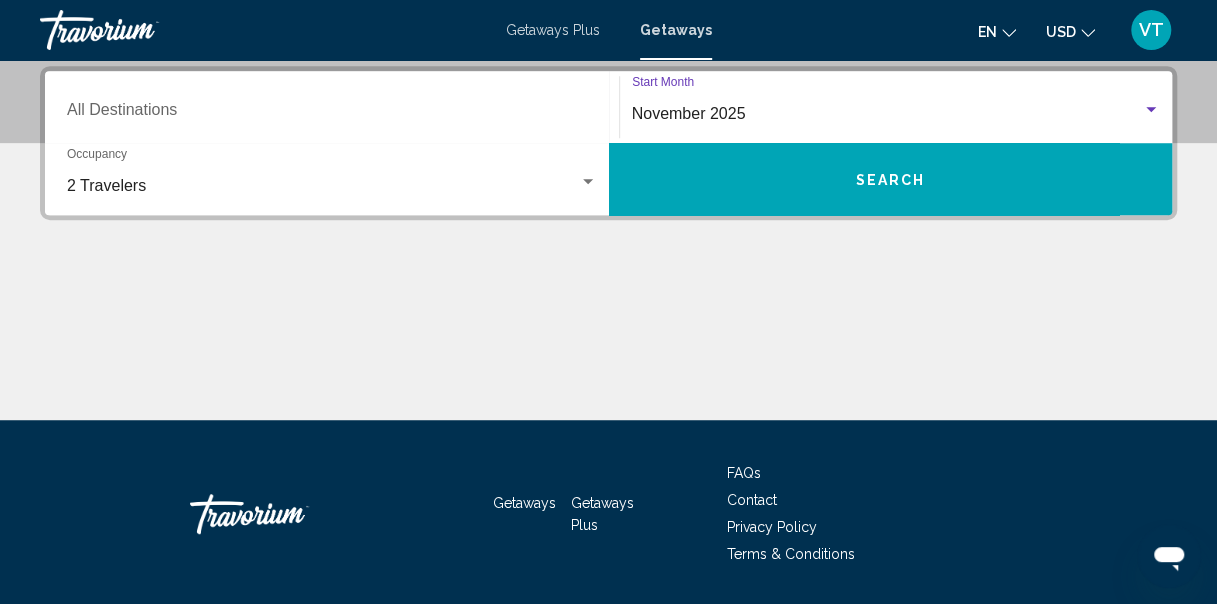 click at bounding box center (1151, 110) 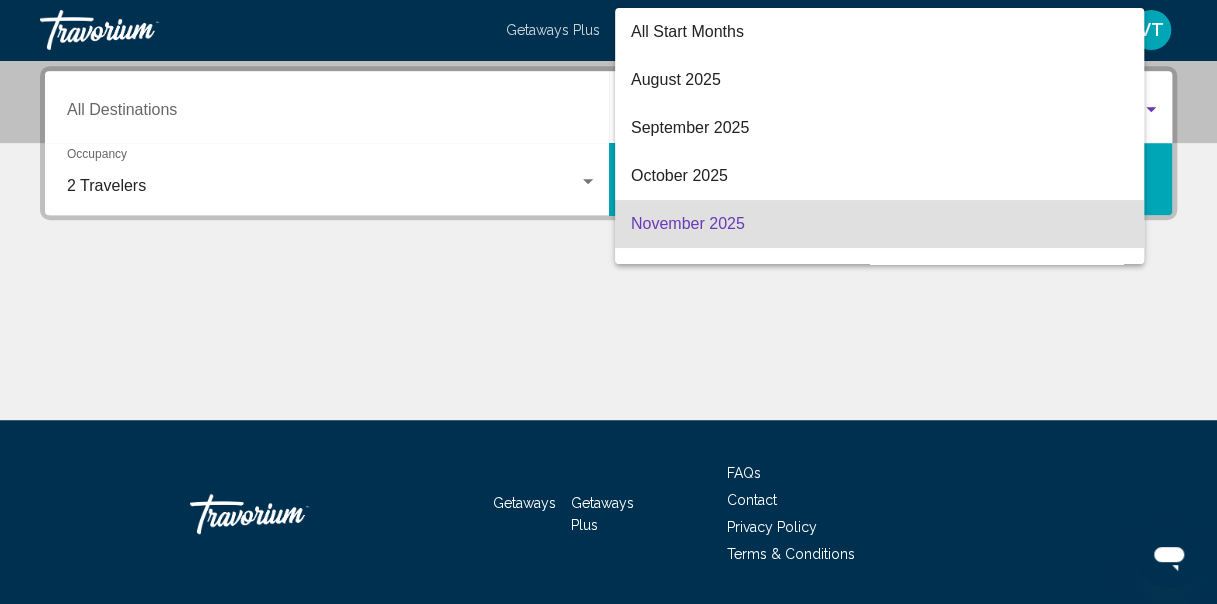 scroll, scrollTop: 110, scrollLeft: 0, axis: vertical 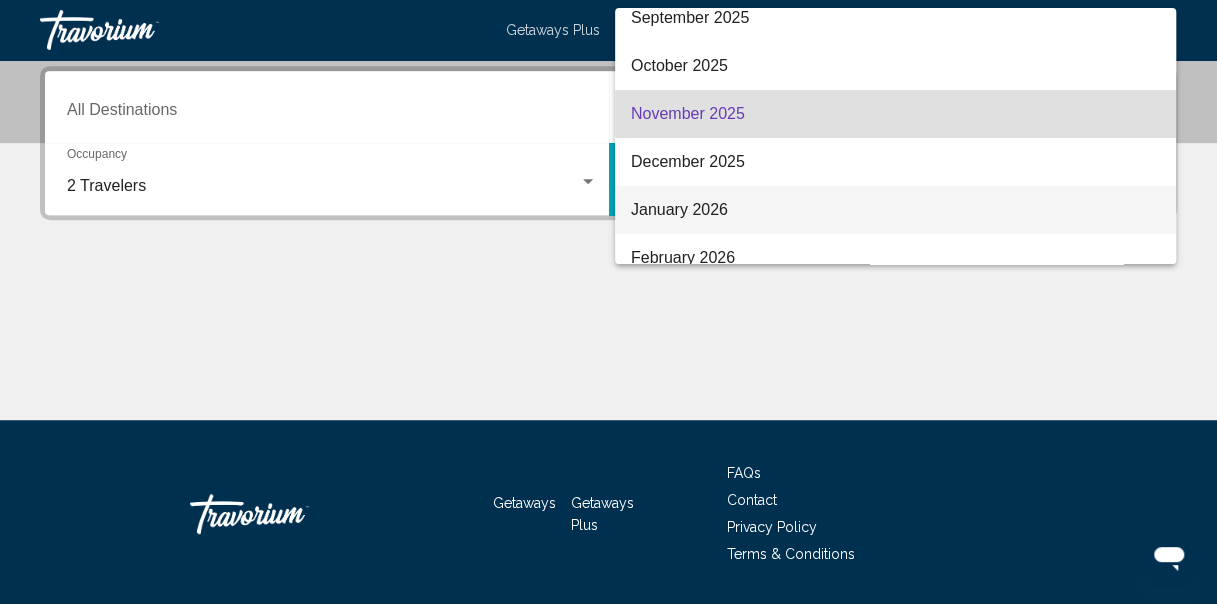 click on "January 2026" at bounding box center [895, 210] 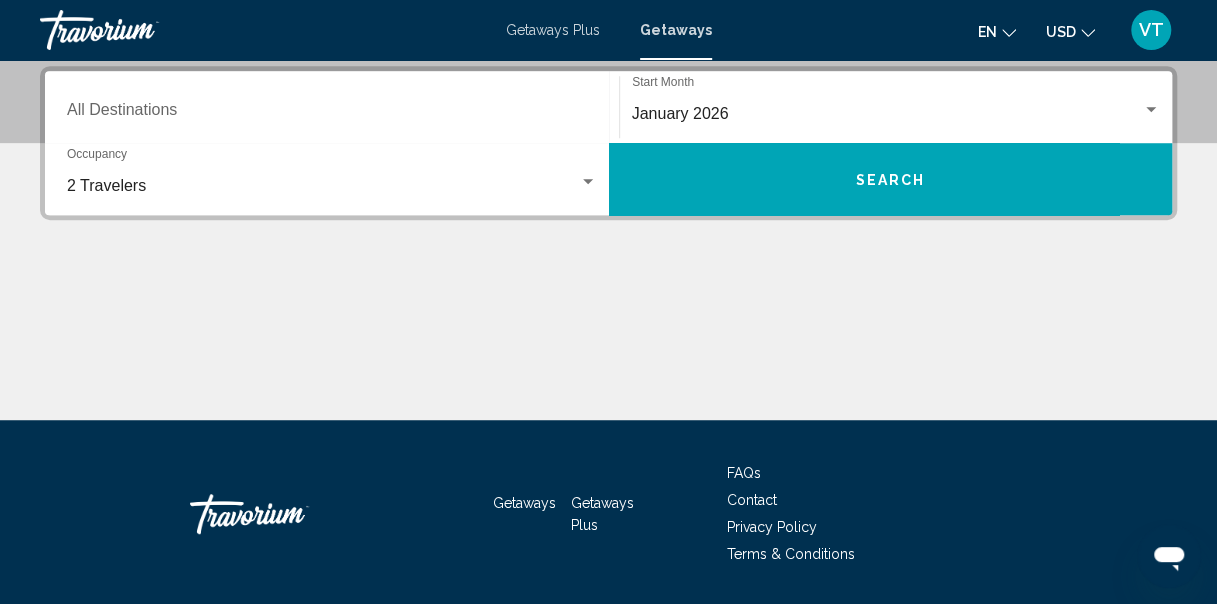 click on "Destination All Destinations" at bounding box center (332, 107) 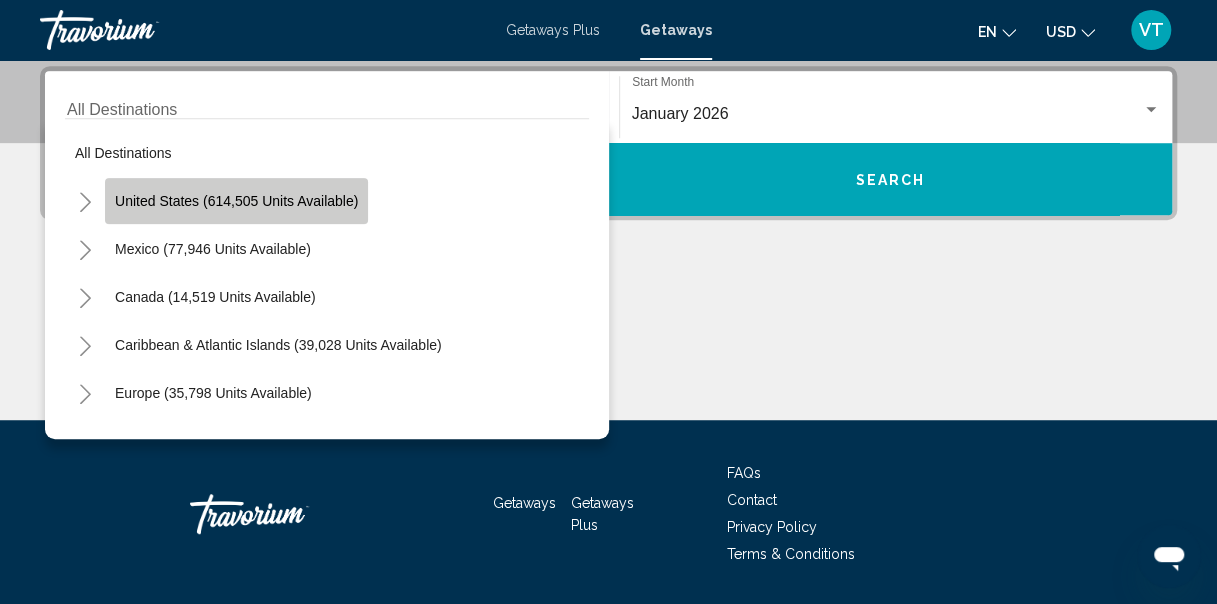 click on "United States (614,505 units available)" 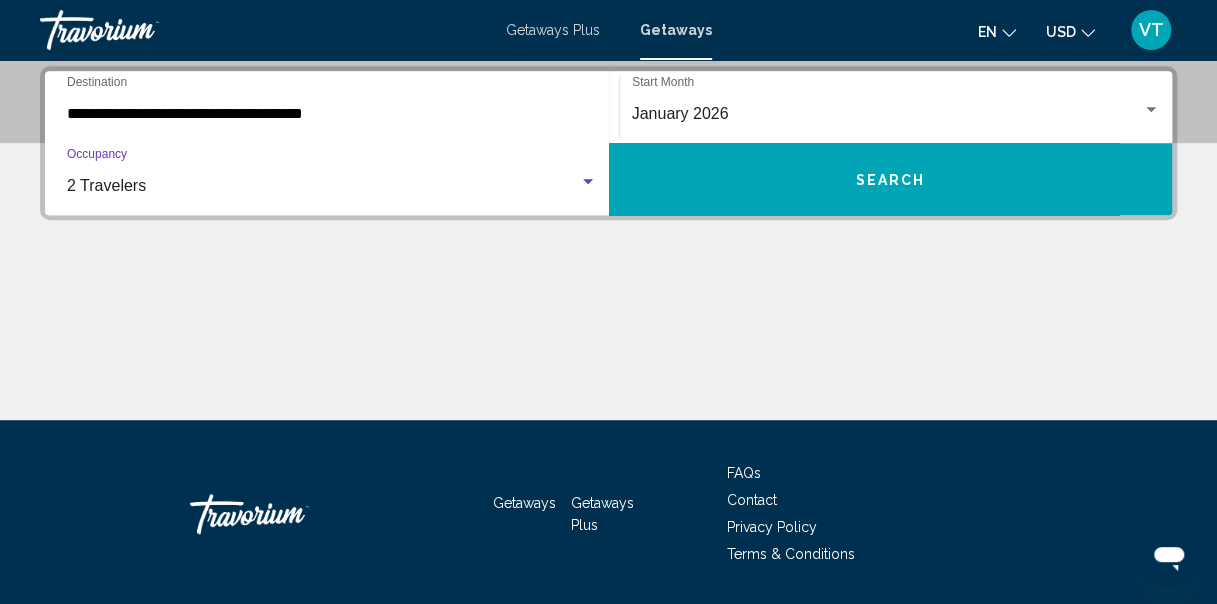 click at bounding box center (588, 181) 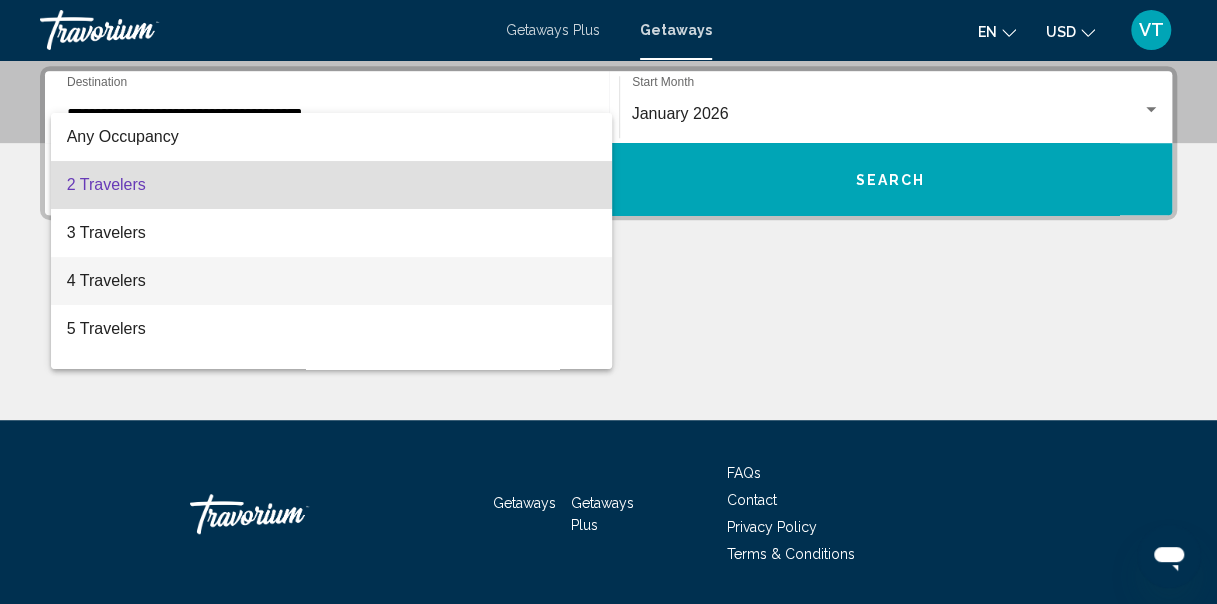 click on "4 Travelers" at bounding box center (332, 281) 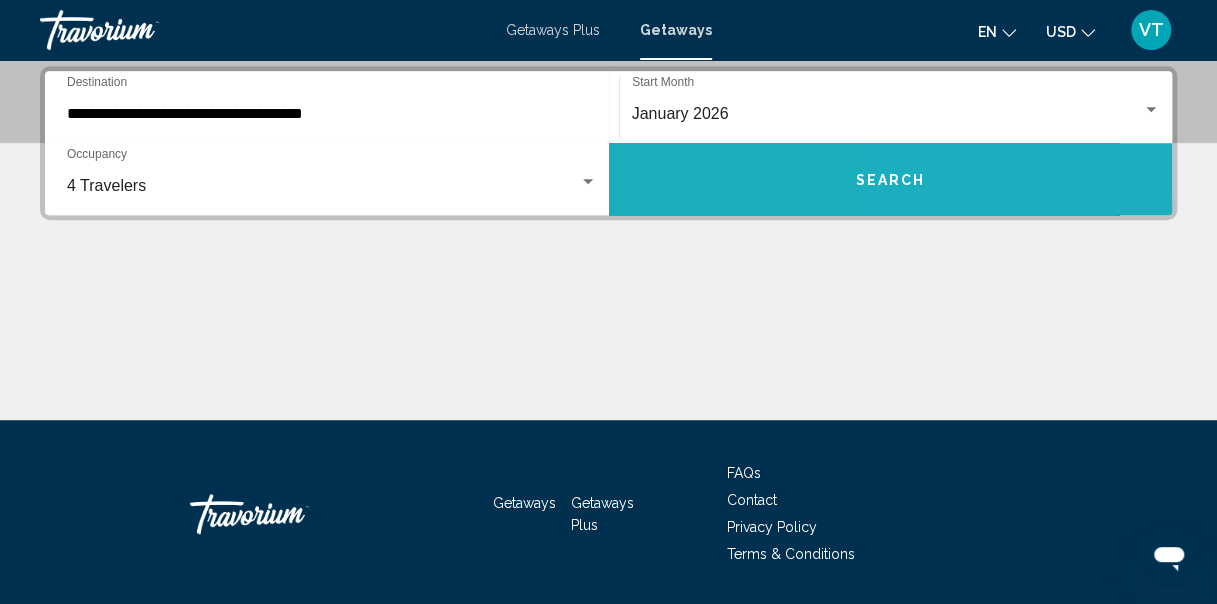 click on "Search" at bounding box center (891, 179) 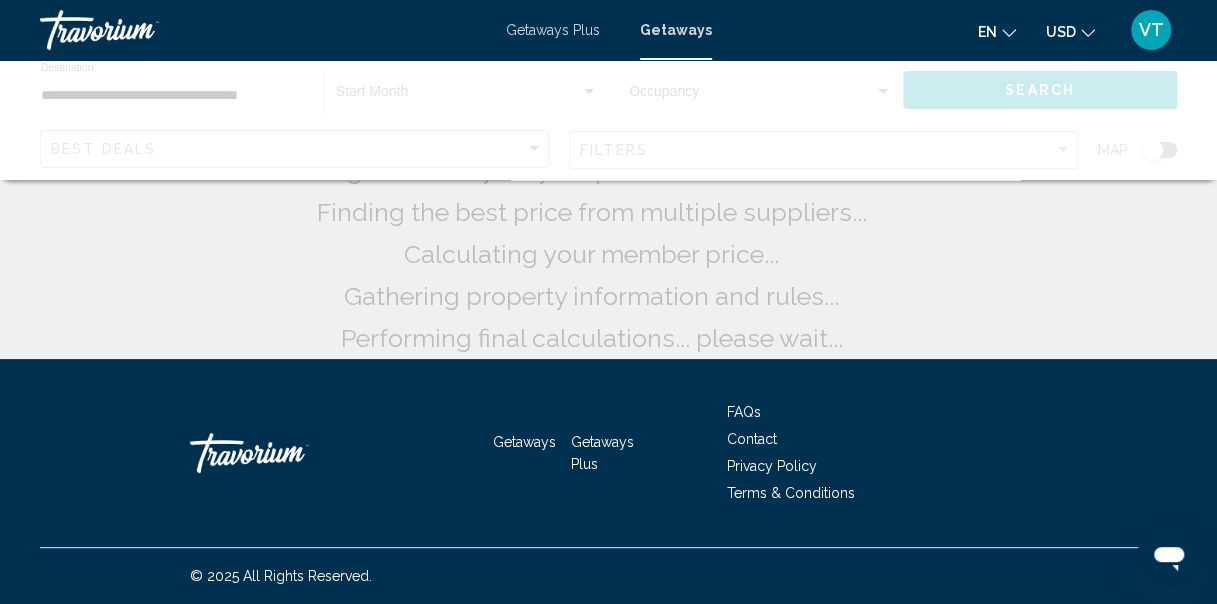 scroll, scrollTop: 0, scrollLeft: 0, axis: both 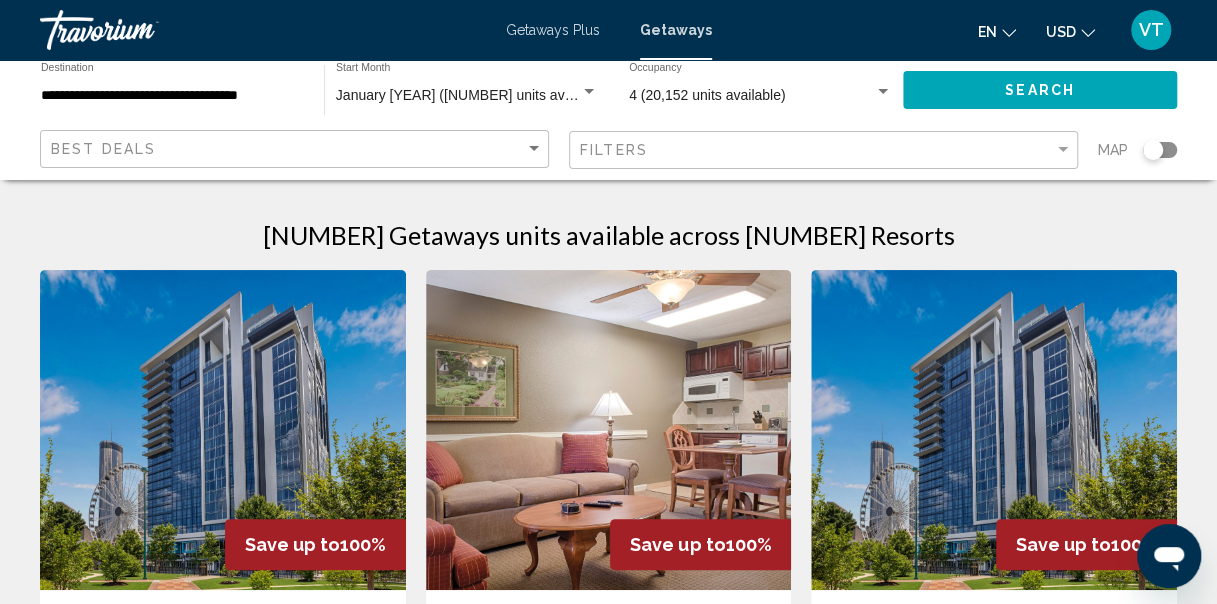 click 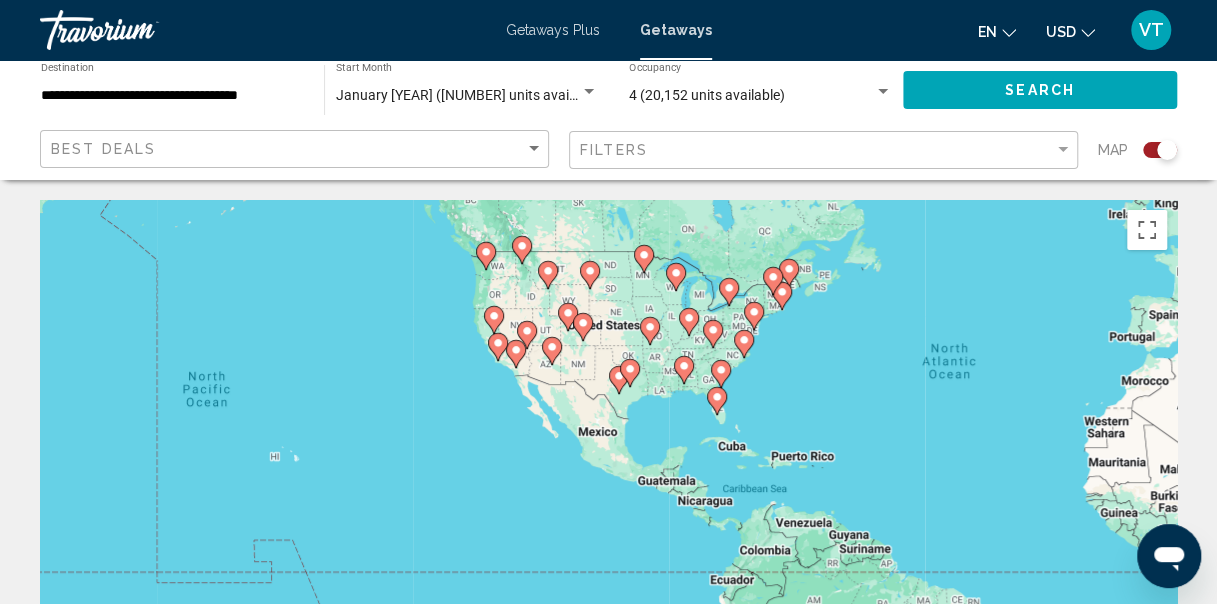 drag, startPoint x: 102, startPoint y: 428, endPoint x: 506, endPoint y: 320, distance: 418.18655 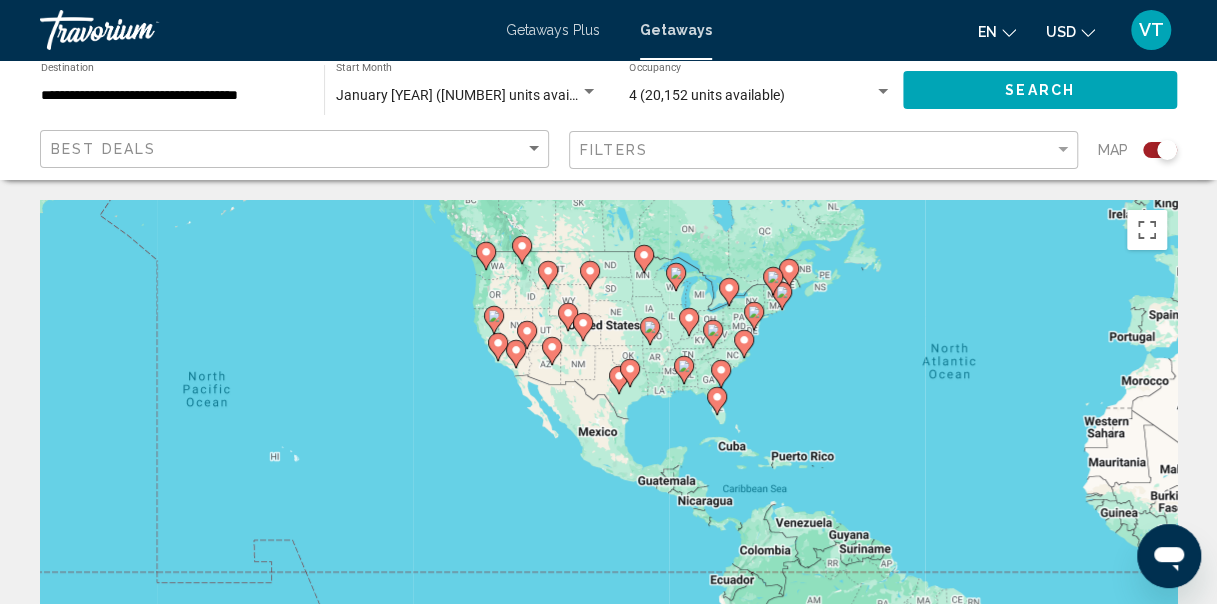 click on "To activate drag with keyboard, press Alt + Enter. Once in keyboard drag state, use the arrow keys to move the marker. To complete the drag, press the Enter key. To cancel, press Escape." at bounding box center [608, 500] 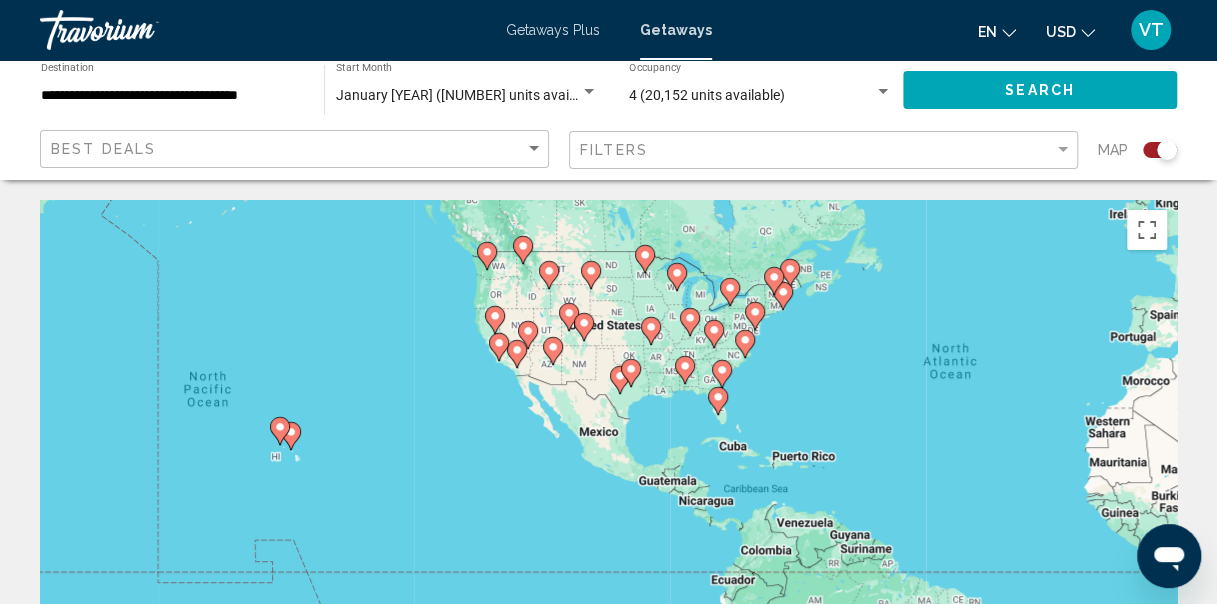 click on "To activate drag with keyboard, press Alt + Enter. Once in keyboard drag state, use the arrow keys to move the marker. To complete the drag, press the Enter key. To cancel, press Escape." at bounding box center (608, 500) 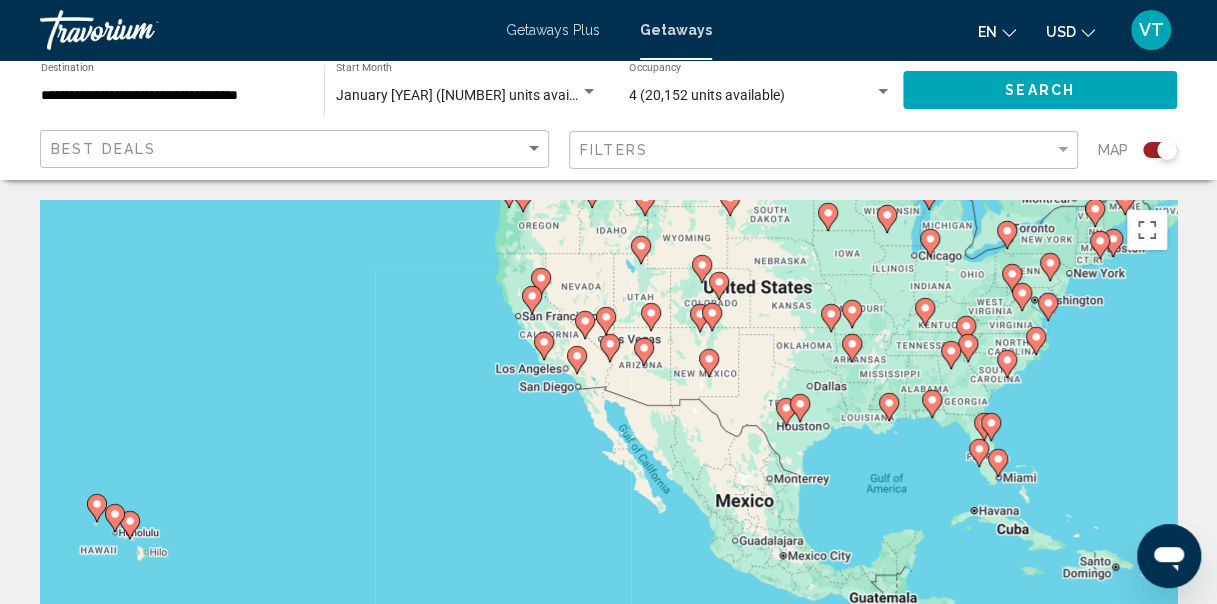 click on "To activate drag with keyboard, press Alt + Enter. Once in keyboard drag state, use the arrow keys to move the marker. To complete the drag, press the Enter key. To cancel, press Escape." at bounding box center (608, 500) 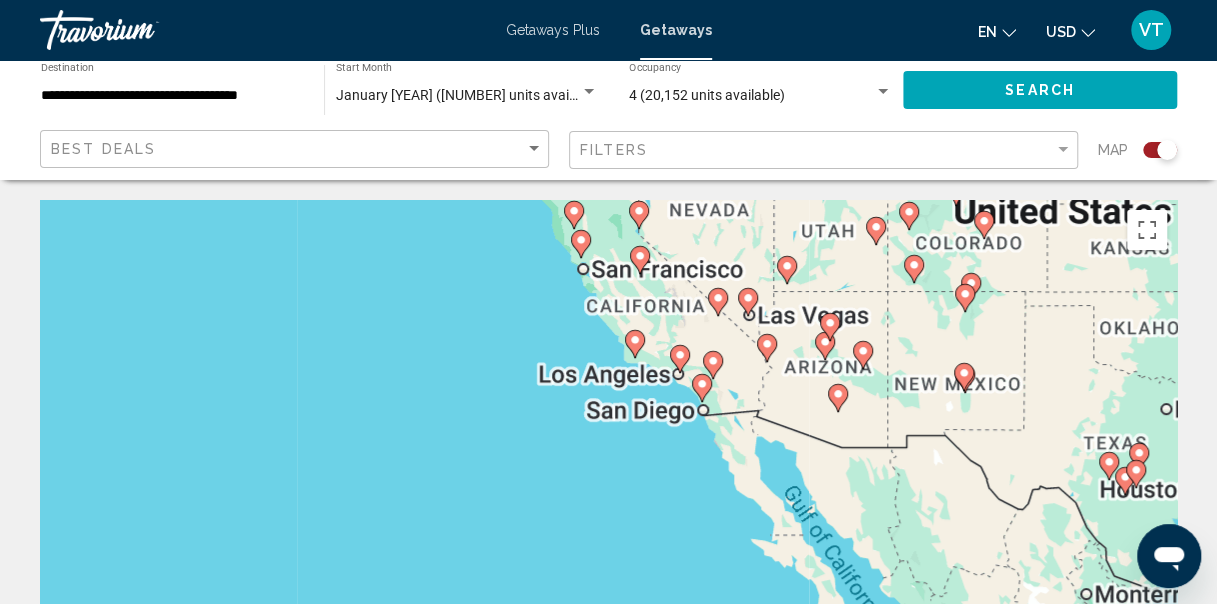 click on "To activate drag with keyboard, press Alt + Enter. Once in keyboard drag state, use the arrow keys to move the marker. To complete the drag, press the Enter key. To cancel, press Escape." at bounding box center (608, 500) 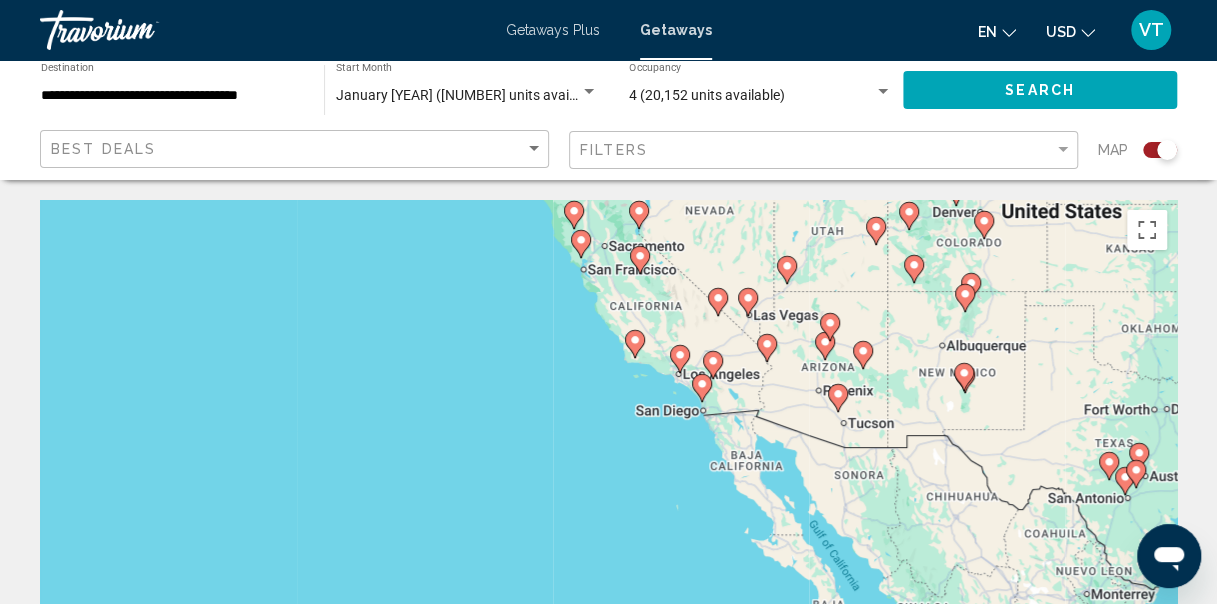 click on "To activate drag with keyboard, press Alt + Enter. Once in keyboard drag state, use the arrow keys to move the marker. To complete the drag, press the Enter key. To cancel, press Escape." at bounding box center (608, 500) 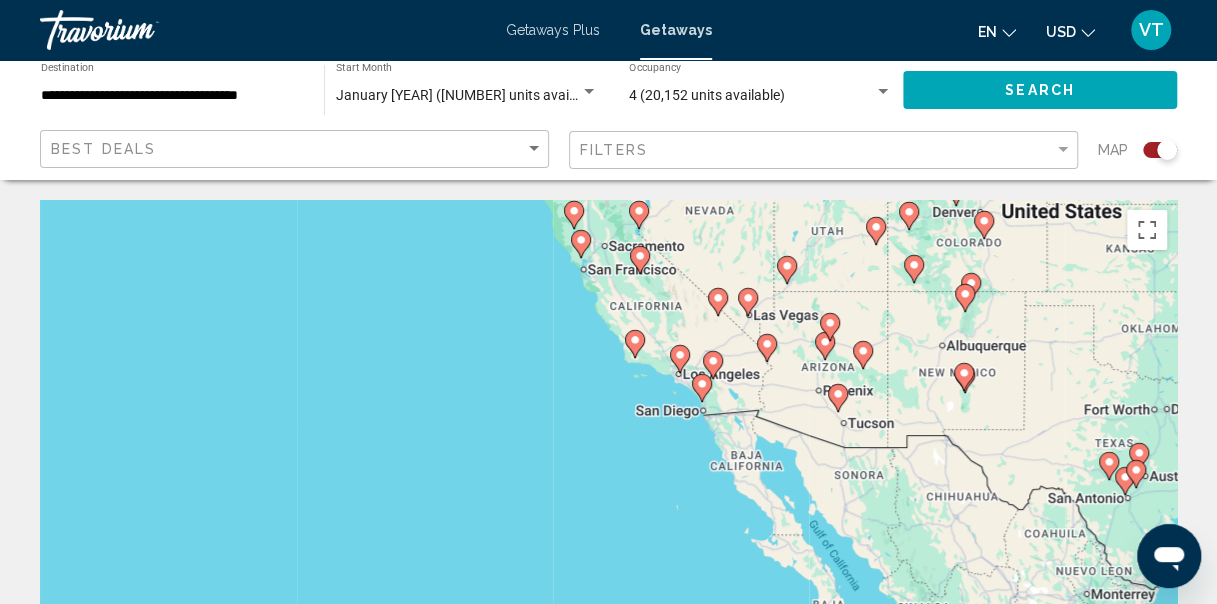 click on "To activate drag with keyboard, press Alt + Enter. Once in keyboard drag state, use the arrow keys to move the marker. To complete the drag, press the Enter key. To cancel, press Escape." at bounding box center [608, 500] 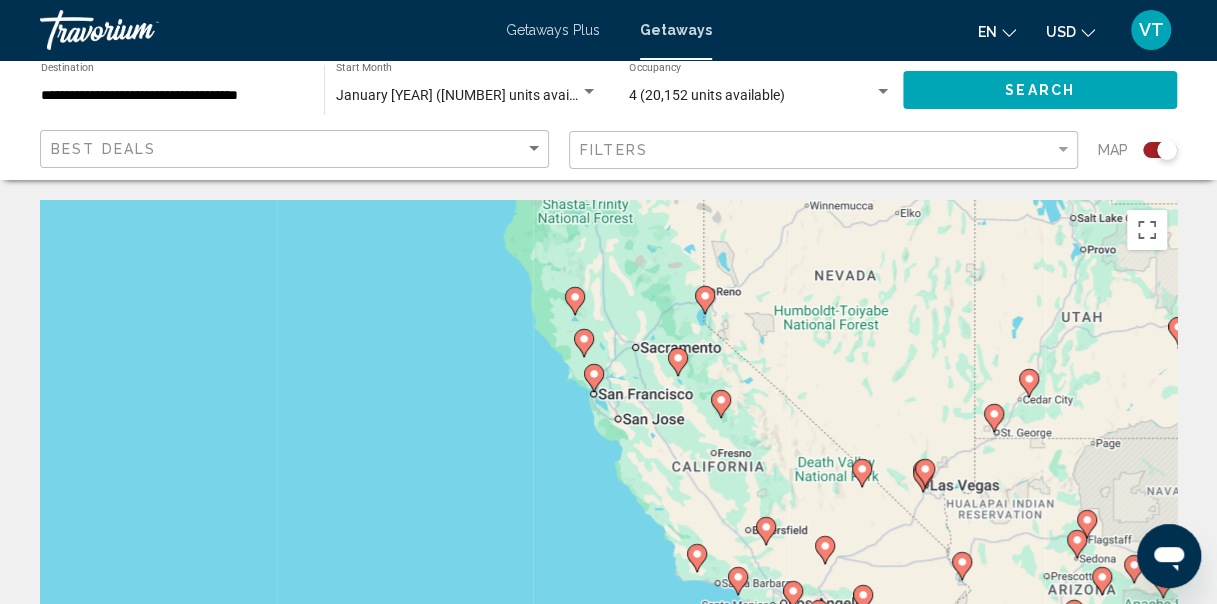drag, startPoint x: 748, startPoint y: 224, endPoint x: 699, endPoint y: 385, distance: 168.29141 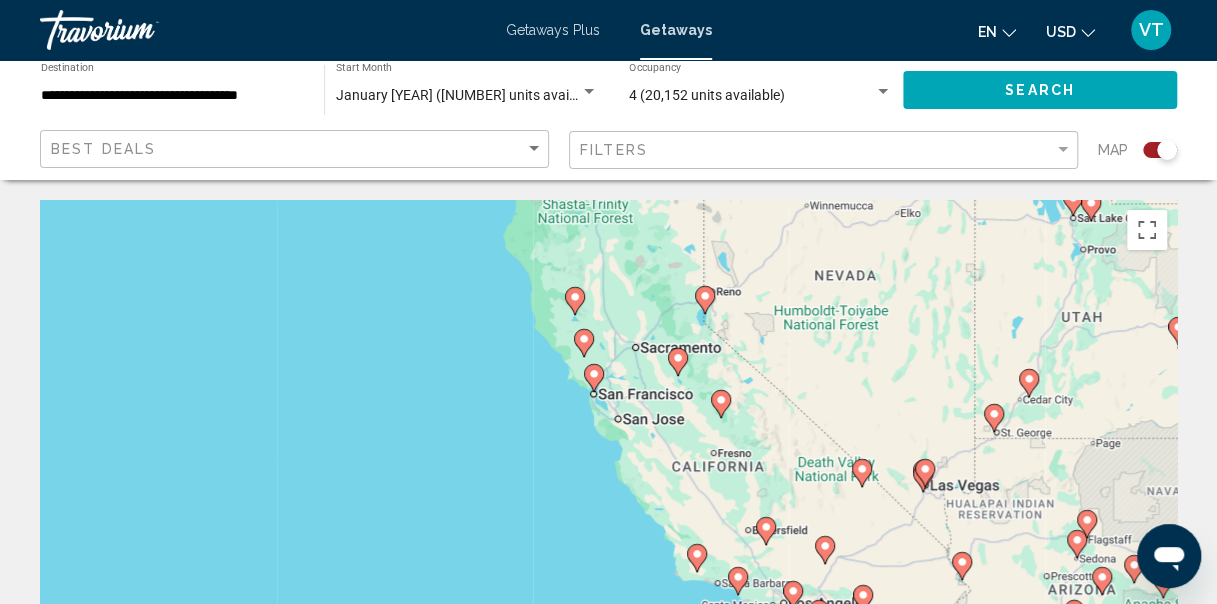 click on "To activate drag with keyboard, press Alt + Enter. Once in keyboard drag state, use the arrow keys to move the marker. To complete the drag, press the Enter key. To cancel, press Escape." at bounding box center (608, 500) 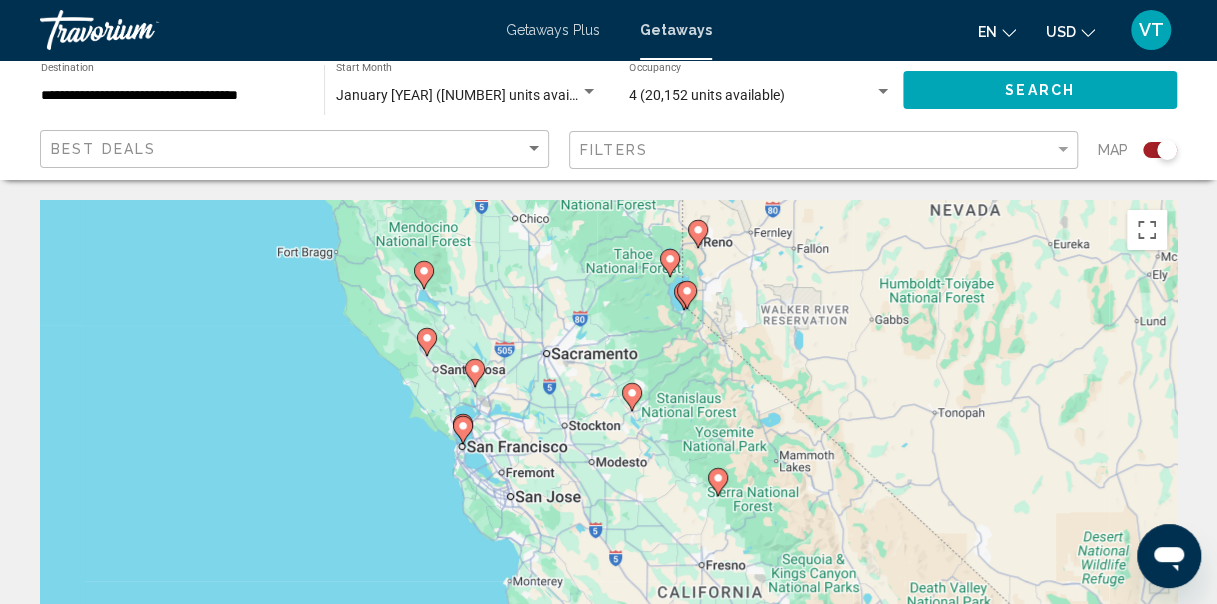 click on "To activate drag with keyboard, press Alt + Enter. Once in keyboard drag state, use the arrow keys to move the marker. To complete the drag, press the Enter key. To cancel, press Escape." at bounding box center (608, 500) 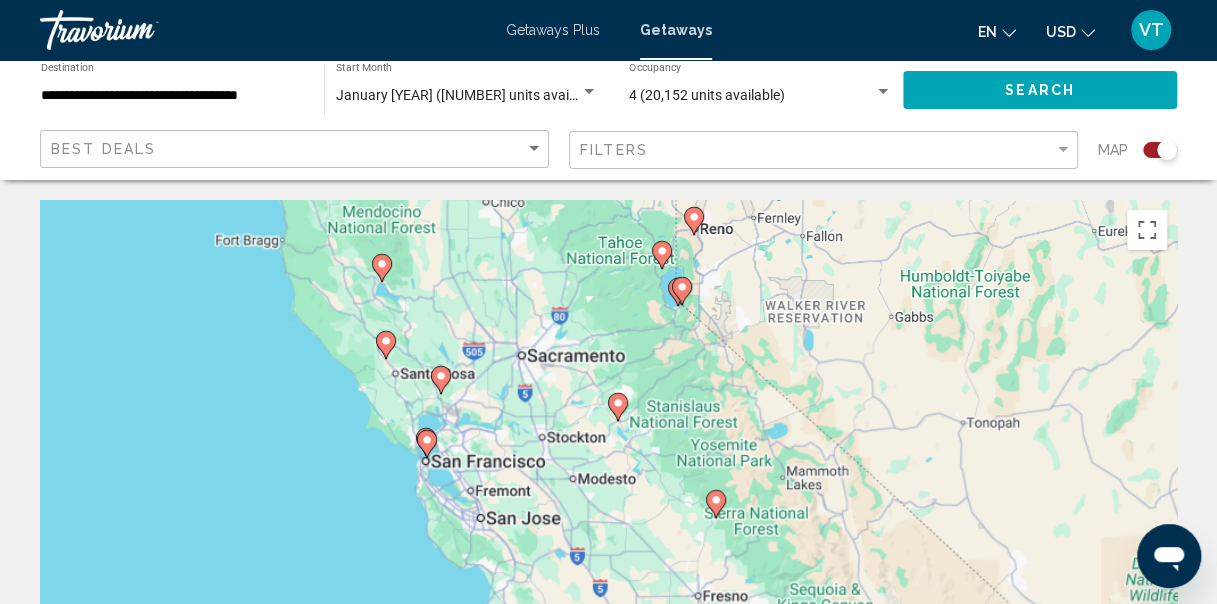 click on "To activate drag with keyboard, press Alt + Enter. Once in keyboard drag state, use the arrow keys to move the marker. To complete the drag, press the Enter key. To cancel, press Escape." at bounding box center (608, 500) 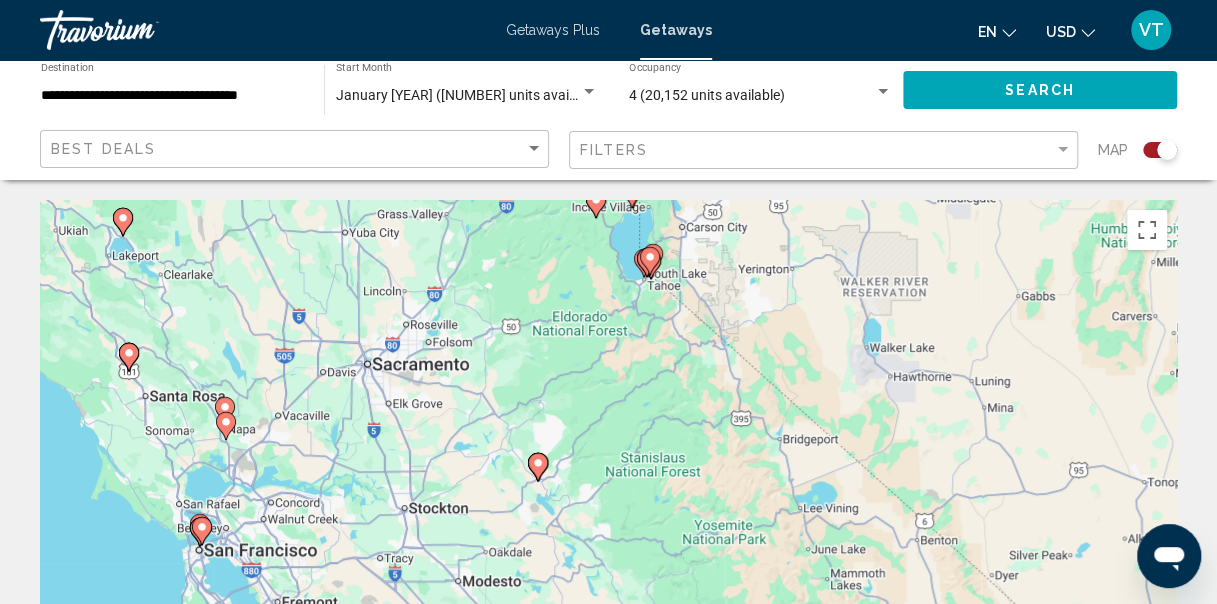 click on "To activate drag with keyboard, press Alt + Enter. Once in keyboard drag state, use the arrow keys to move the marker. To complete the drag, press the Enter key. To cancel, press Escape." at bounding box center [608, 500] 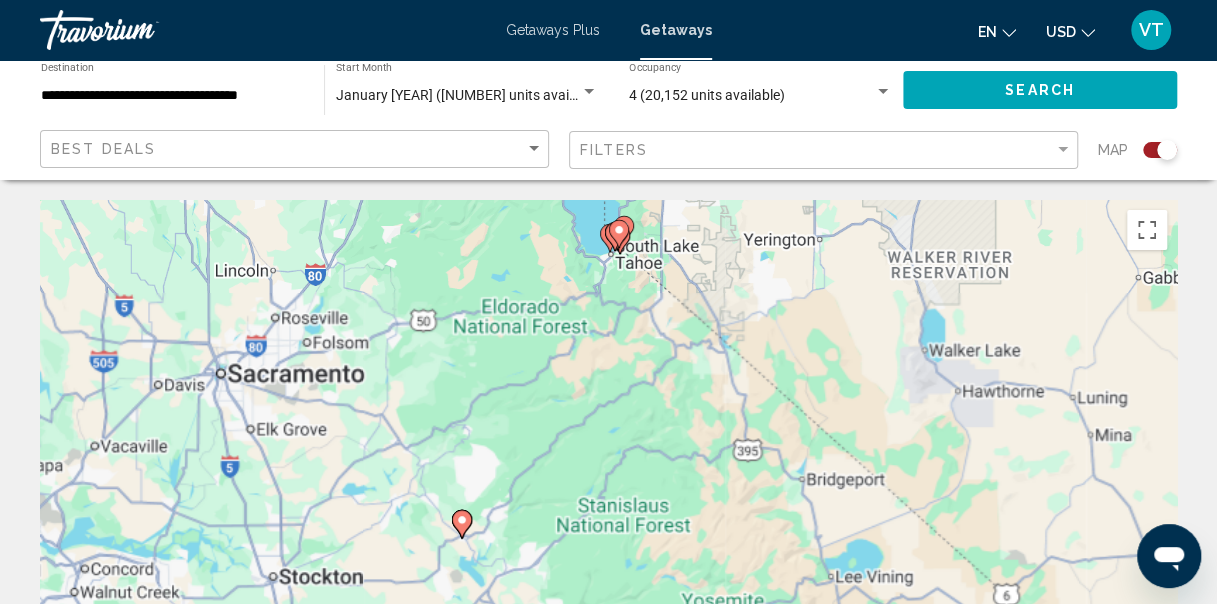 click on "To activate drag with keyboard, press Alt + Enter. Once in keyboard drag state, use the arrow keys to move the marker. To complete the drag, press the Enter key. To cancel, press Escape." at bounding box center [608, 500] 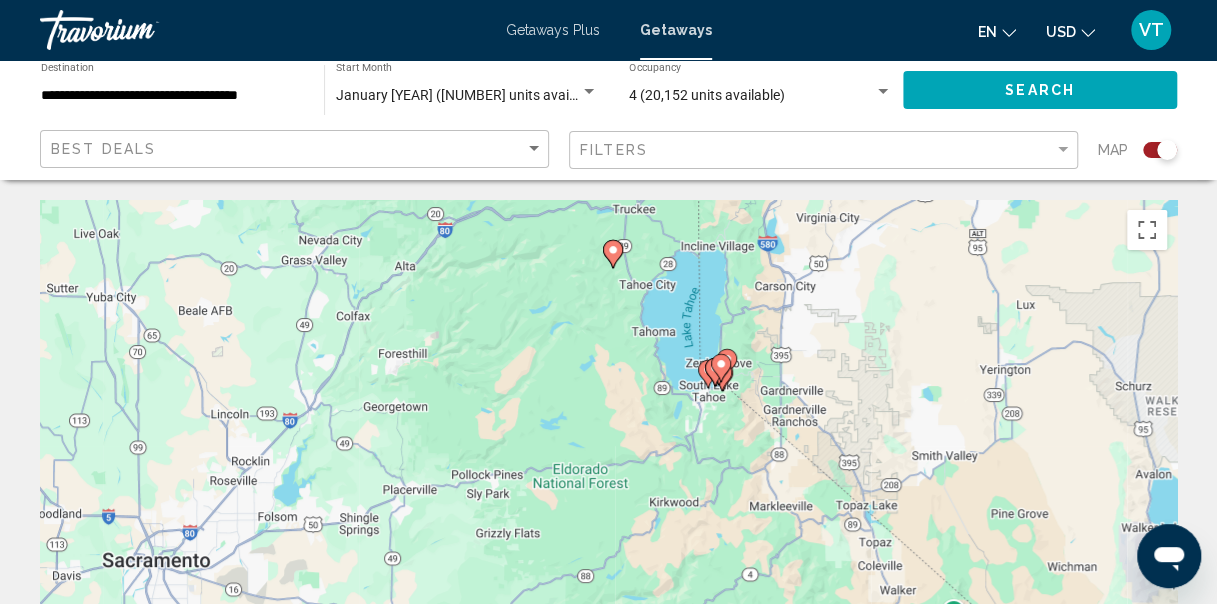 drag, startPoint x: 600, startPoint y: 258, endPoint x: 750, endPoint y: 432, distance: 229.73027 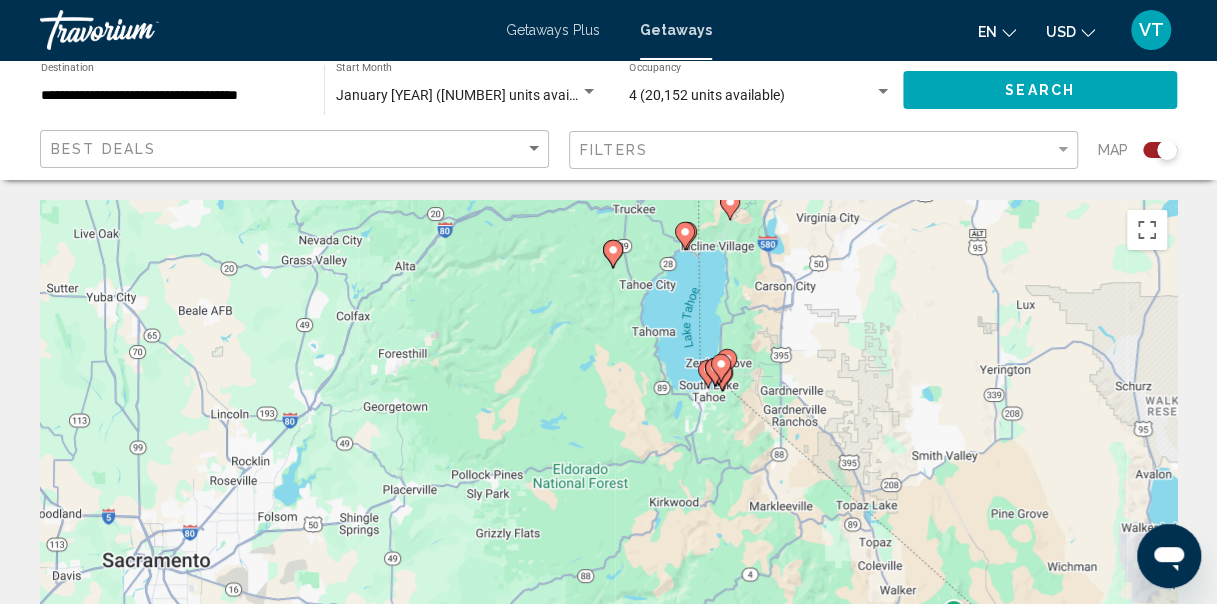 click at bounding box center [715, 372] 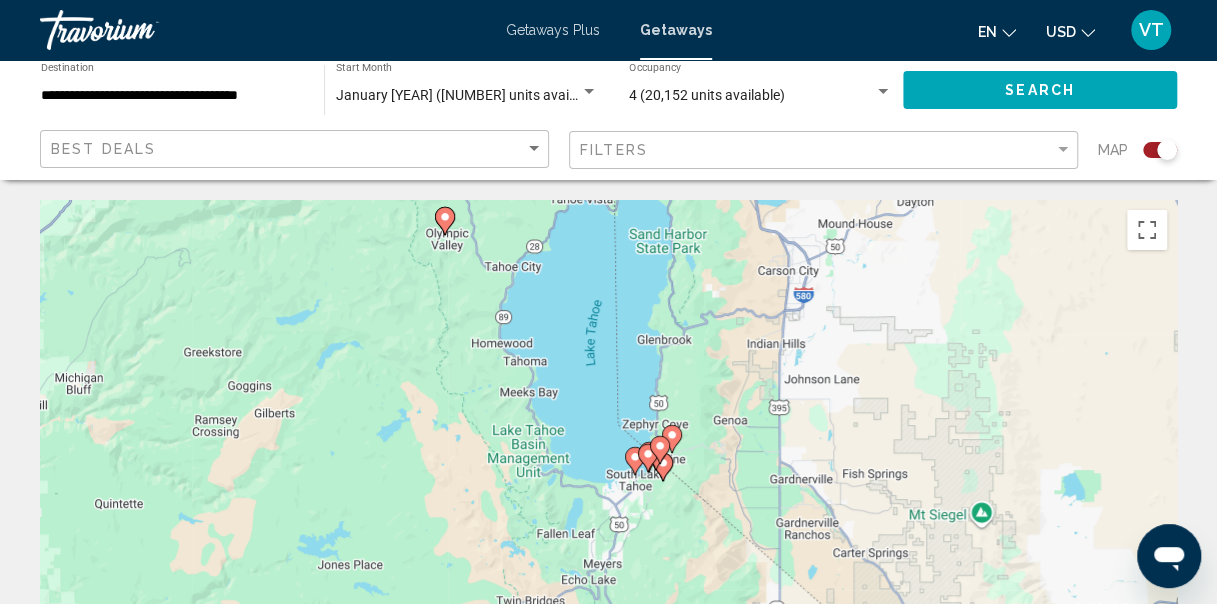 drag, startPoint x: 707, startPoint y: 386, endPoint x: 686, endPoint y: 396, distance: 23.259407 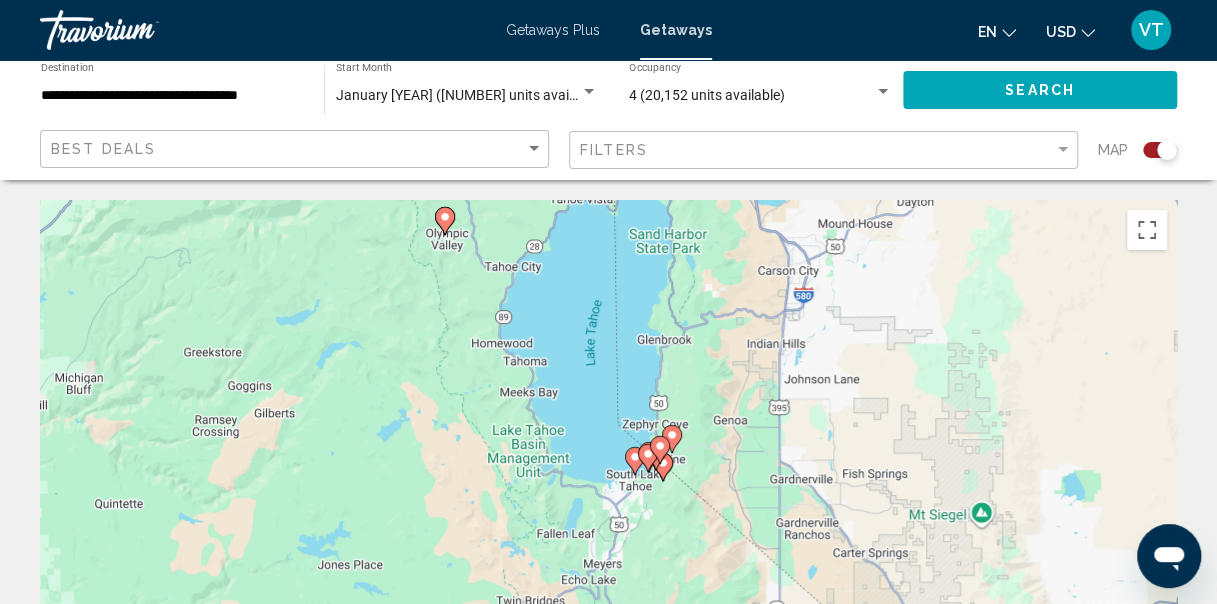 click on "To activate drag with keyboard, press Alt + Enter. Once in keyboard drag state, use the arrow keys to move the marker. To complete the drag, press the Enter key. To cancel, press Escape." at bounding box center [608, 500] 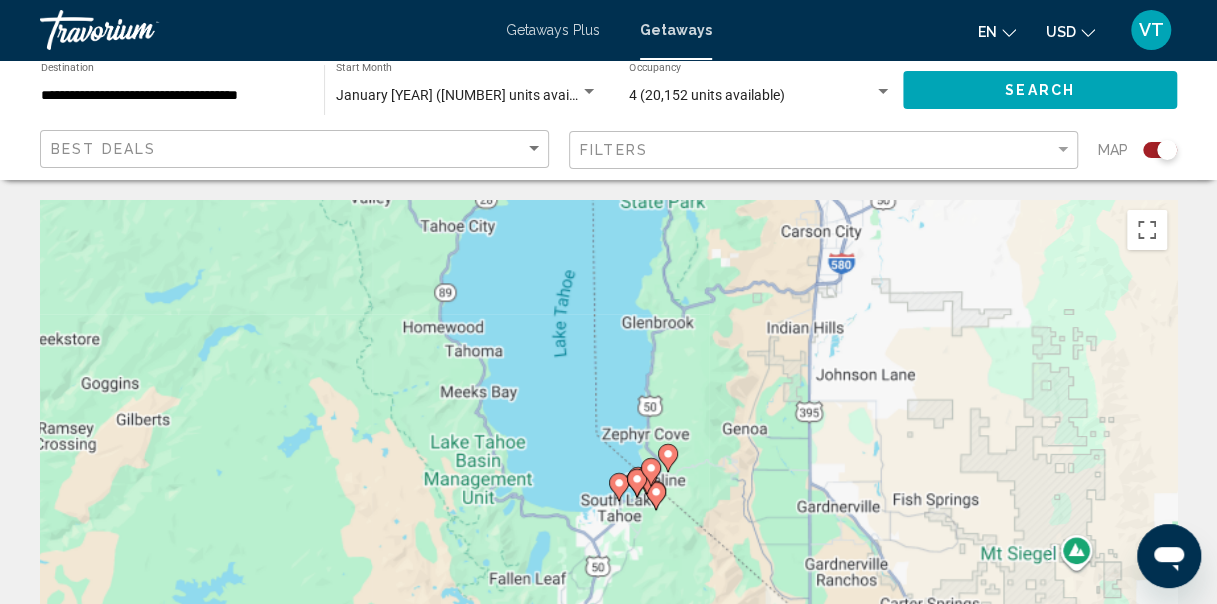 click on "To activate drag with keyboard, press Alt + Enter. Once in keyboard drag state, use the arrow keys to move the marker. To complete the drag, press the Enter key. To cancel, press Escape." at bounding box center [608, 500] 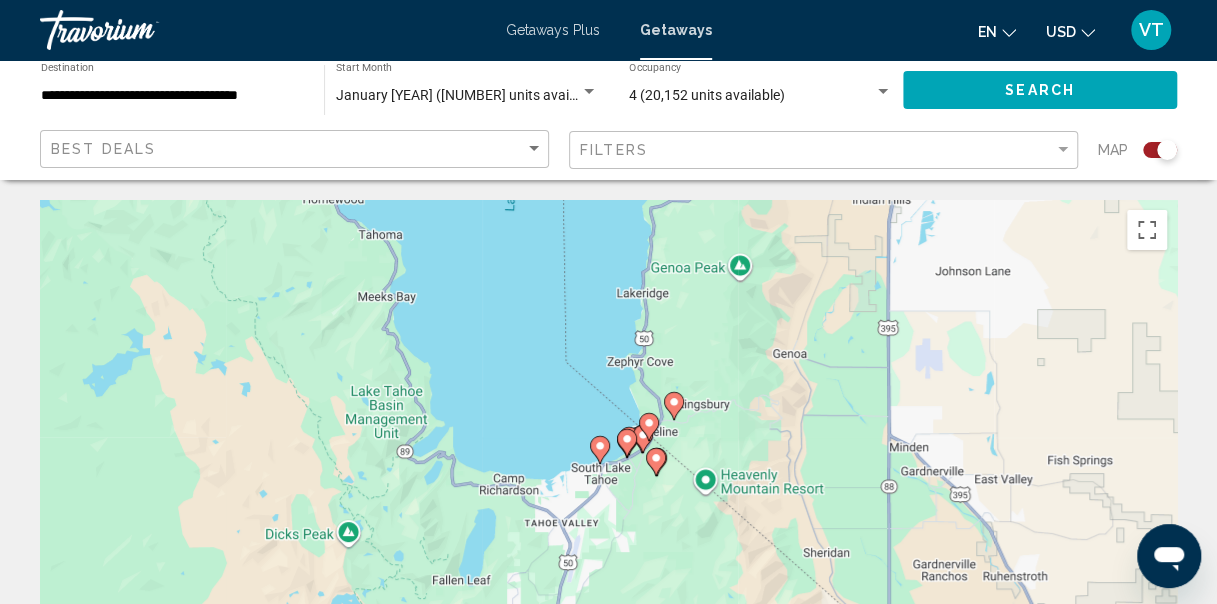 drag, startPoint x: 674, startPoint y: 520, endPoint x: 690, endPoint y: 425, distance: 96.337944 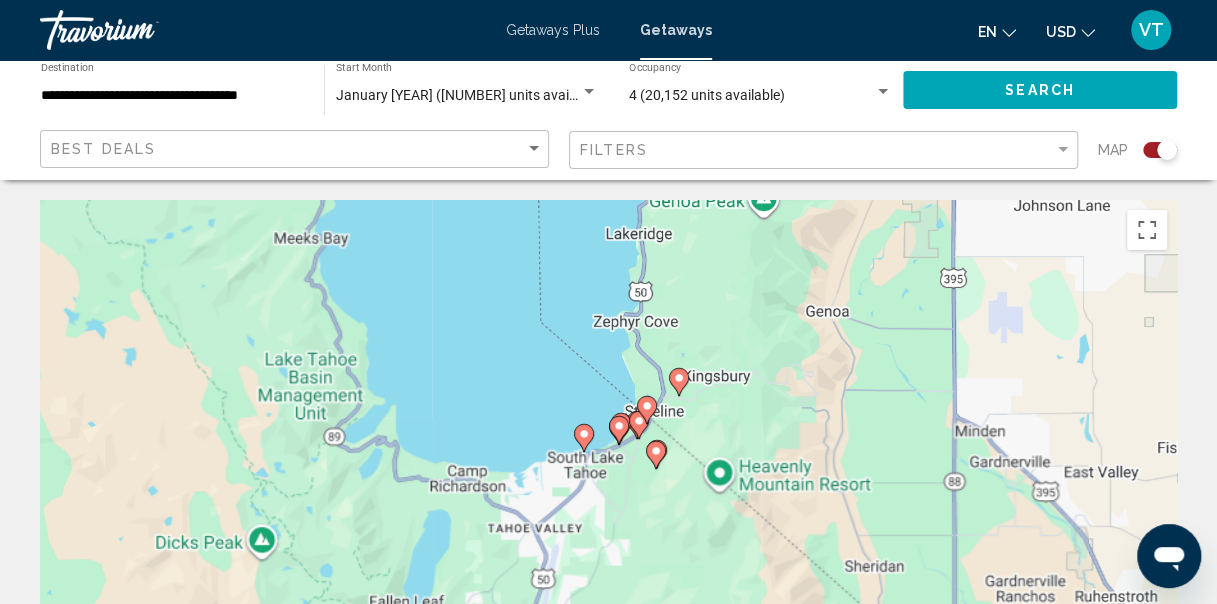 click on "To activate drag with keyboard, press Alt + Enter. Once in keyboard drag state, use the arrow keys to move the marker. To complete the drag, press the Enter key. To cancel, press Escape." at bounding box center [608, 500] 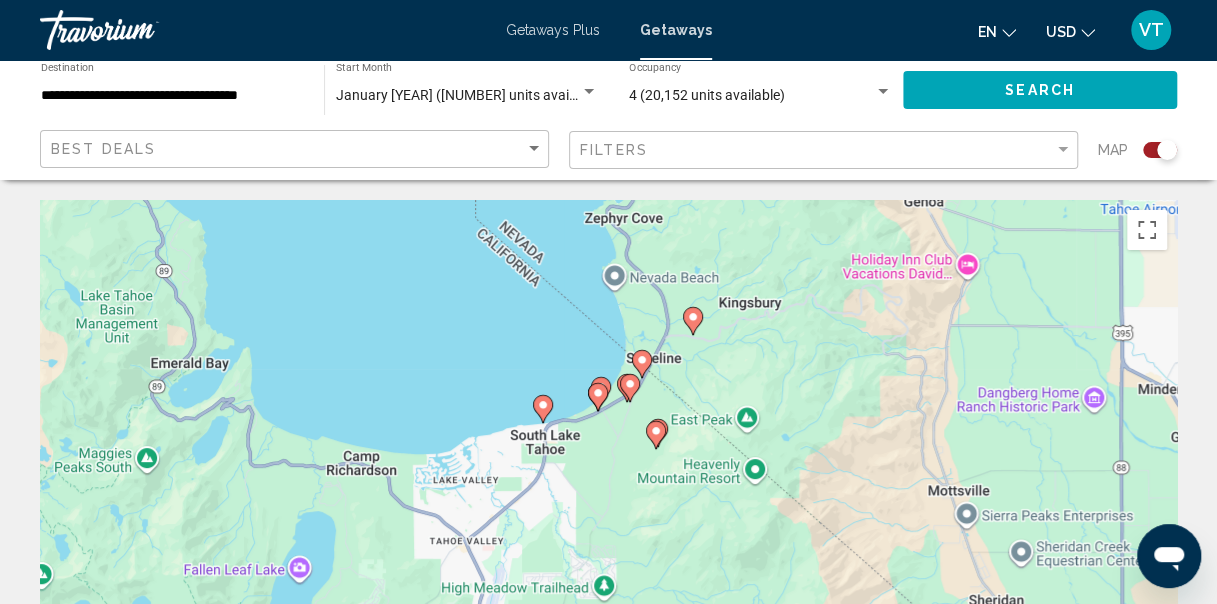 click on "To activate drag with keyboard, press Alt + Enter. Once in keyboard drag state, use the arrow keys to move the marker. To complete the drag, press the Enter key. To cancel, press Escape." at bounding box center [608, 500] 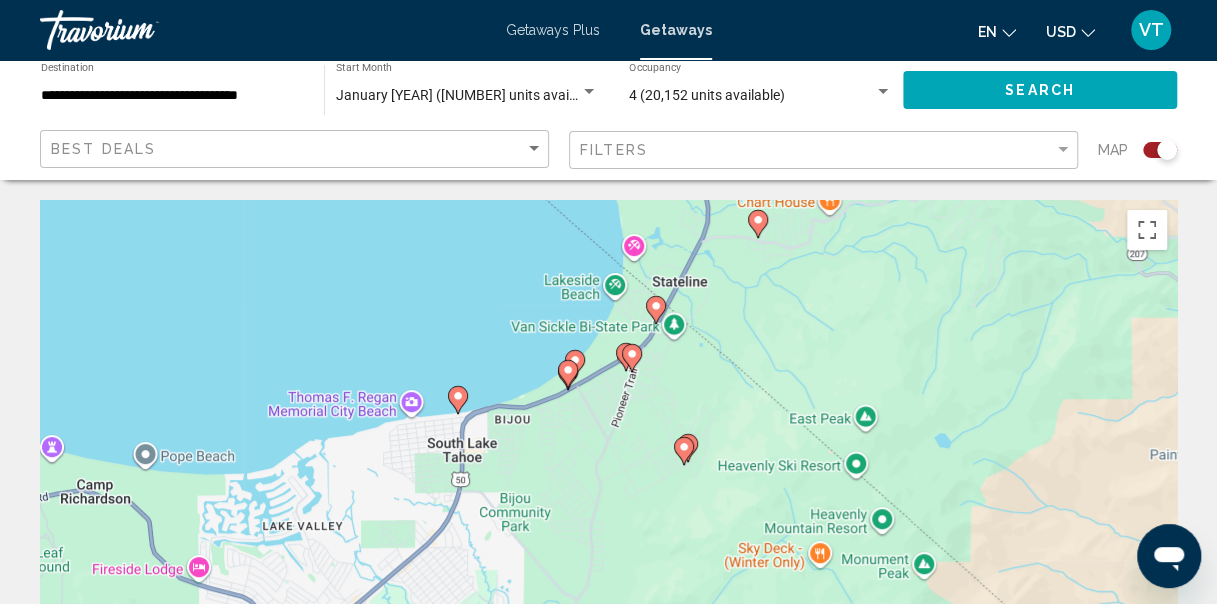 drag, startPoint x: 578, startPoint y: 386, endPoint x: 607, endPoint y: 460, distance: 79.47956 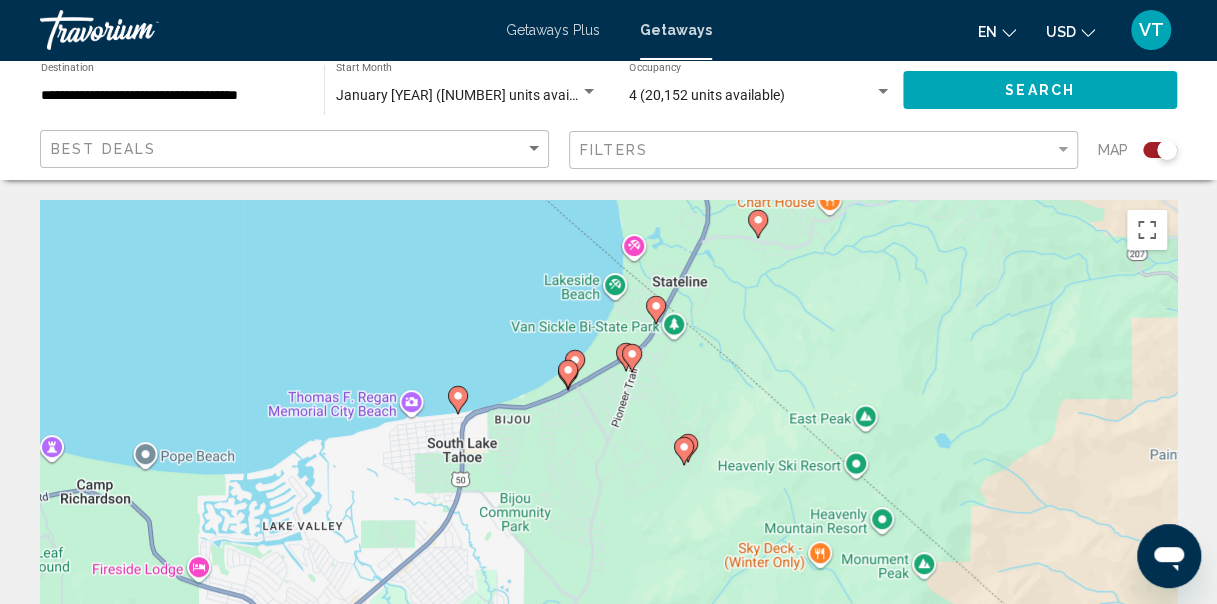 click on "To activate drag with keyboard, press Alt + Enter. Once in keyboard drag state, use the arrow keys to move the marker. To complete the drag, press the Enter key. To cancel, press Escape." at bounding box center (608, 500) 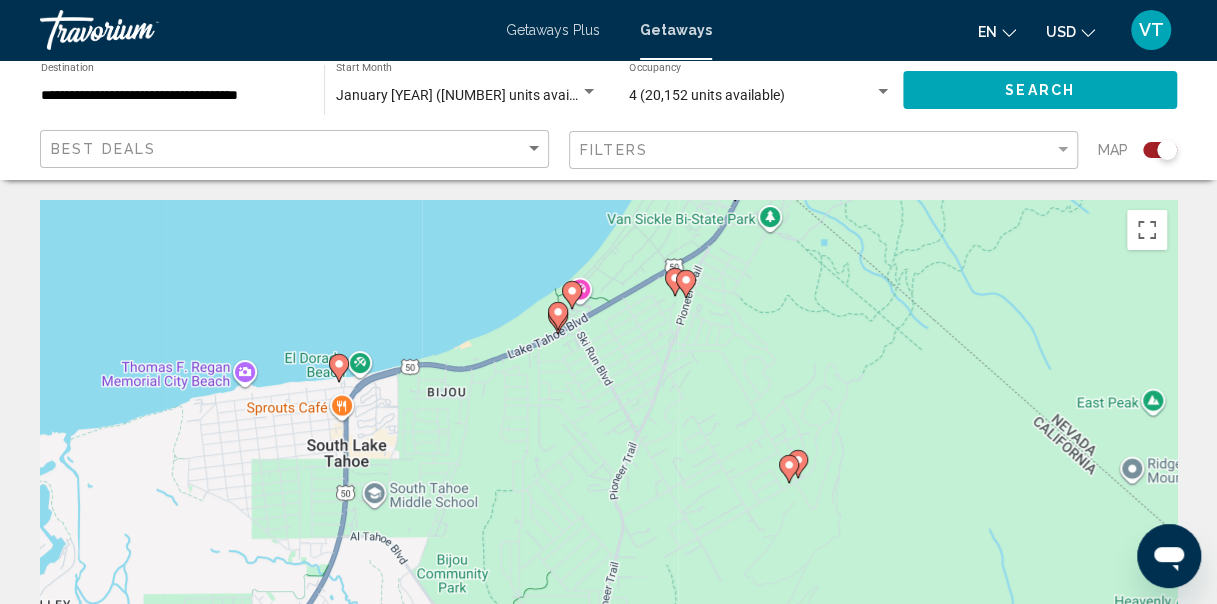 click on "To activate drag with keyboard, press Alt + Enter. Once in keyboard drag state, use the arrow keys to move the marker. To complete the drag, press the Enter key. To cancel, press Escape." at bounding box center (608, 500) 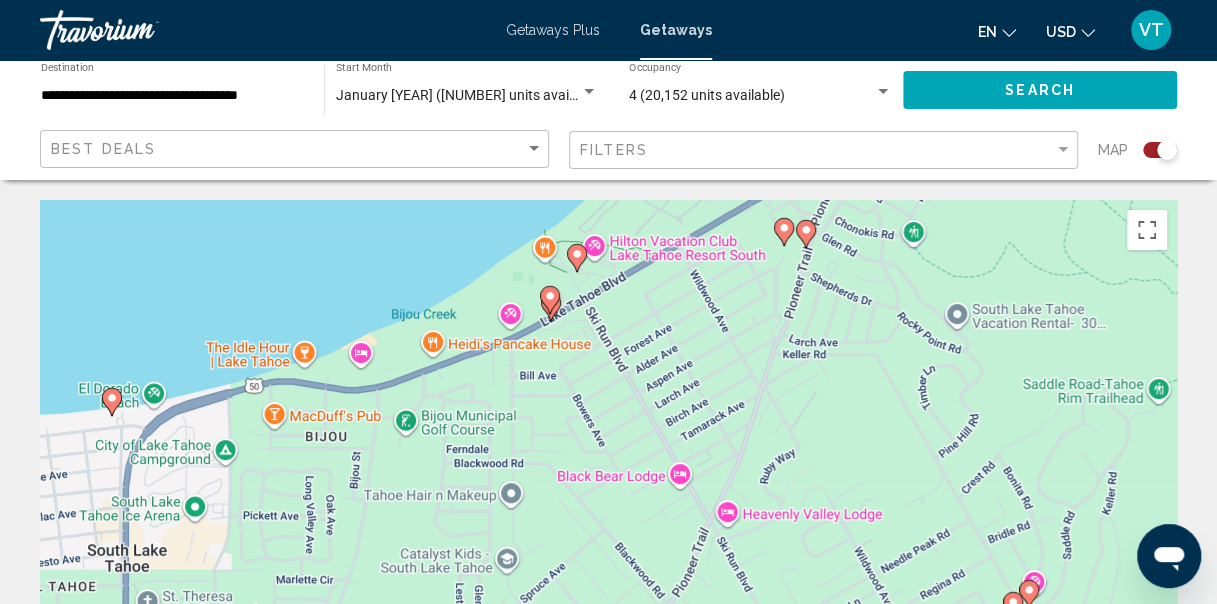 drag, startPoint x: 532, startPoint y: 289, endPoint x: 544, endPoint y: 404, distance: 115.62439 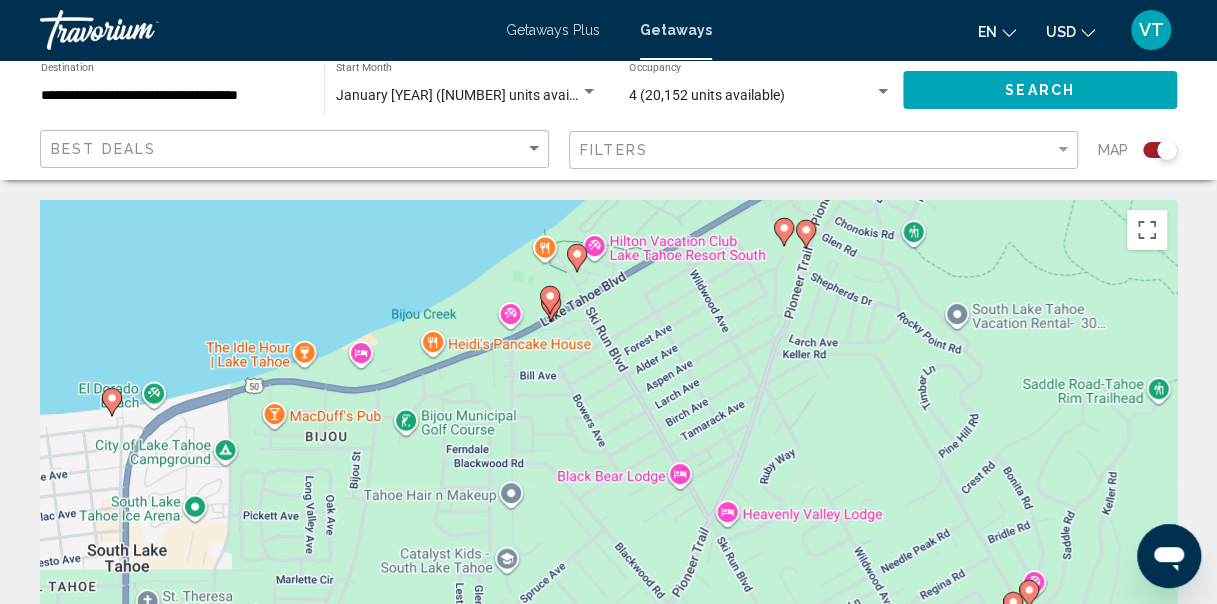 click 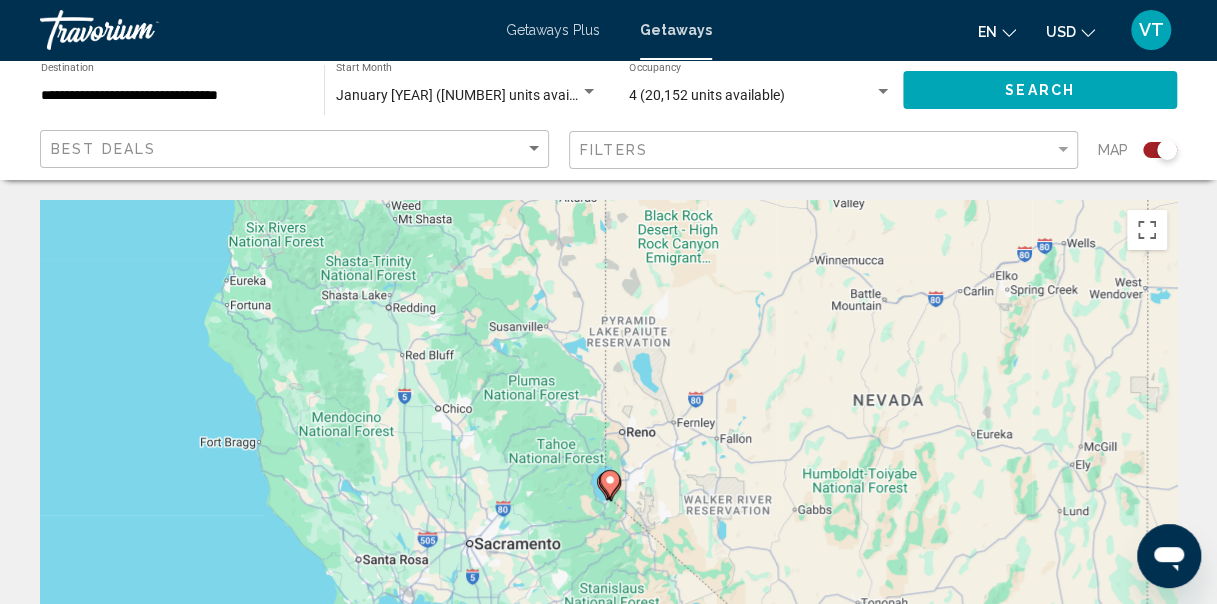 click 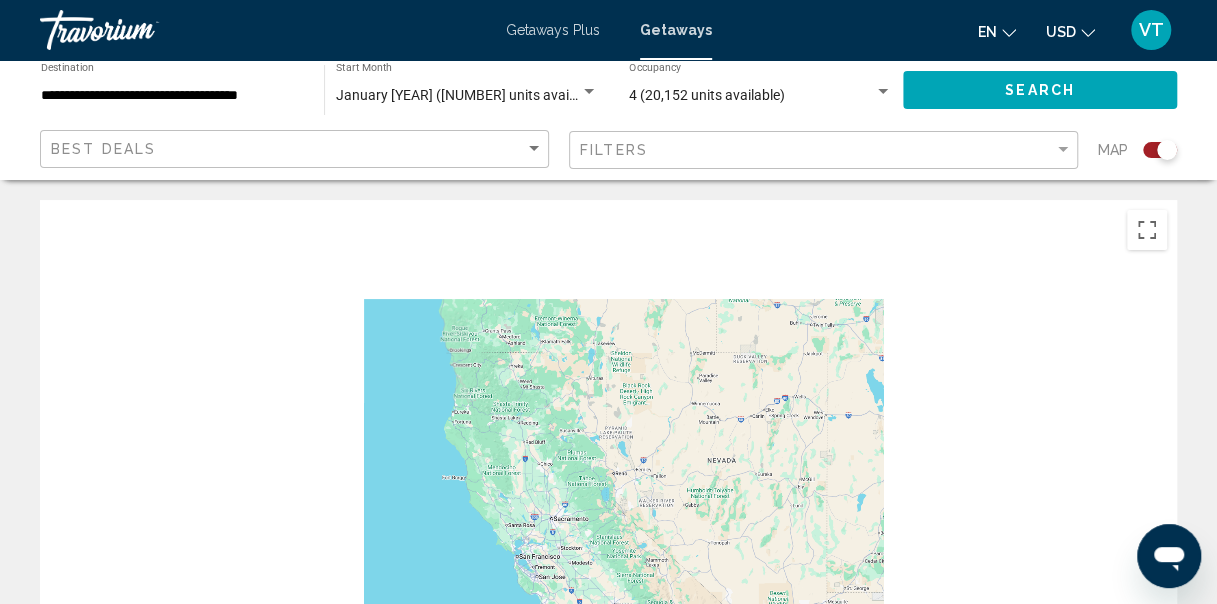 click on "To navigate, press the arrow keys. To activate drag with keyboard, press Alt + Enter. Once in keyboard drag state, use the arrow keys to move the marker. To complete the drag, press the Enter key. To cancel, press Escape." at bounding box center (608, 500) 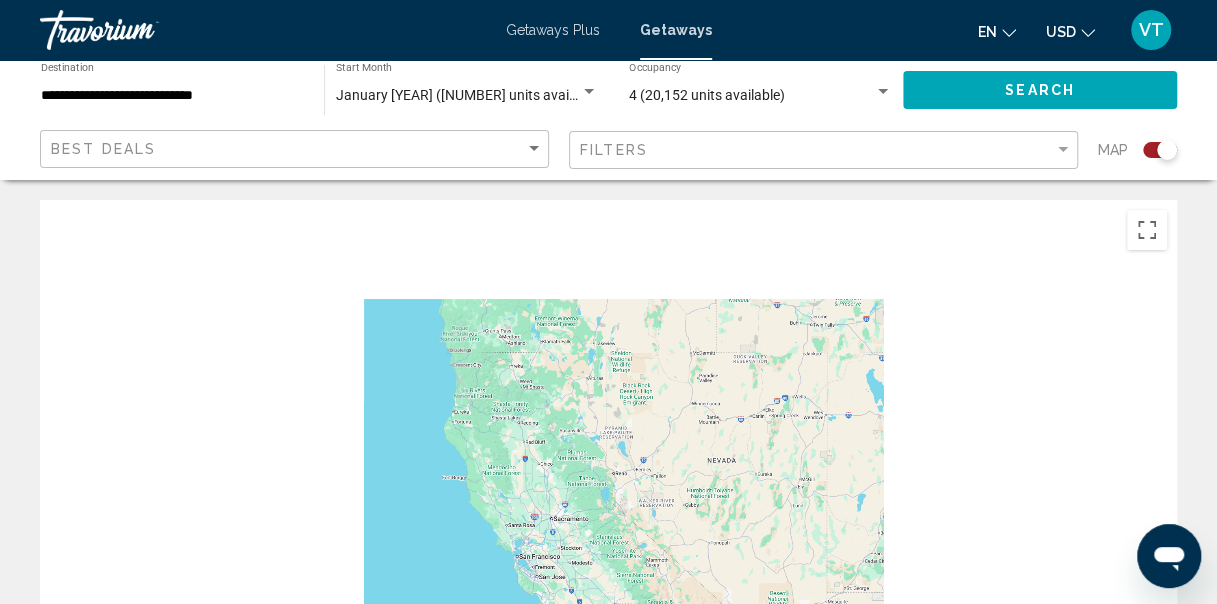 click on "To navigate, press the arrow keys. To activate drag with keyboard, press Alt + Enter. Once in keyboard drag state, use the arrow keys to move the marker. To complete the drag, press the Enter key. To cancel, press Escape." at bounding box center [608, 500] 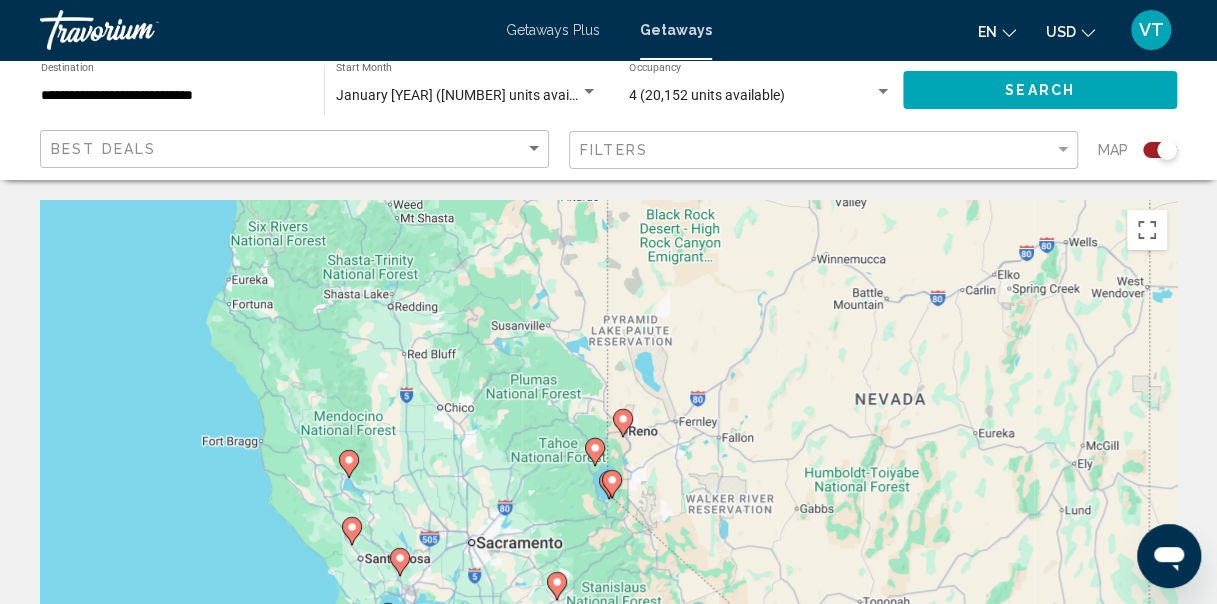 click on "To activate drag with keyboard, press Alt + Enter. Once in keyboard drag state, use the arrow keys to move the marker. To complete the drag, press the Enter key. To cancel, press Escape." at bounding box center [608, 500] 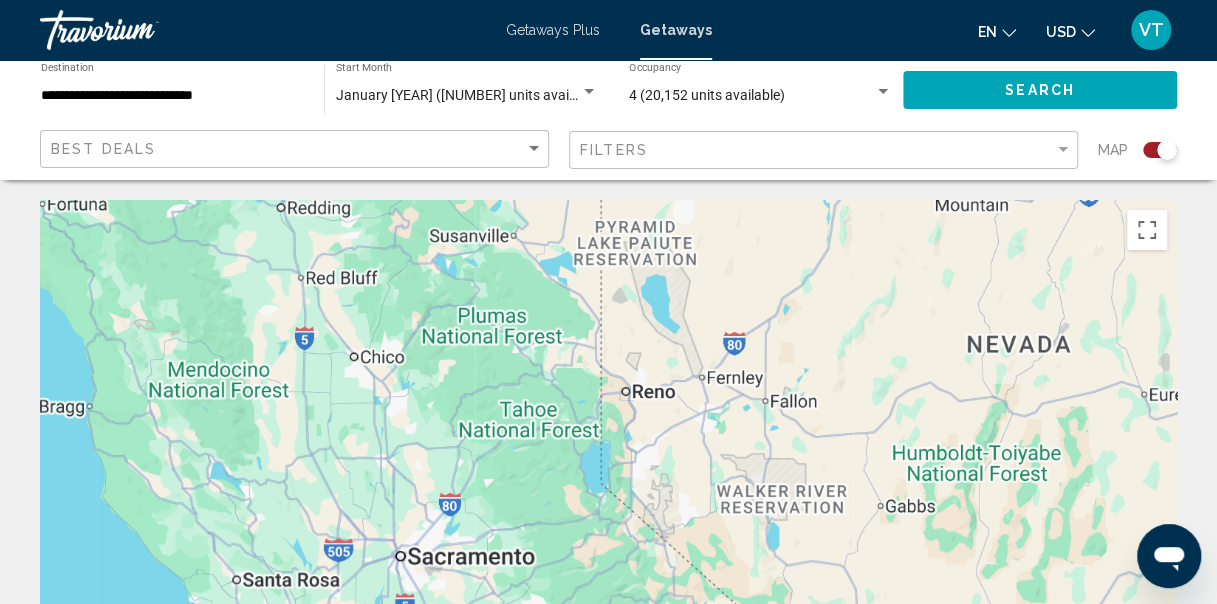 click on "To activate drag with keyboard, press Alt + Enter. Once in keyboard drag state, use the arrow keys to move the marker. To complete the drag, press the Enter key. To cancel, press Escape." at bounding box center [608, 500] 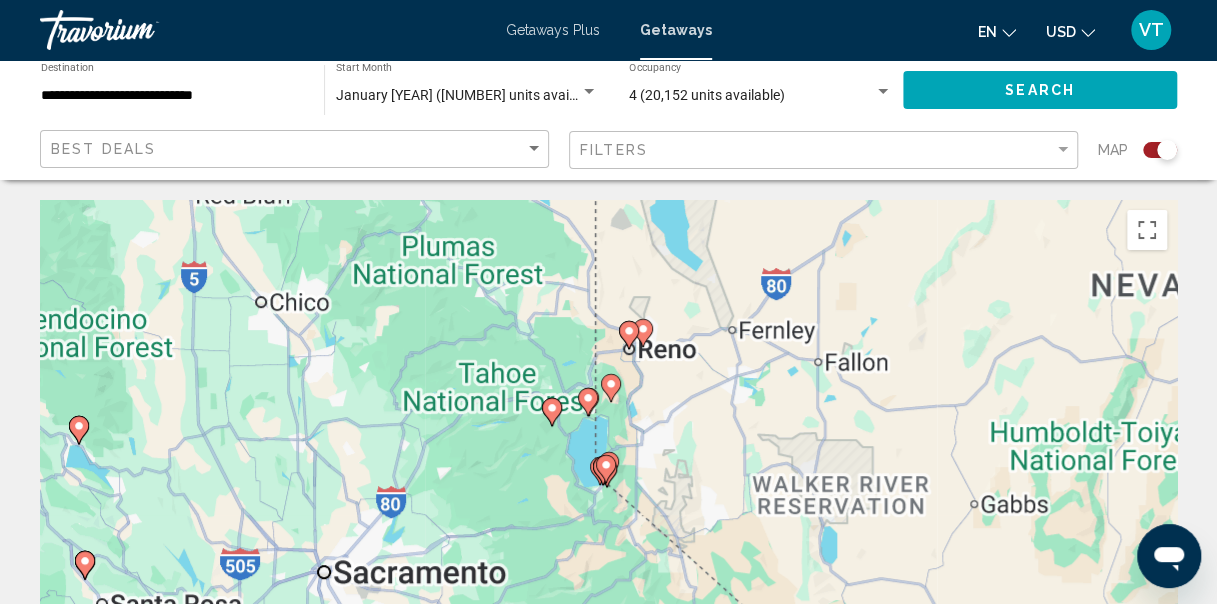 click on "To activate drag with keyboard, press Alt + Enter. Once in keyboard drag state, use the arrow keys to move the marker. To complete the drag, press the Enter key. To cancel, press Escape." at bounding box center (608, 500) 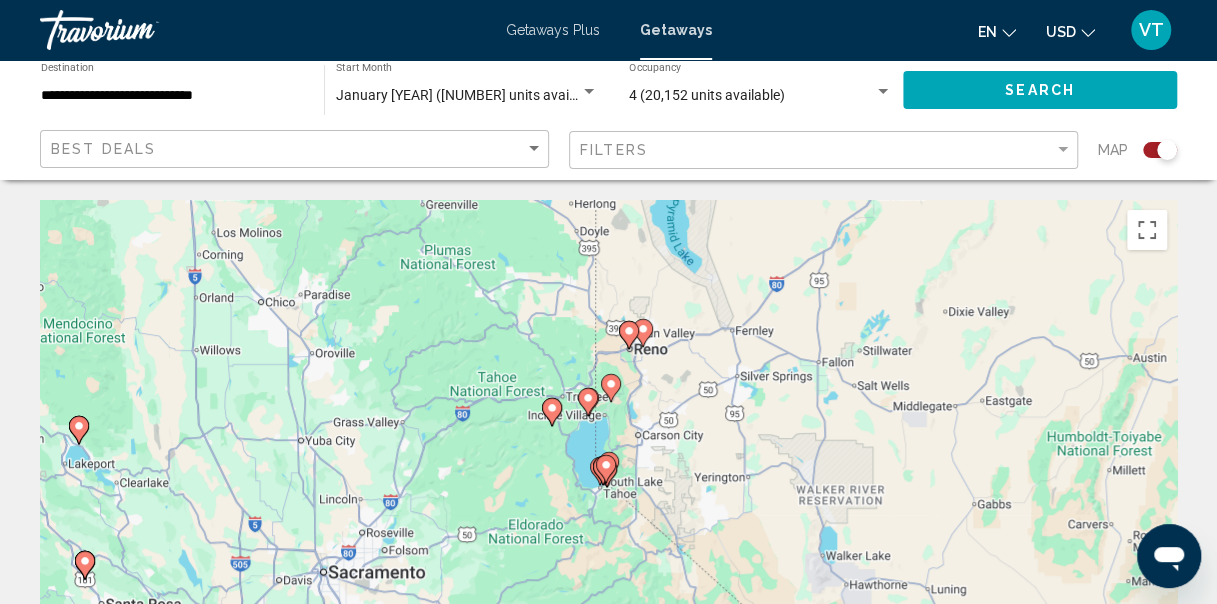 click on "To activate drag with keyboard, press Alt + Enter. Once in keyboard drag state, use the arrow keys to move the marker. To complete the drag, press the Enter key. To cancel, press Escape." at bounding box center [608, 500] 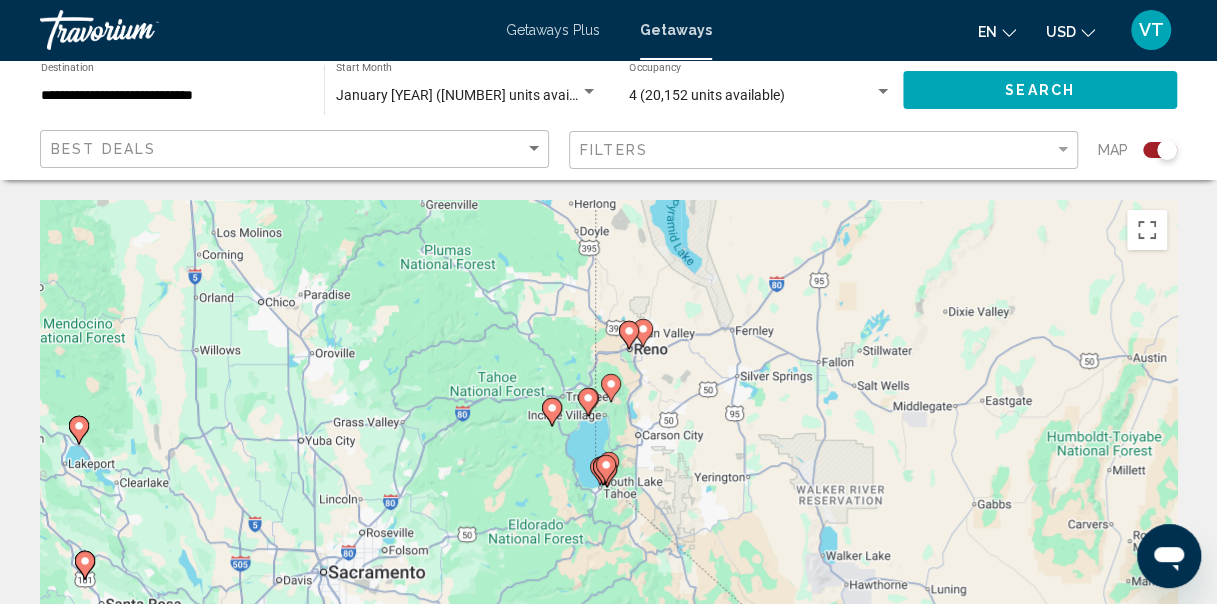 click on "To activate drag with keyboard, press Alt + Enter. Once in keyboard drag state, use the arrow keys to move the marker. To complete the drag, press the Enter key. To cancel, press Escape." at bounding box center (608, 500) 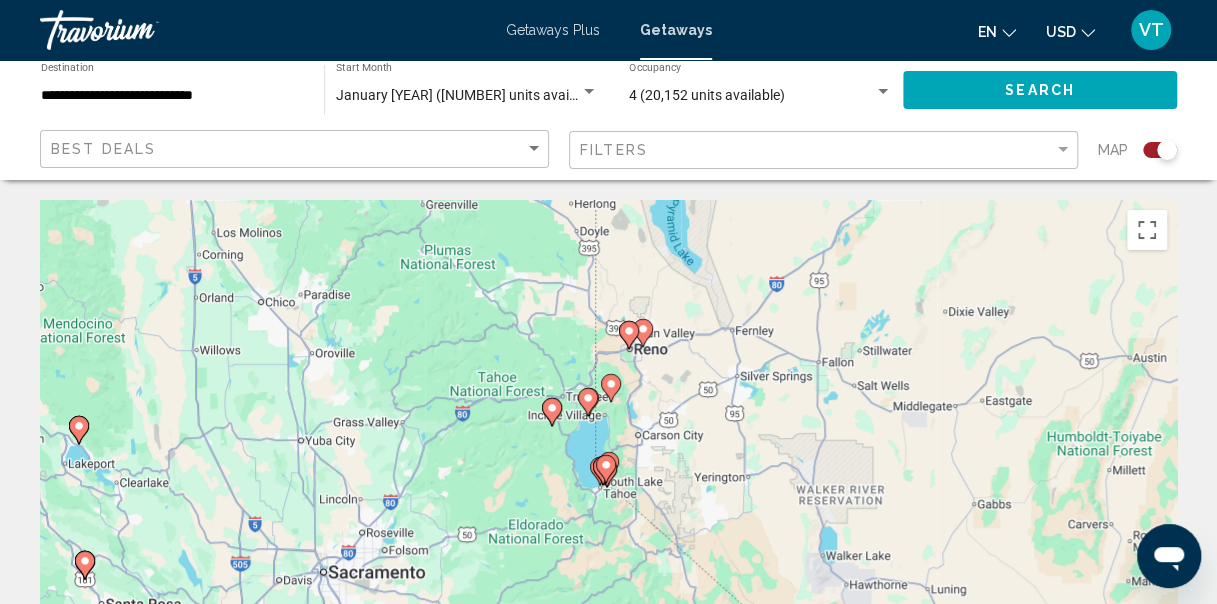 click on "To activate drag with keyboard, press Alt + Enter. Once in keyboard drag state, use the arrow keys to move the marker. To complete the drag, press the Enter key. To cancel, press Escape." at bounding box center (608, 500) 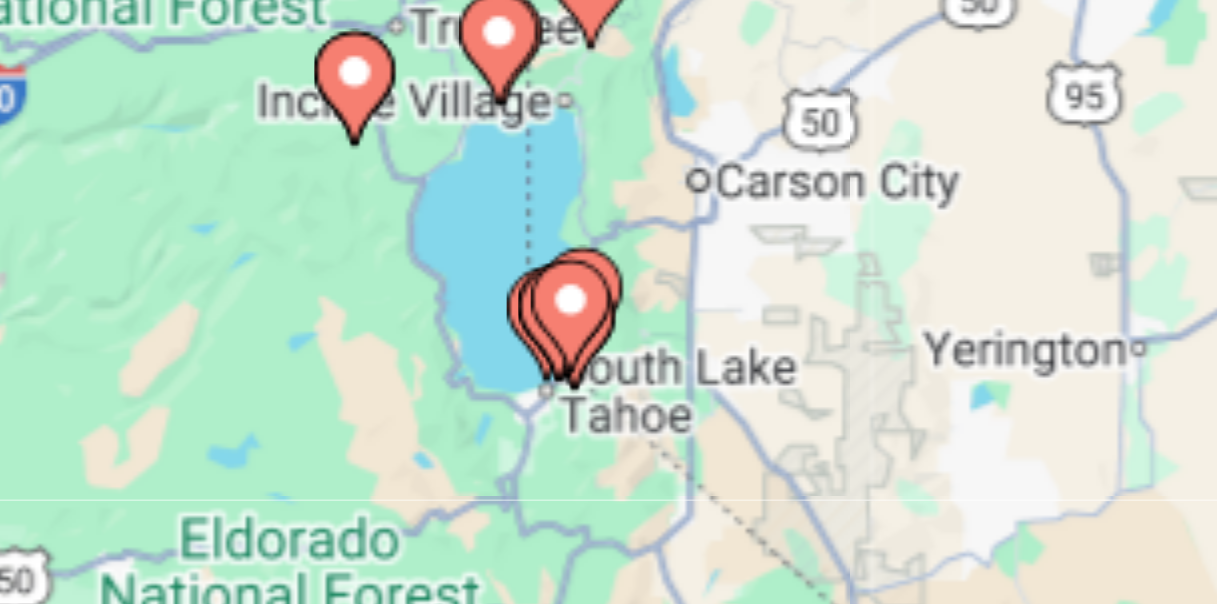 click on "To activate drag with keyboard, press Alt + Enter. Once in keyboard drag state, use the arrow keys to move the marker. To complete the drag, press the Enter key. To cancel, press Escape." at bounding box center (608, 496) 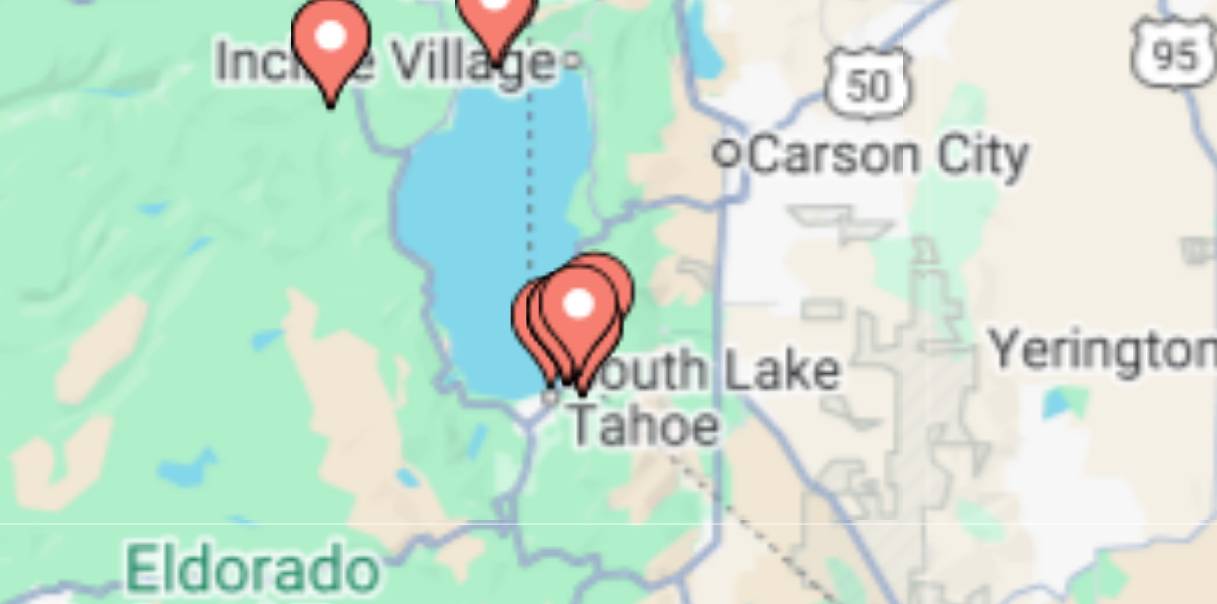 click on "To activate drag with keyboard, press Alt + Enter. Once in keyboard drag state, use the arrow keys to move the marker. To complete the drag, press the Enter key. To cancel, press Escape." at bounding box center (608, 496) 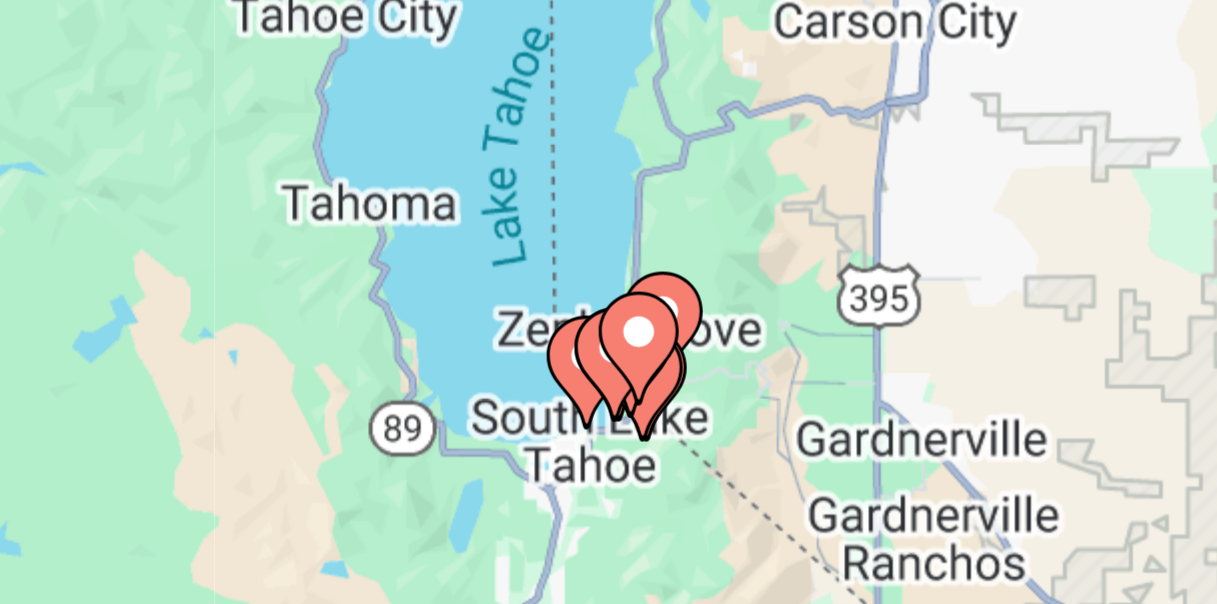 click on "To activate drag with keyboard, press Alt + Enter. Once in keyboard drag state, use the arrow keys to move the marker. To complete the drag, press the Enter key. To cancel, press Escape." at bounding box center (608, 496) 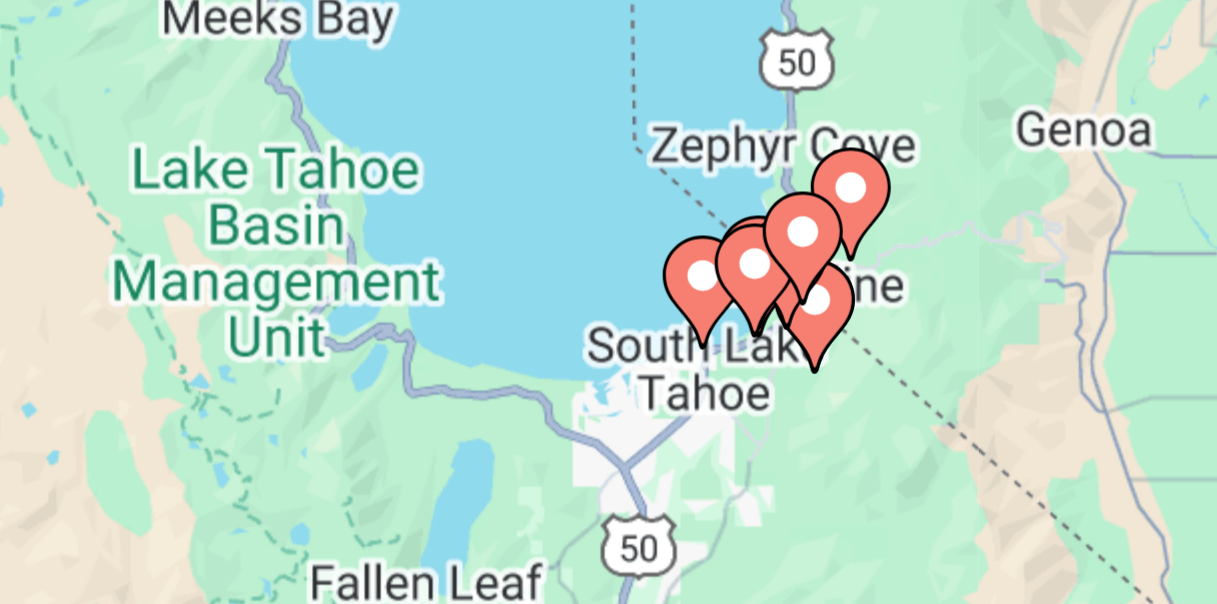 drag, startPoint x: 599, startPoint y: 479, endPoint x: 604, endPoint y: 432, distance: 47.26521 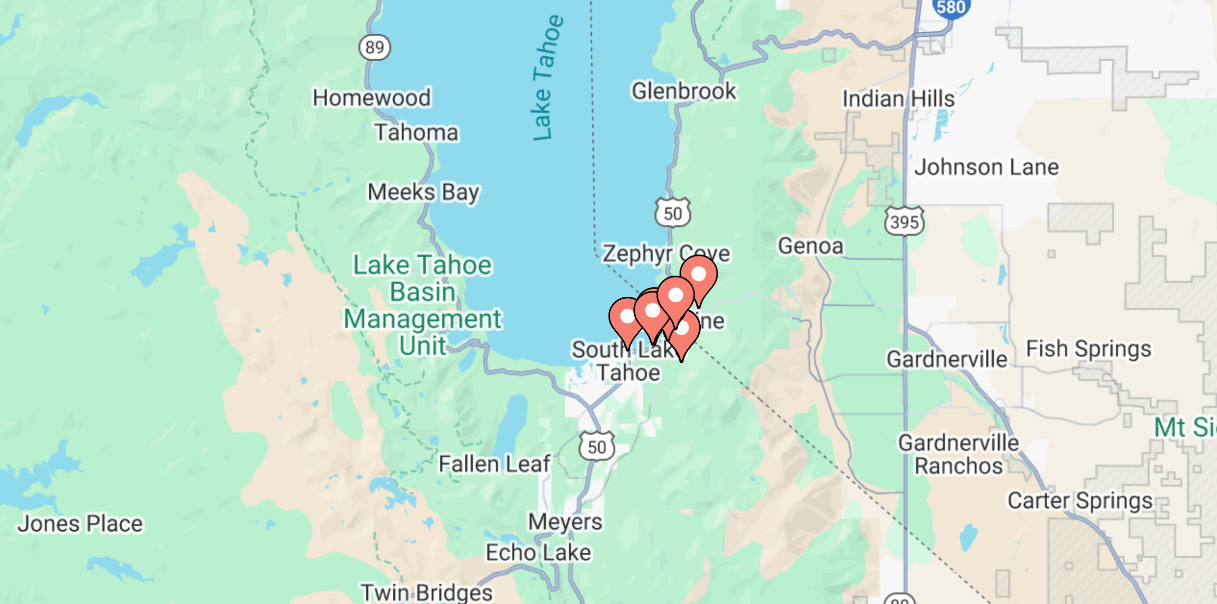 scroll, scrollTop: 6, scrollLeft: 0, axis: vertical 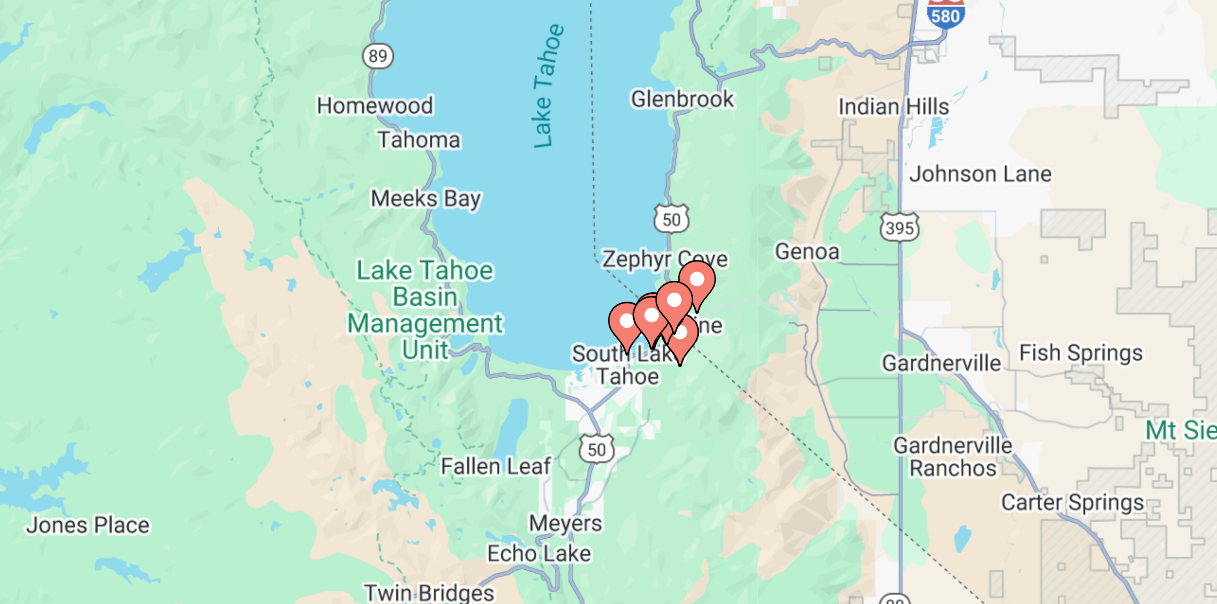 click on "To activate drag with keyboard, press Alt + Enter. Once in keyboard drag state, use the arrow keys to move the marker. To complete the drag, press the Enter key. To cancel, press Escape." at bounding box center (608, 494) 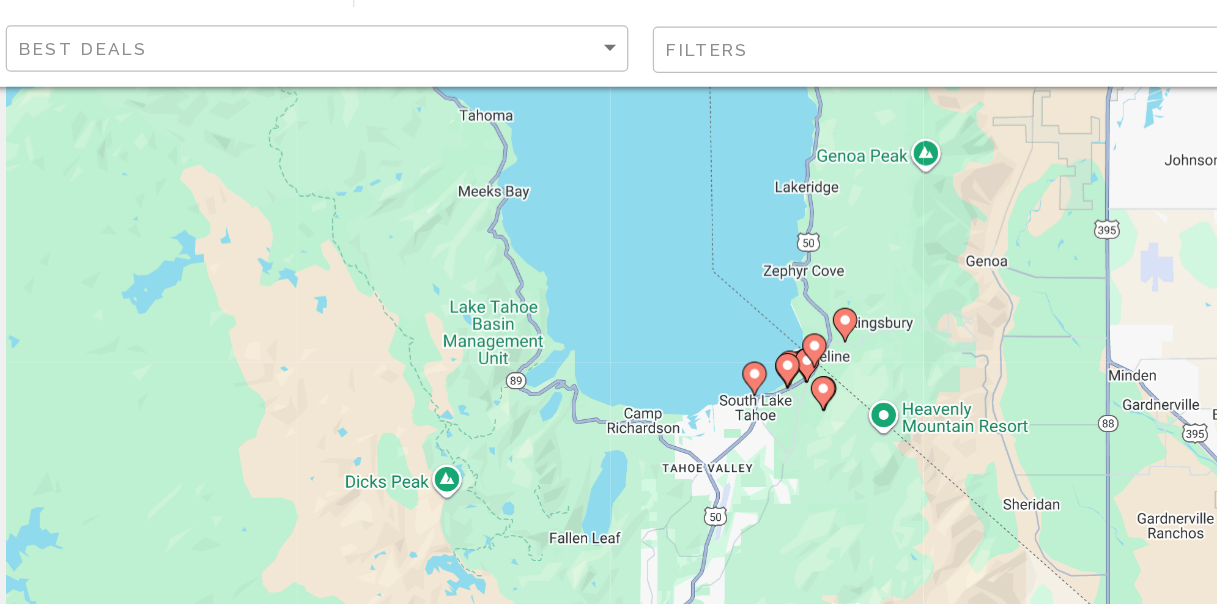 scroll, scrollTop: 0, scrollLeft: 0, axis: both 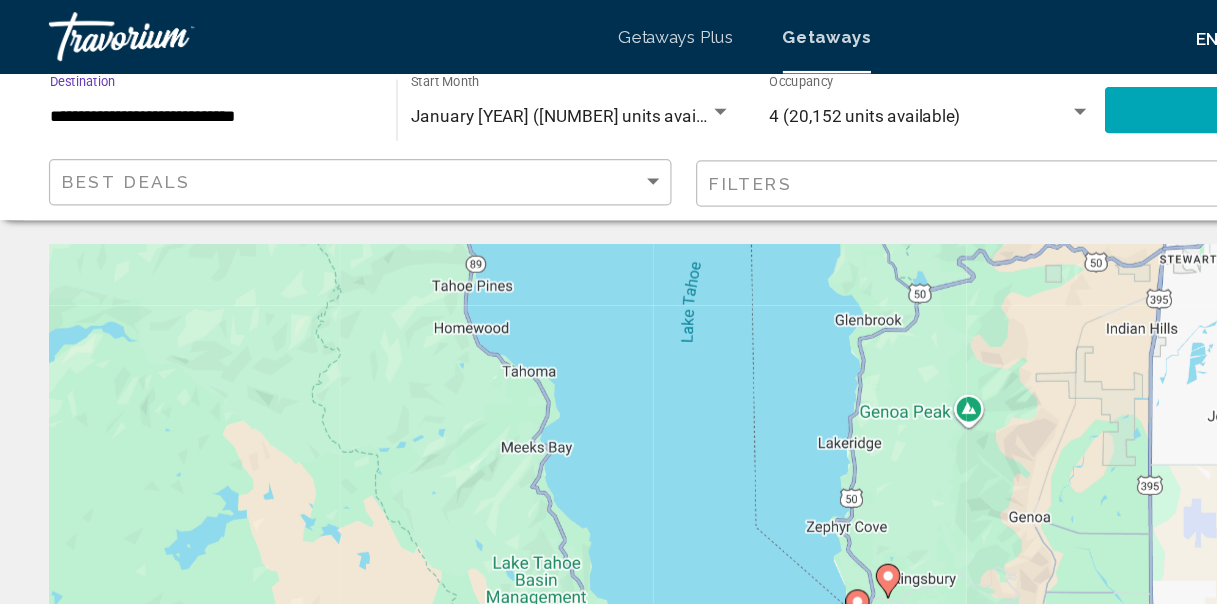 drag, startPoint x: 92, startPoint y: 93, endPoint x: -4, endPoint y: 157, distance: 115.37764 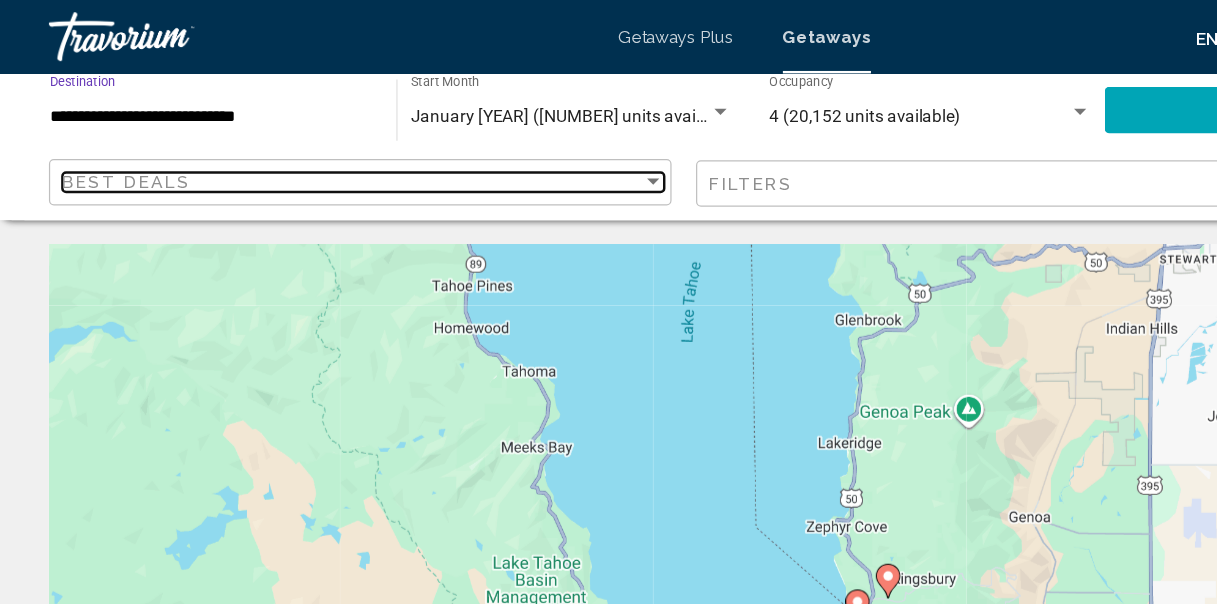 click on "Best Deals" at bounding box center [288, 149] 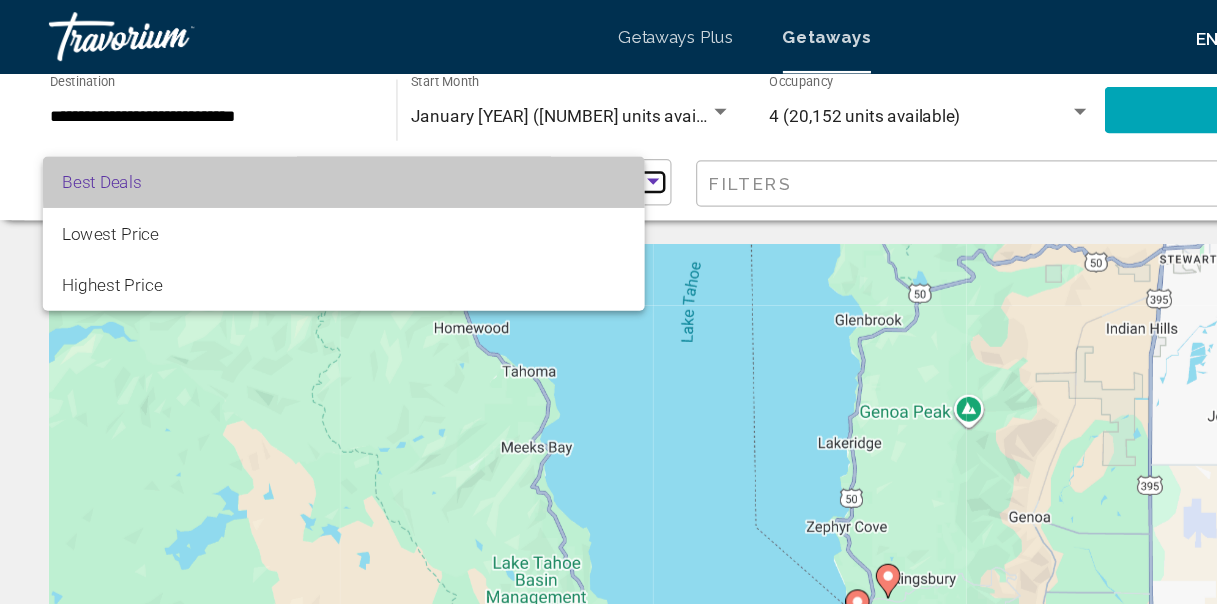 click on "Best Deals" at bounding box center [288, 149] 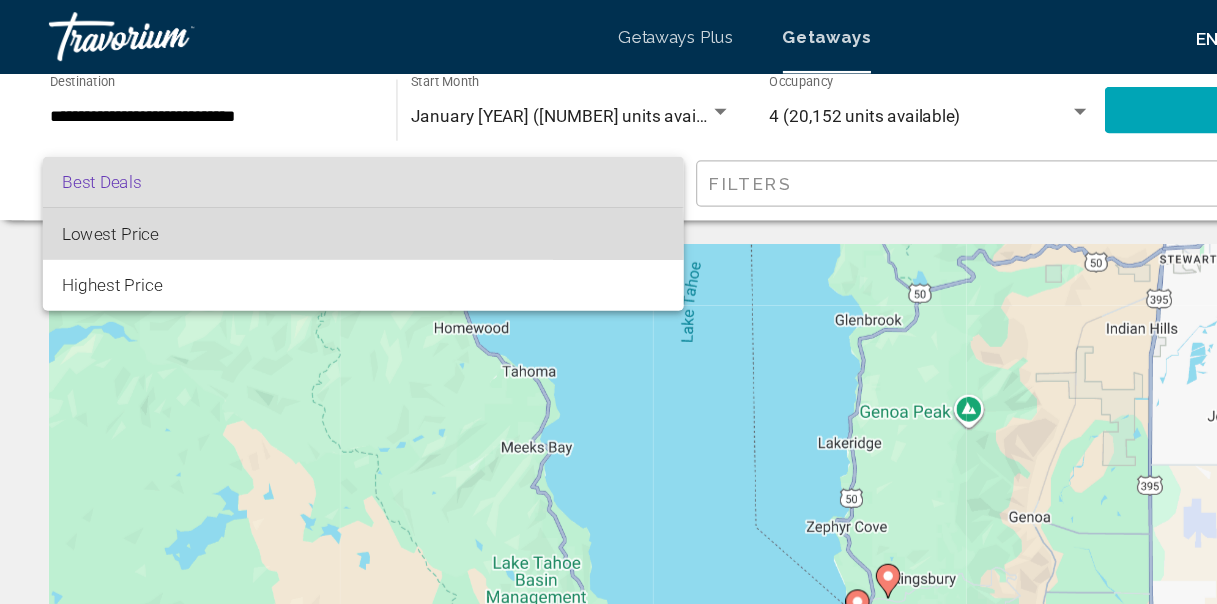 click on "Lowest Price" at bounding box center (297, 191) 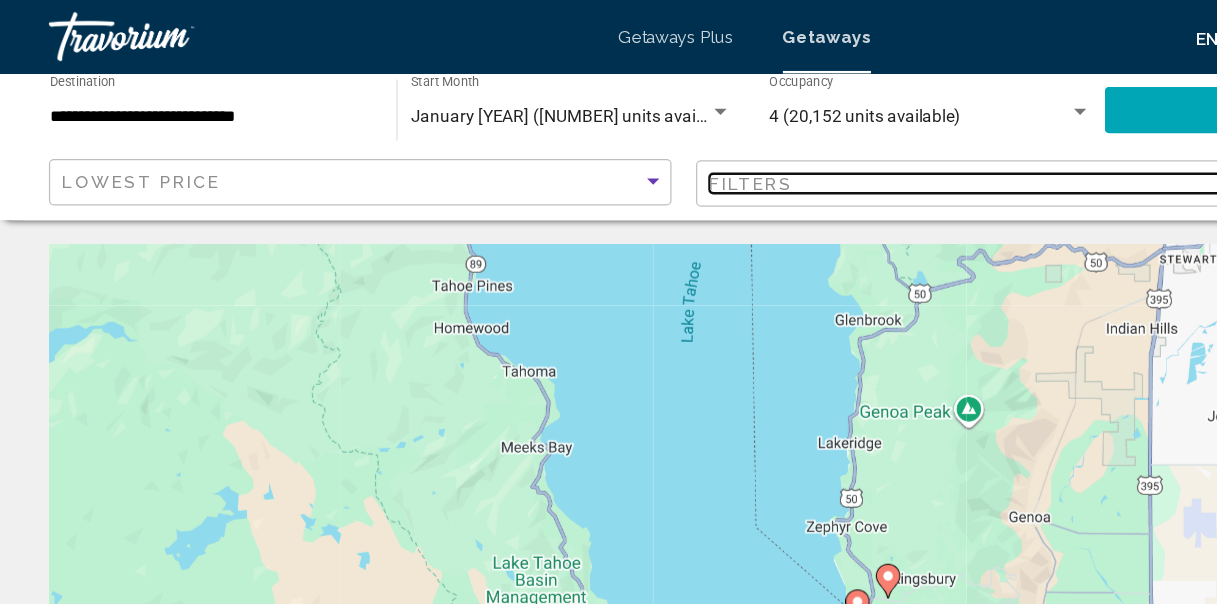 click on "Filters" at bounding box center (817, 150) 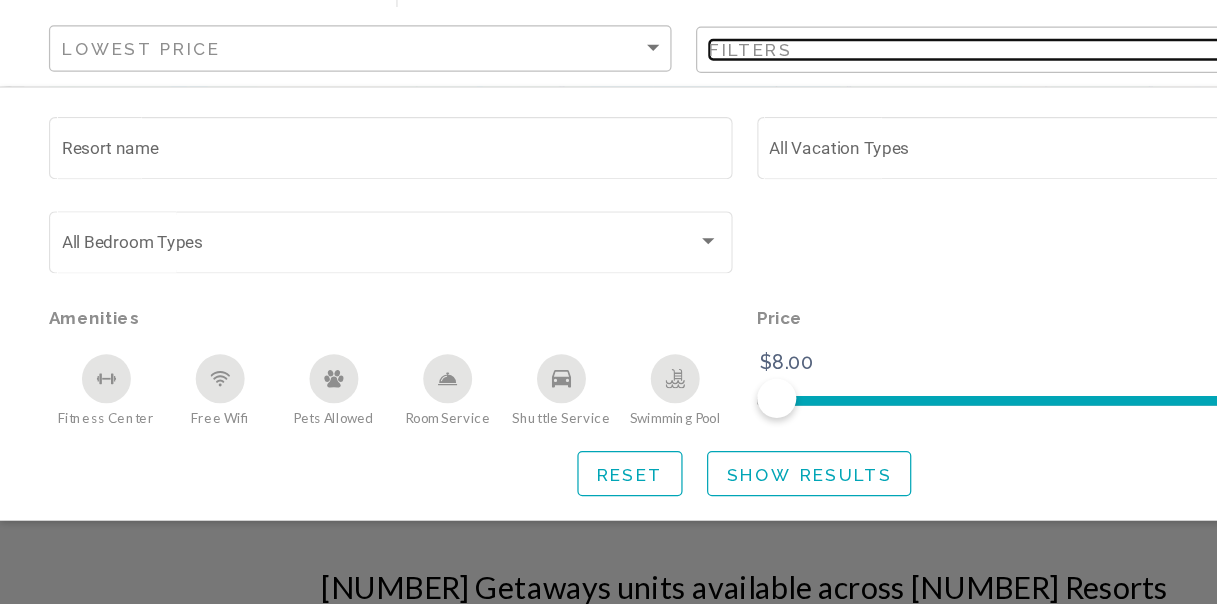 scroll, scrollTop: 280, scrollLeft: 0, axis: vertical 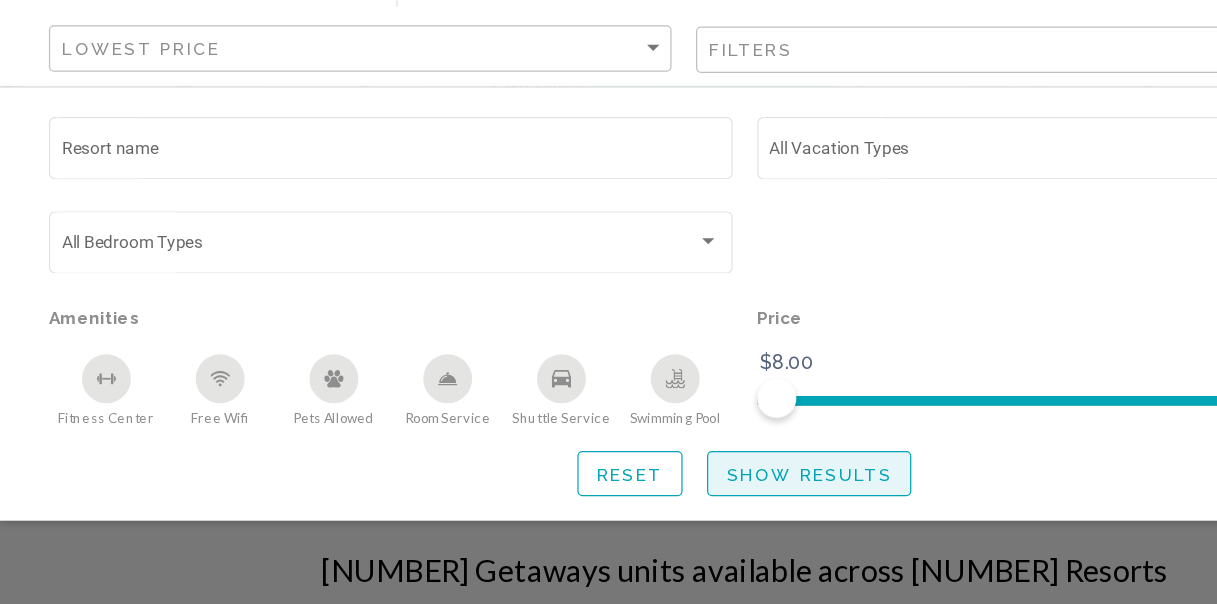click on "Show Results" 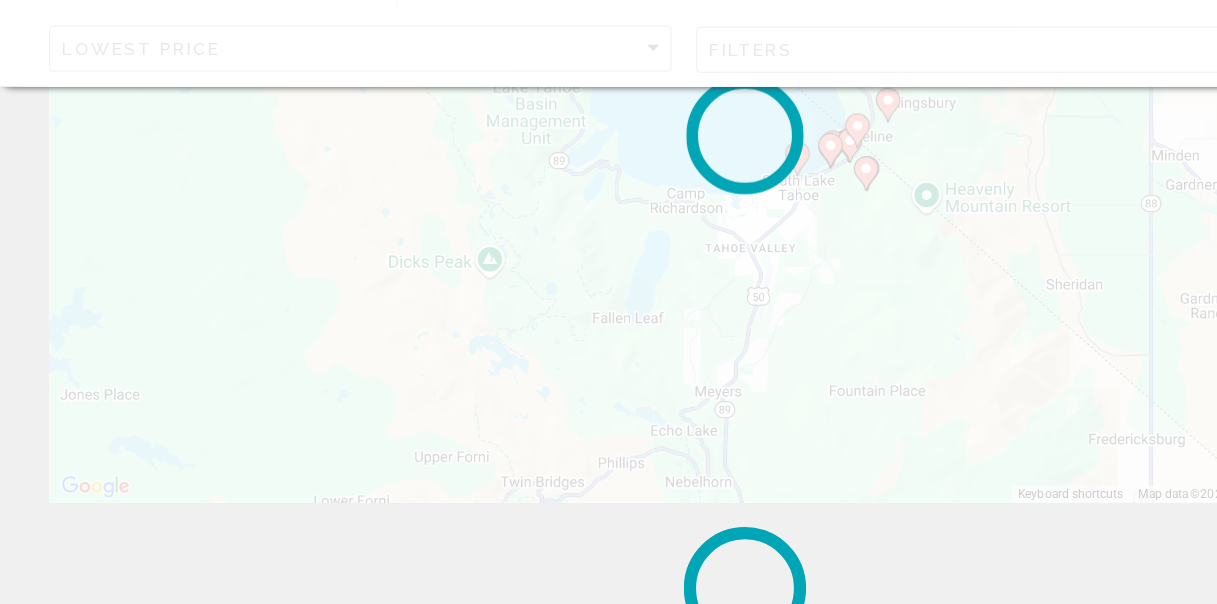 scroll, scrollTop: 0, scrollLeft: 0, axis: both 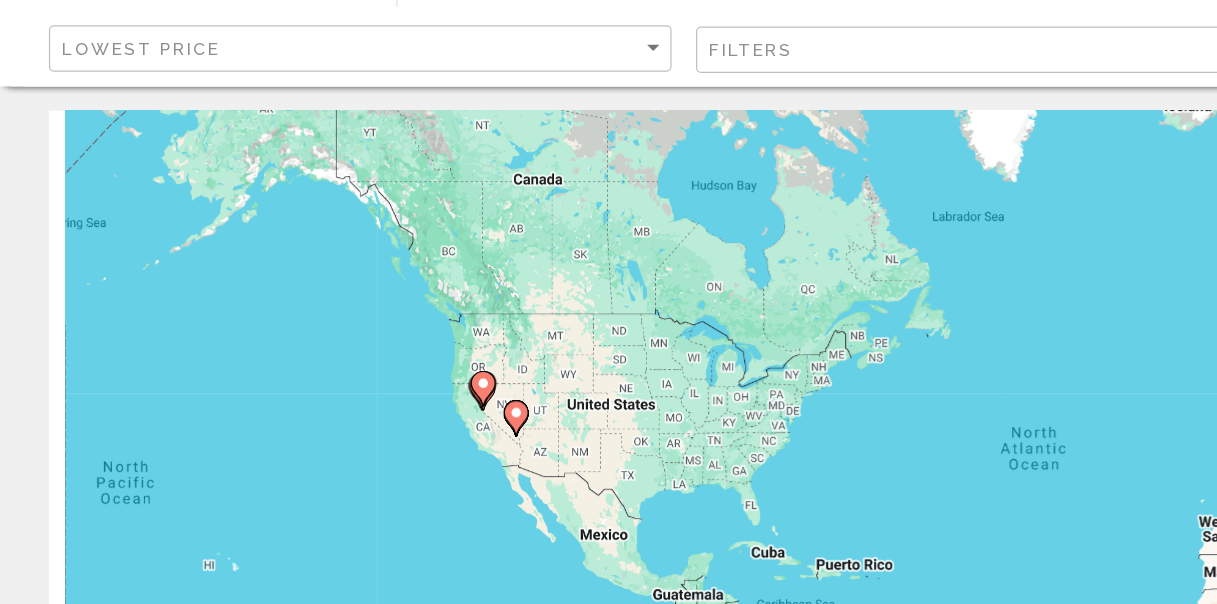 drag, startPoint x: 109, startPoint y: 432, endPoint x: 418, endPoint y: 436, distance: 309.02588 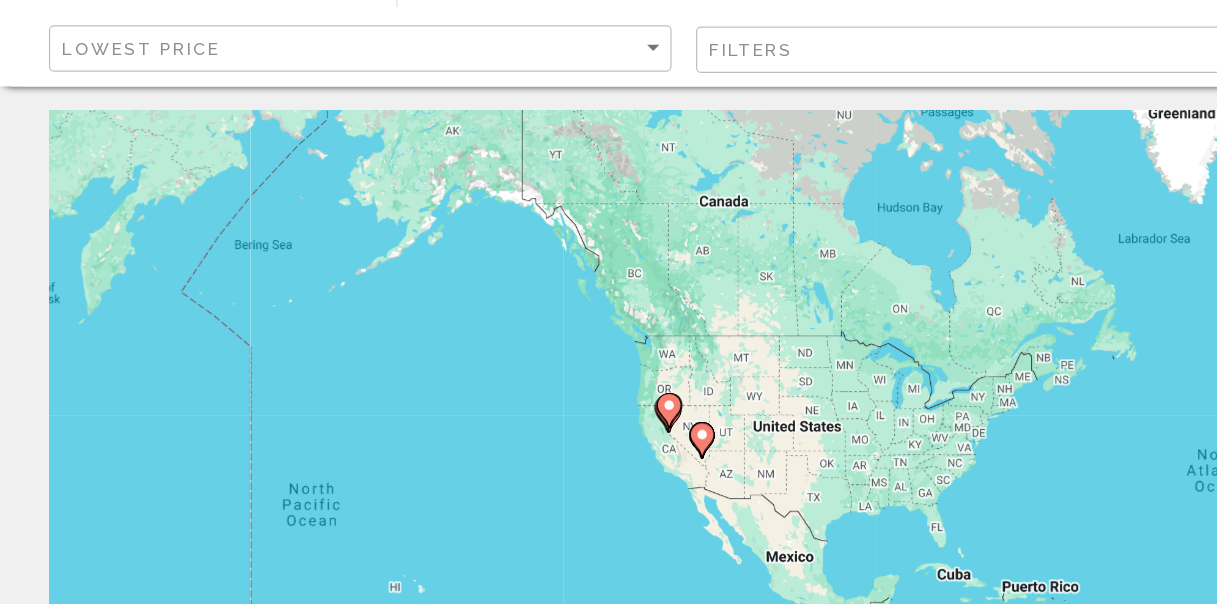 drag, startPoint x: 377, startPoint y: 433, endPoint x: 536, endPoint y: 453, distance: 160.25293 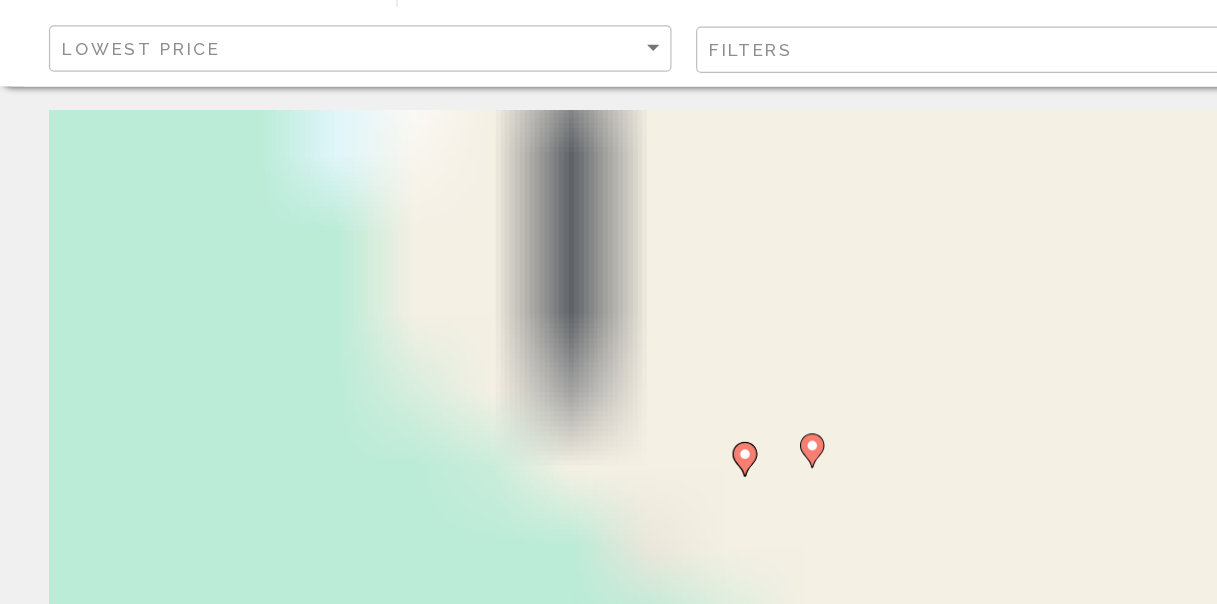 click on "To navigate, press the arrow keys.  To activate drag with keyboard, press Alt + Enter. Once in keyboard drag state, use the arrow keys to move the marker. To complete the drag, press the Enter key. To cancel, press Escape." at bounding box center [608, 500] 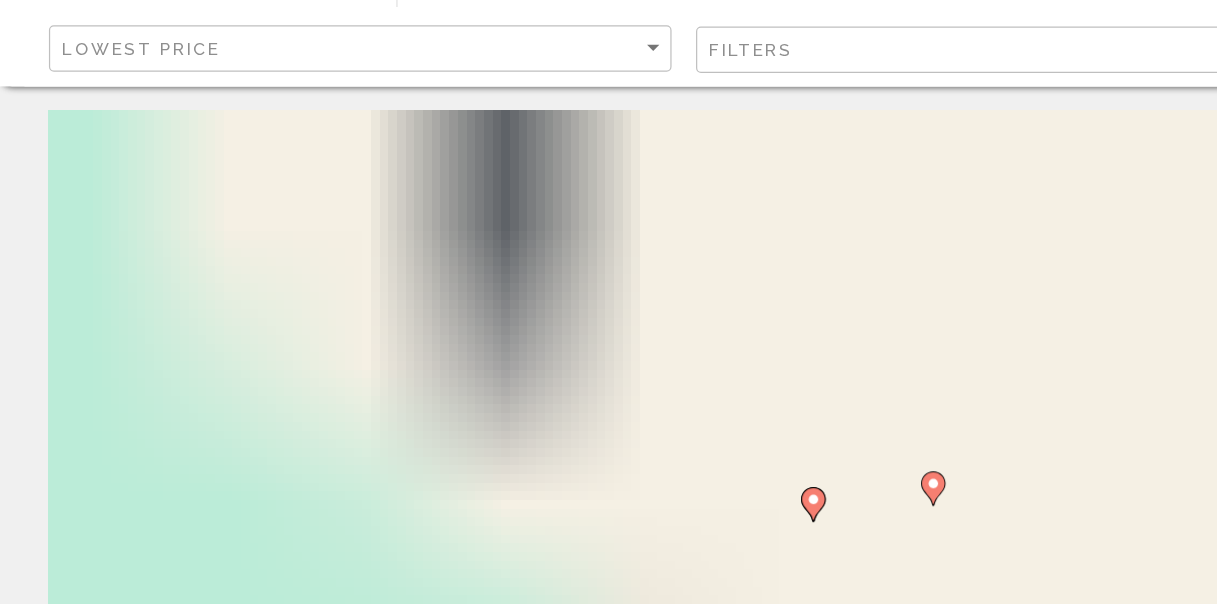 click on "To activate drag with keyboard, press Alt + Enter. Once in keyboard drag state, use the arrow keys to move the marker. To complete the drag, press the Enter key. To cancel, press Escape." at bounding box center (608, 500) 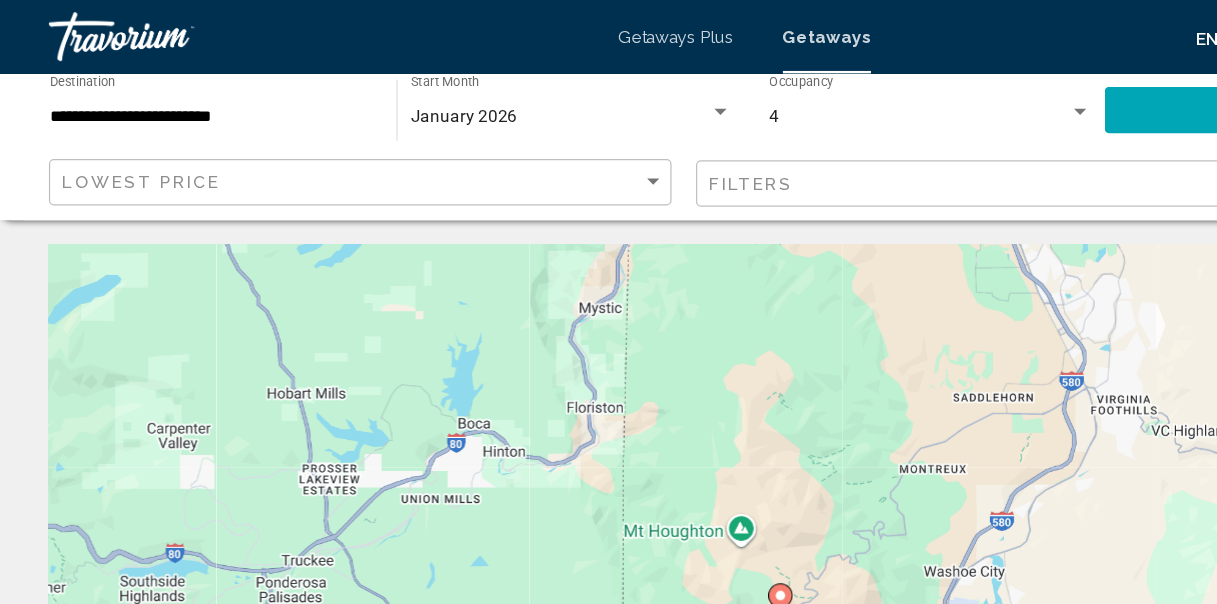 drag, startPoint x: 600, startPoint y: 455, endPoint x: 703, endPoint y: -11, distance: 477.2473 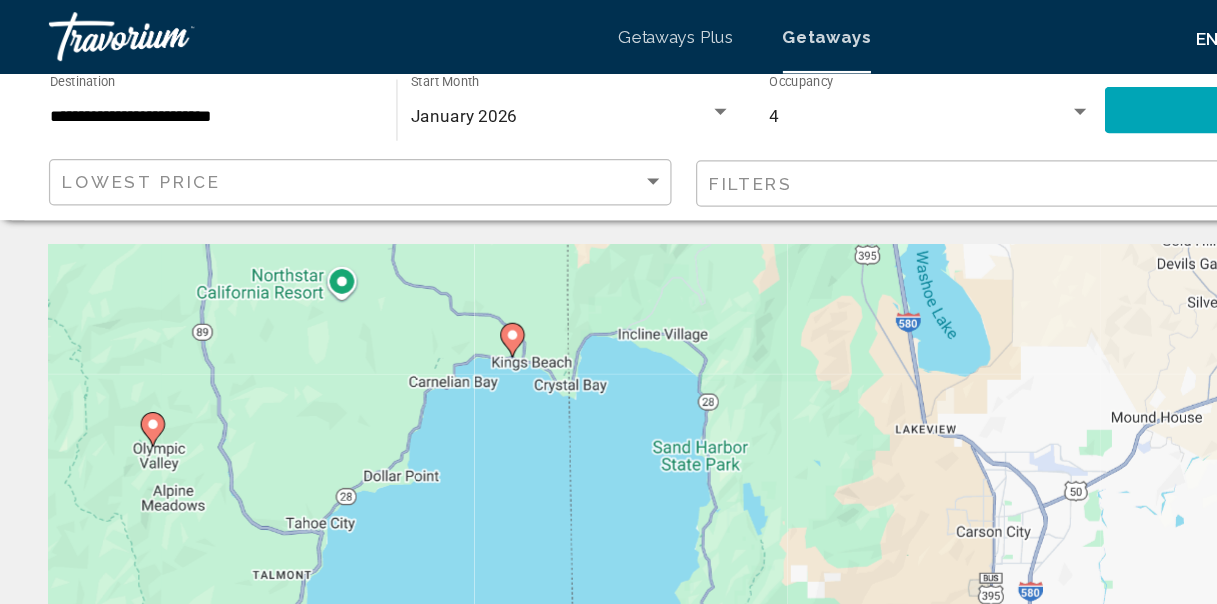 drag, startPoint x: 537, startPoint y: 291, endPoint x: 491, endPoint y: -38, distance: 332.20023 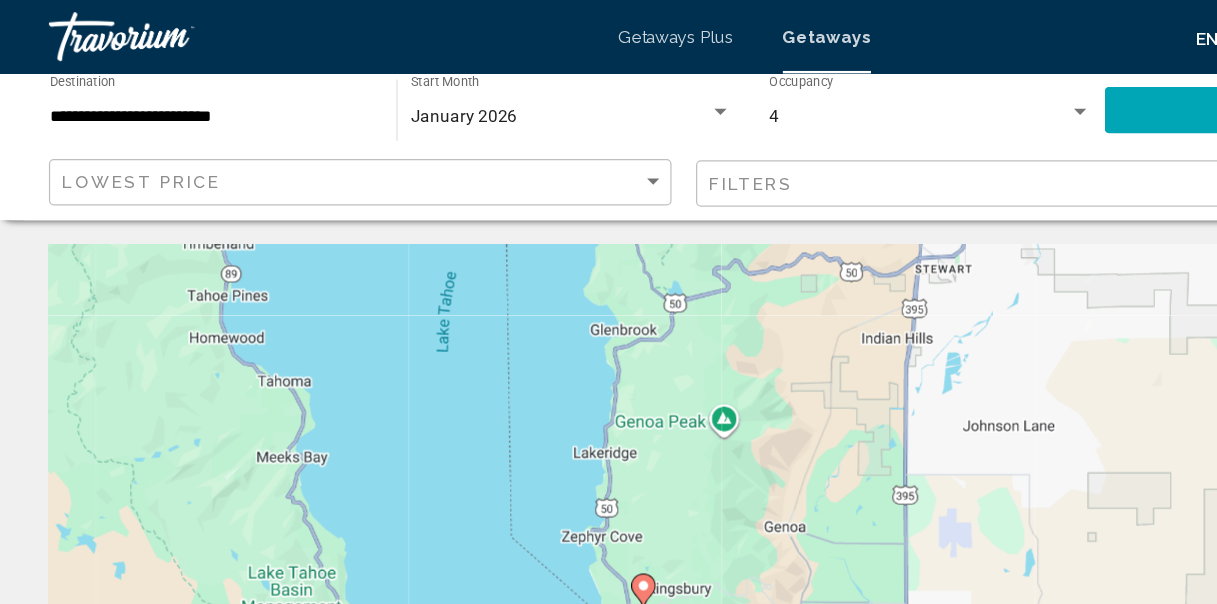 drag, startPoint x: 581, startPoint y: 254, endPoint x: 526, endPoint y: -59, distance: 317.79553 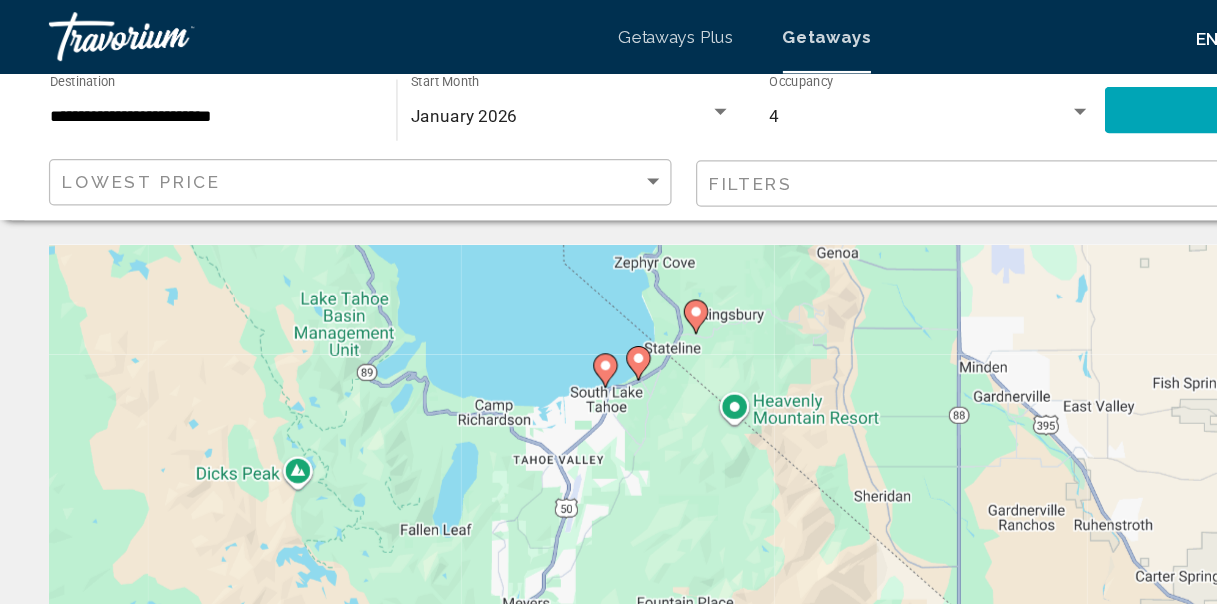 drag, startPoint x: 542, startPoint y: 310, endPoint x: 582, endPoint y: 83, distance: 230.49728 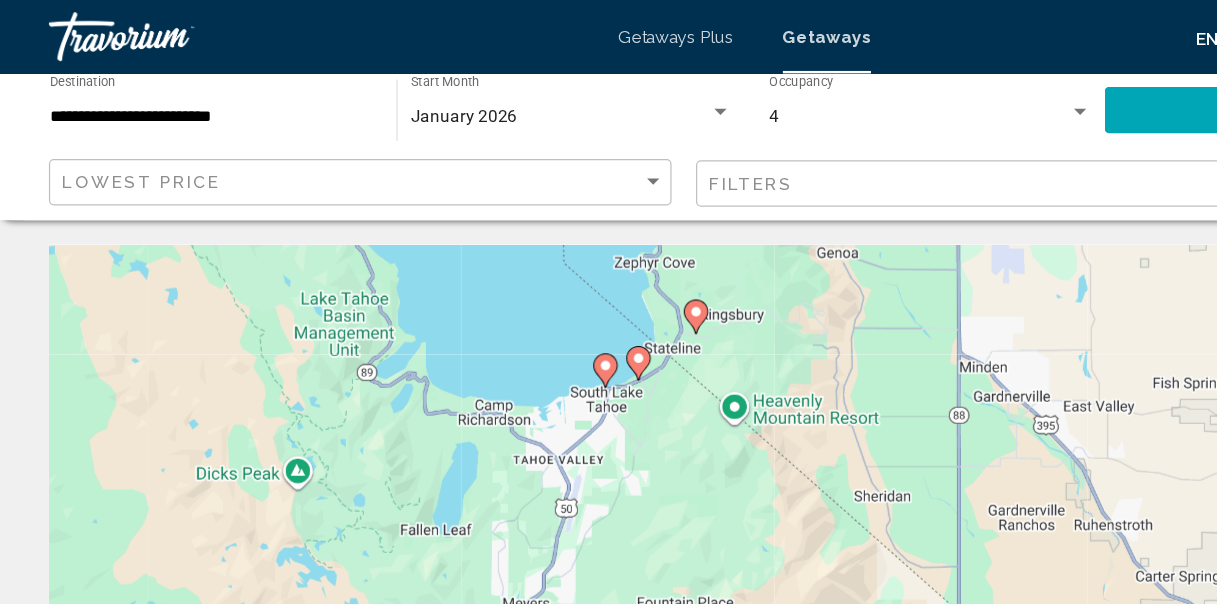 click on "Getaways Plus" at bounding box center [553, 30] 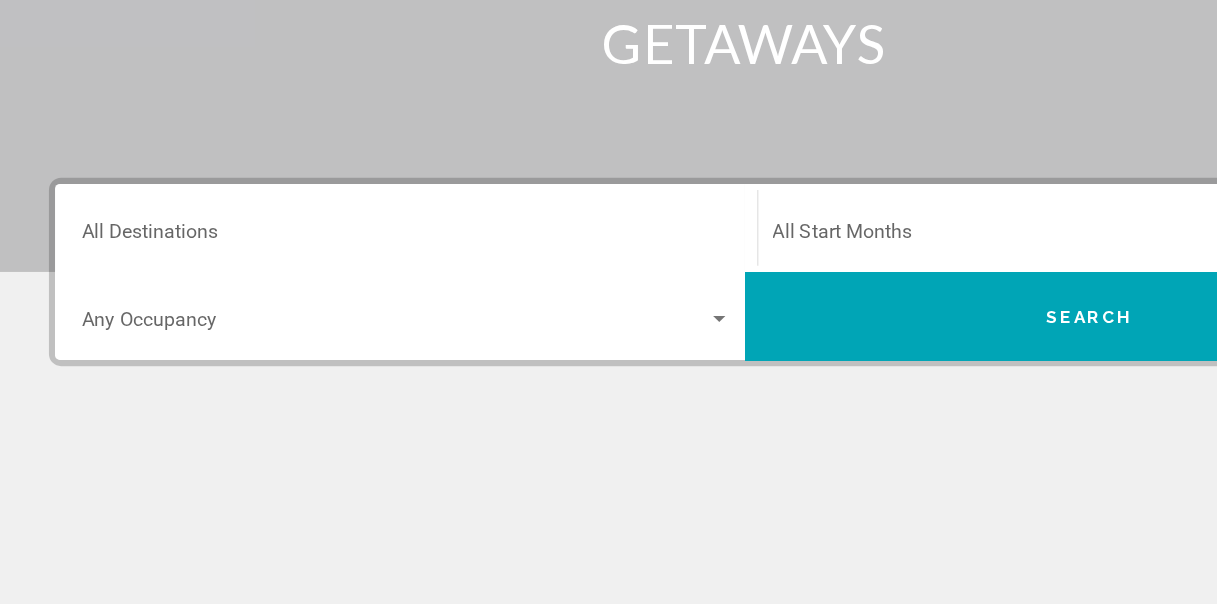 scroll, scrollTop: 306, scrollLeft: 0, axis: vertical 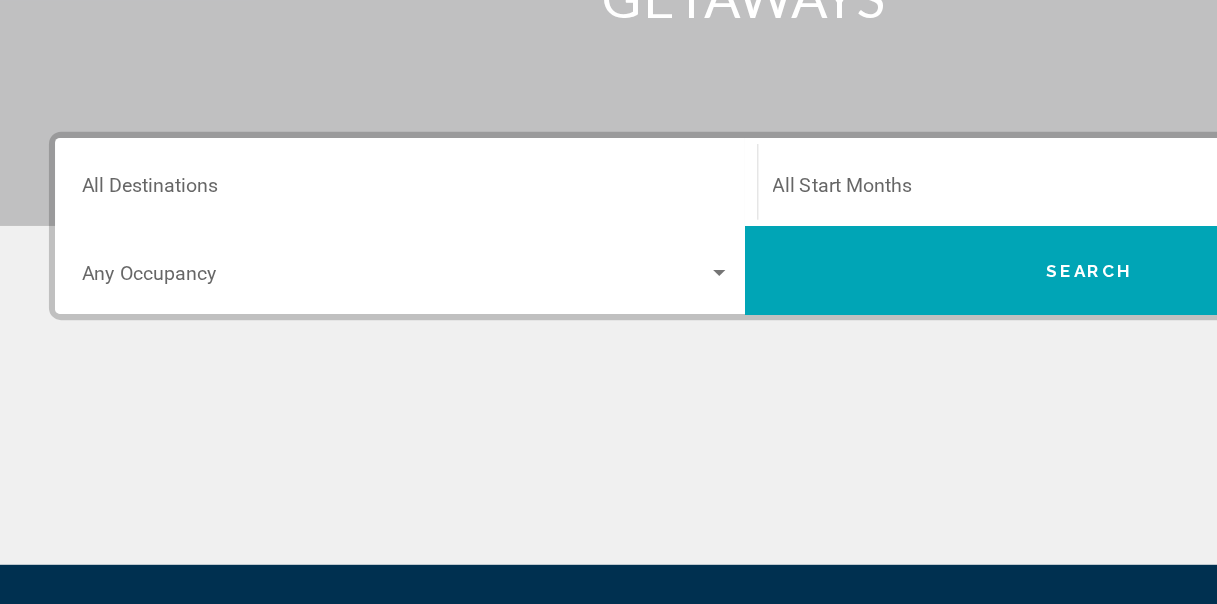 click on "Occupancy Any Occupancy" at bounding box center [332, 330] 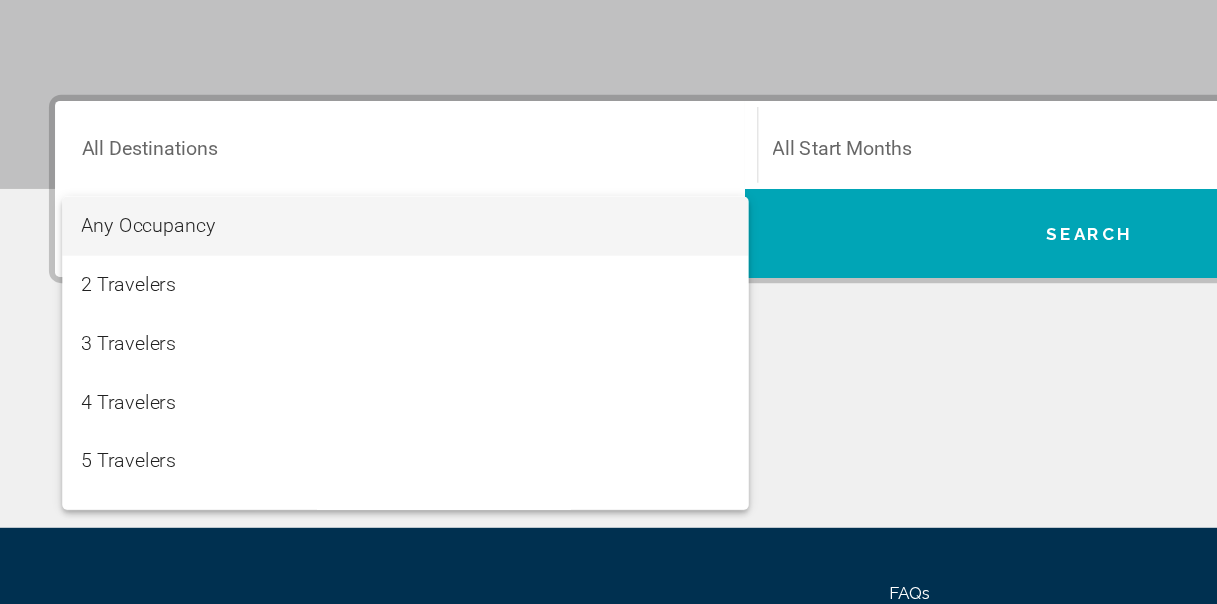 scroll, scrollTop: 348, scrollLeft: 0, axis: vertical 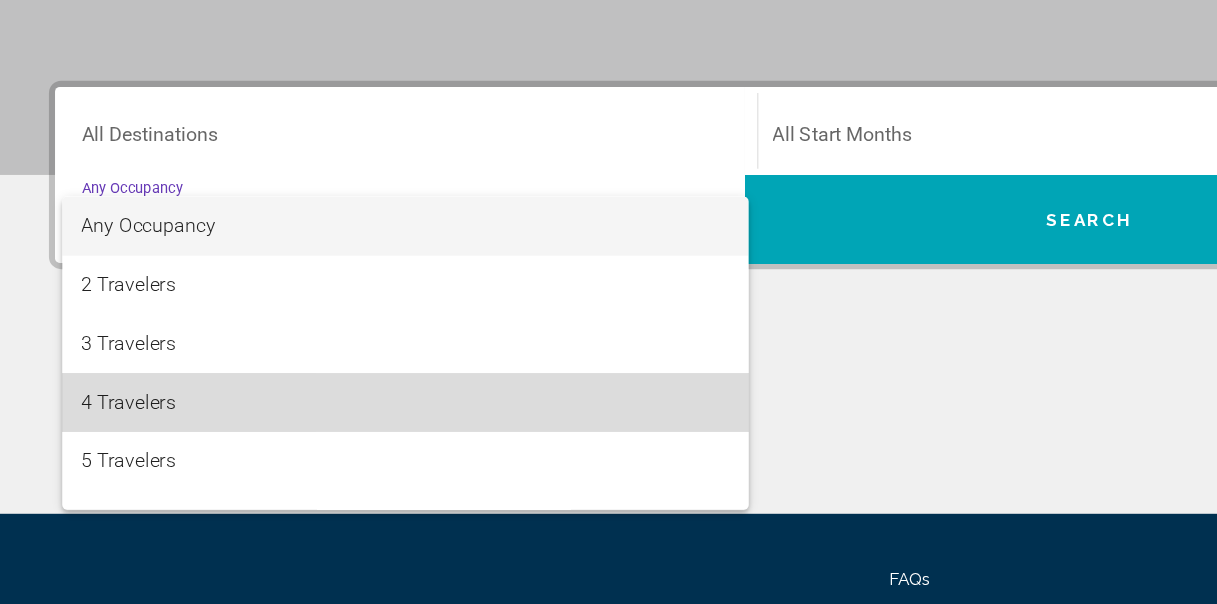 click on "4 Travelers" at bounding box center [332, 438] 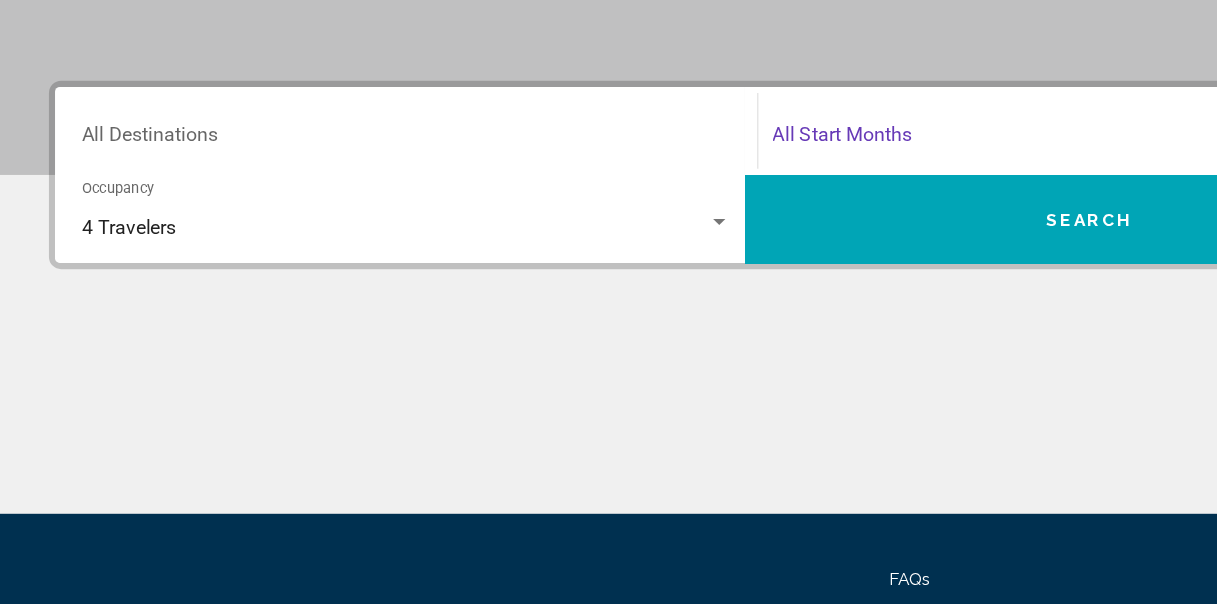click at bounding box center [887, 223] 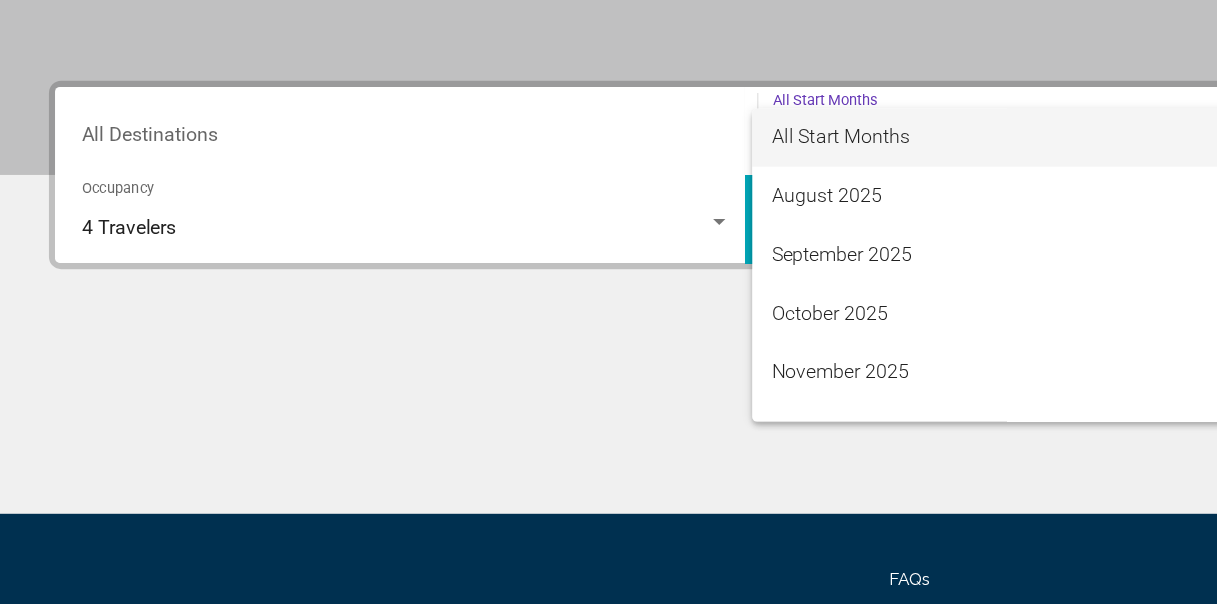 click at bounding box center [608, 302] 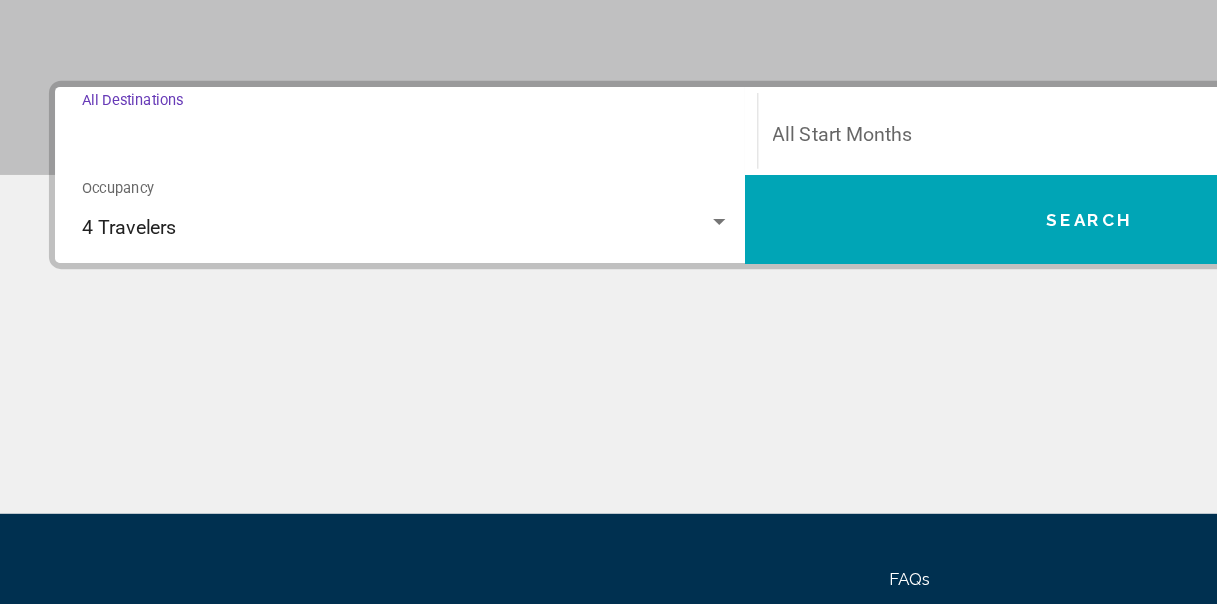 click on "Destination All Destinations" at bounding box center [332, 223] 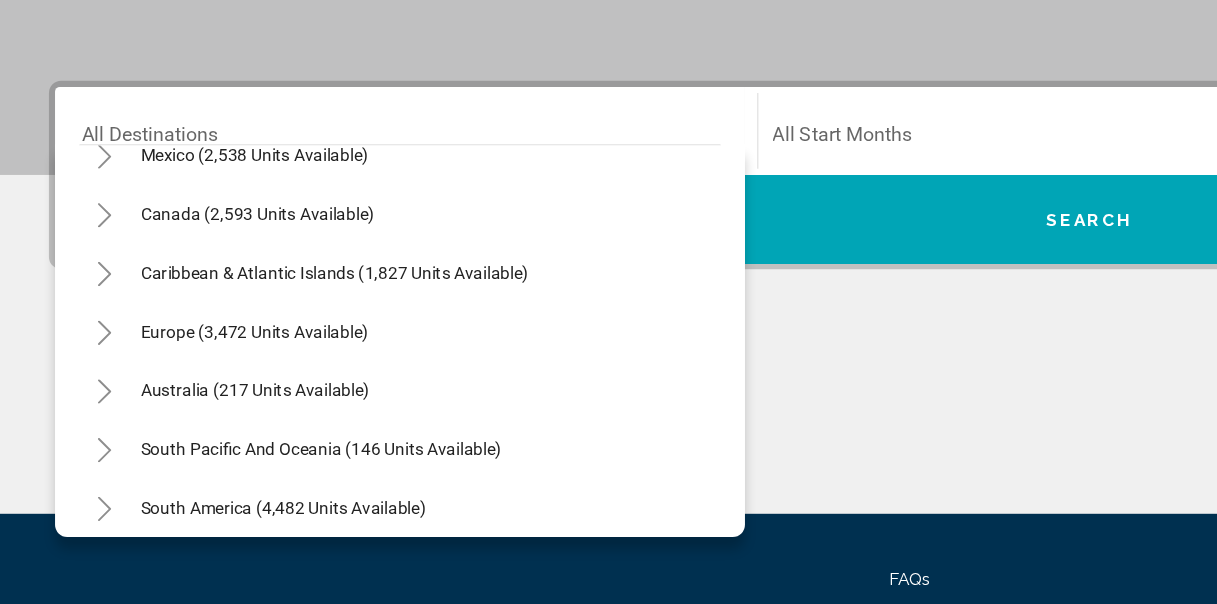 scroll, scrollTop: 123, scrollLeft: 0, axis: vertical 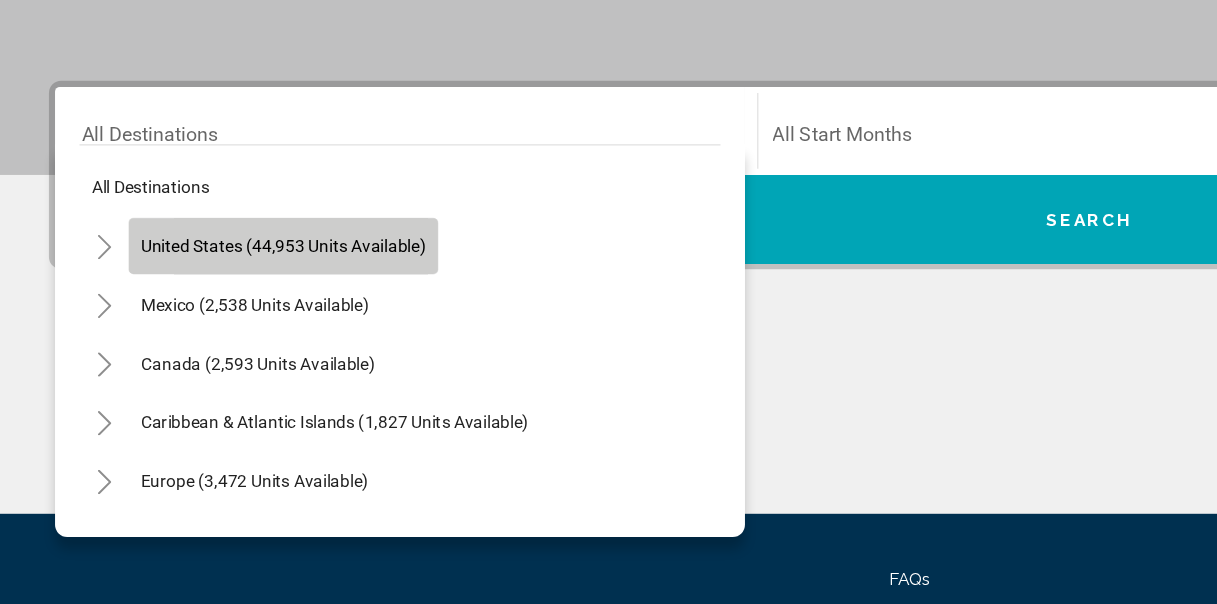 click on "United States (44,953 units available)" 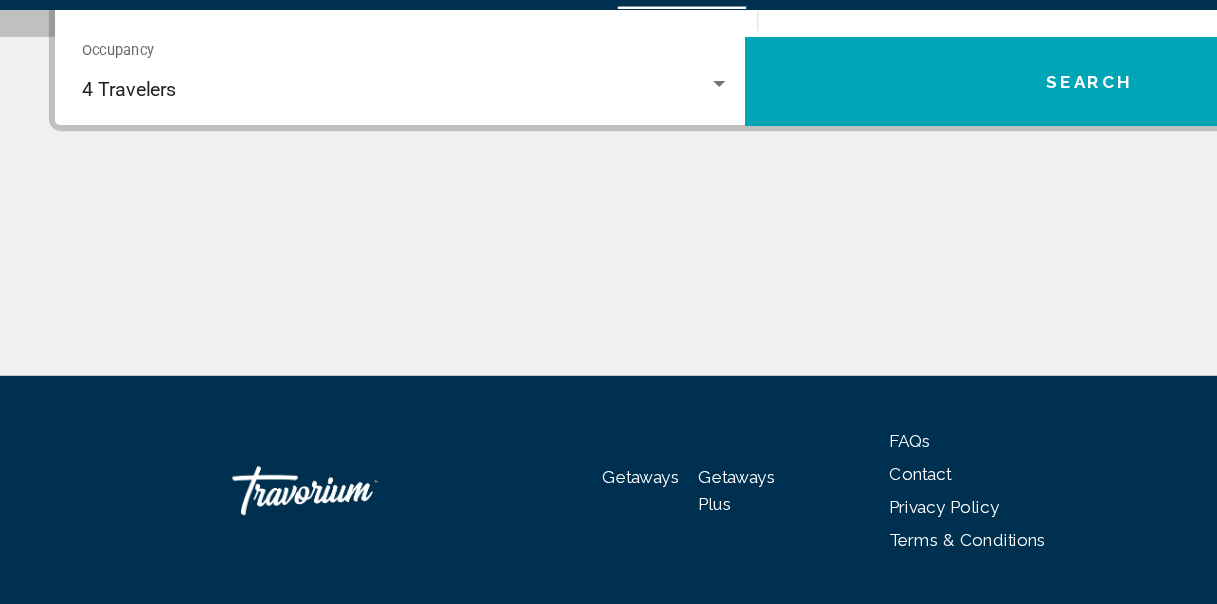 scroll, scrollTop: 517, scrollLeft: 0, axis: vertical 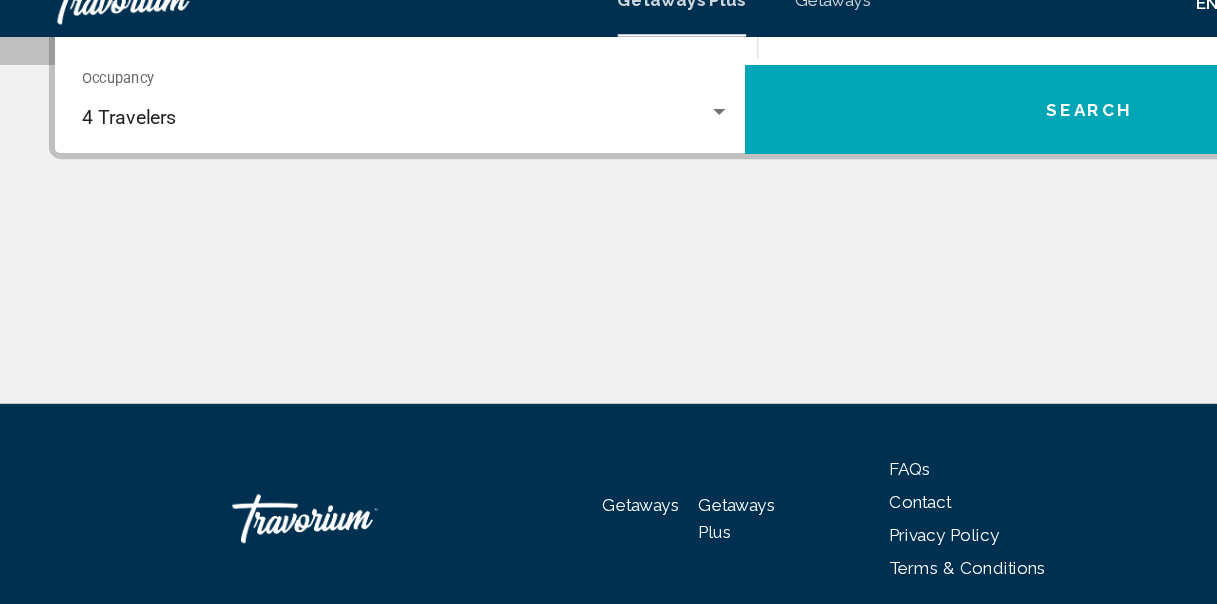 click at bounding box center [608, 285] 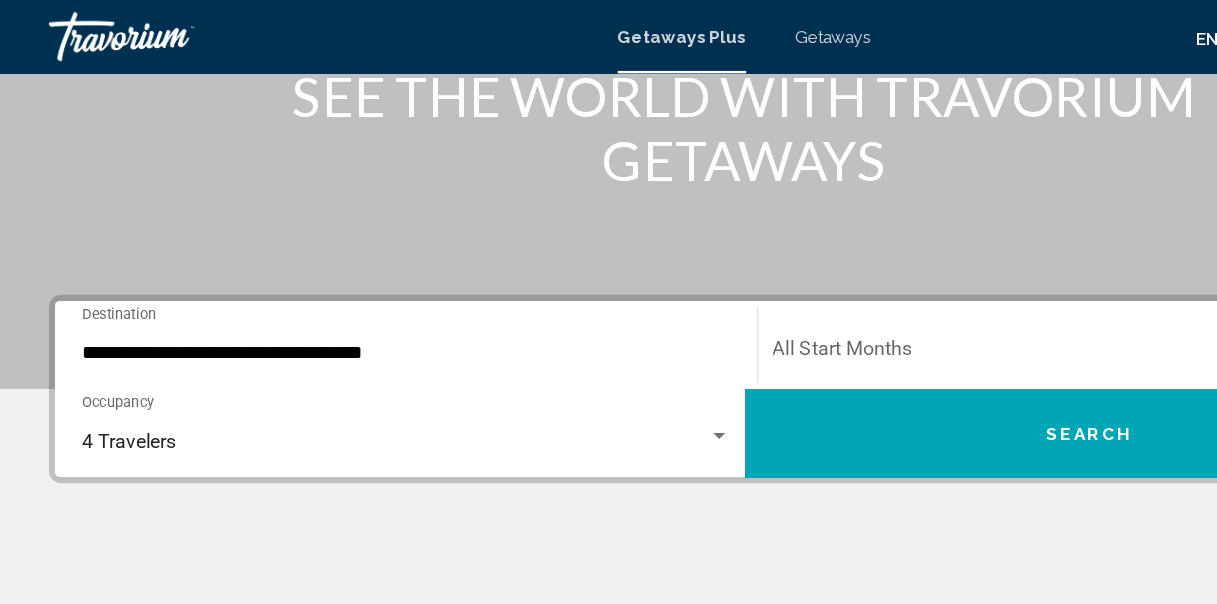 scroll, scrollTop: 281, scrollLeft: 0, axis: vertical 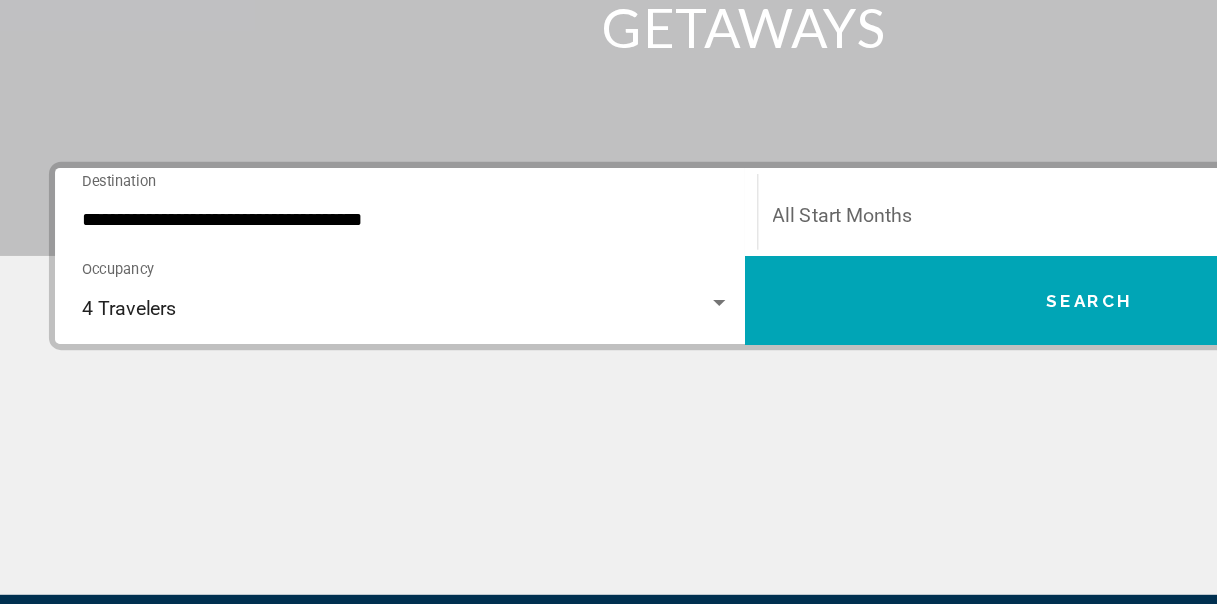 click on "Start Month All Start Months" 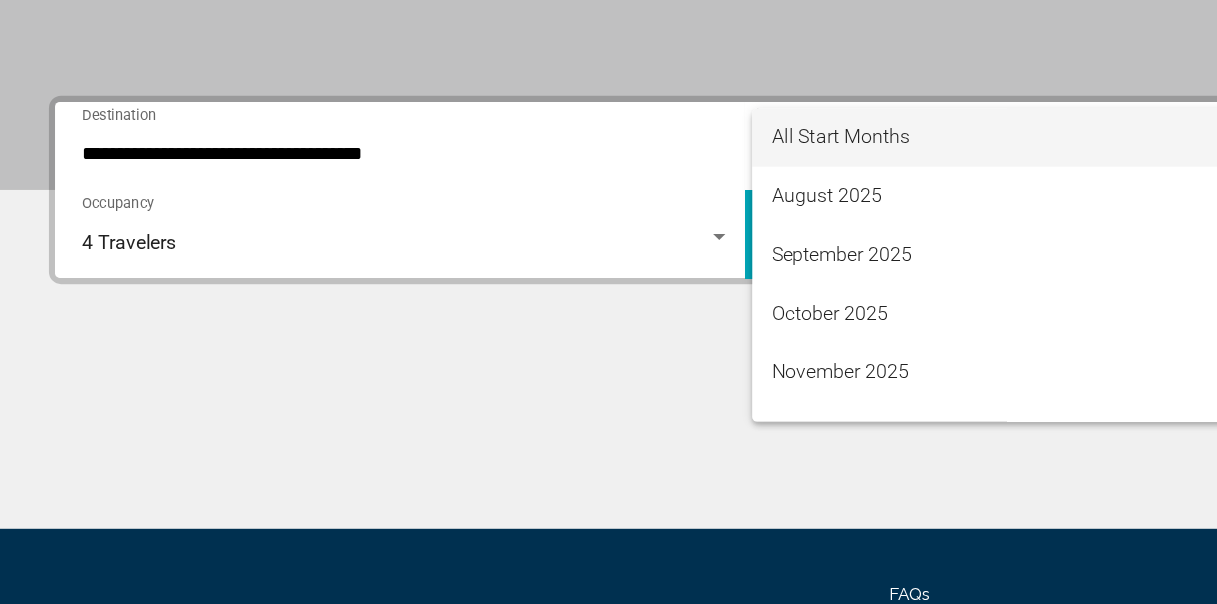 scroll, scrollTop: 348, scrollLeft: 0, axis: vertical 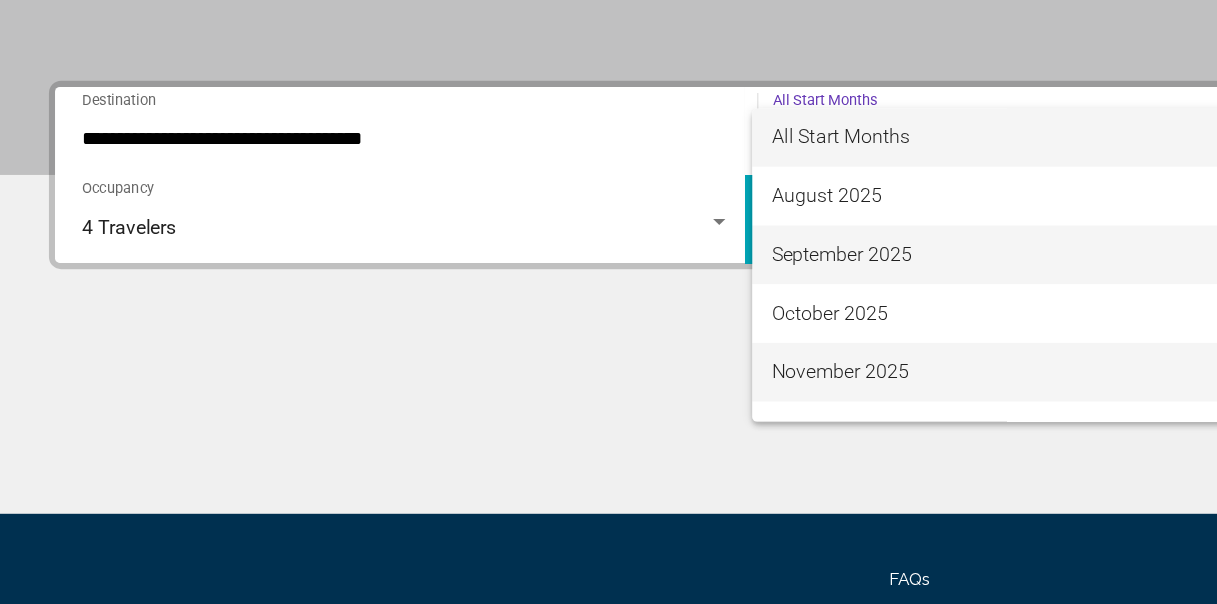 drag, startPoint x: 864, startPoint y: 411, endPoint x: 862, endPoint y: 317, distance: 94.02127 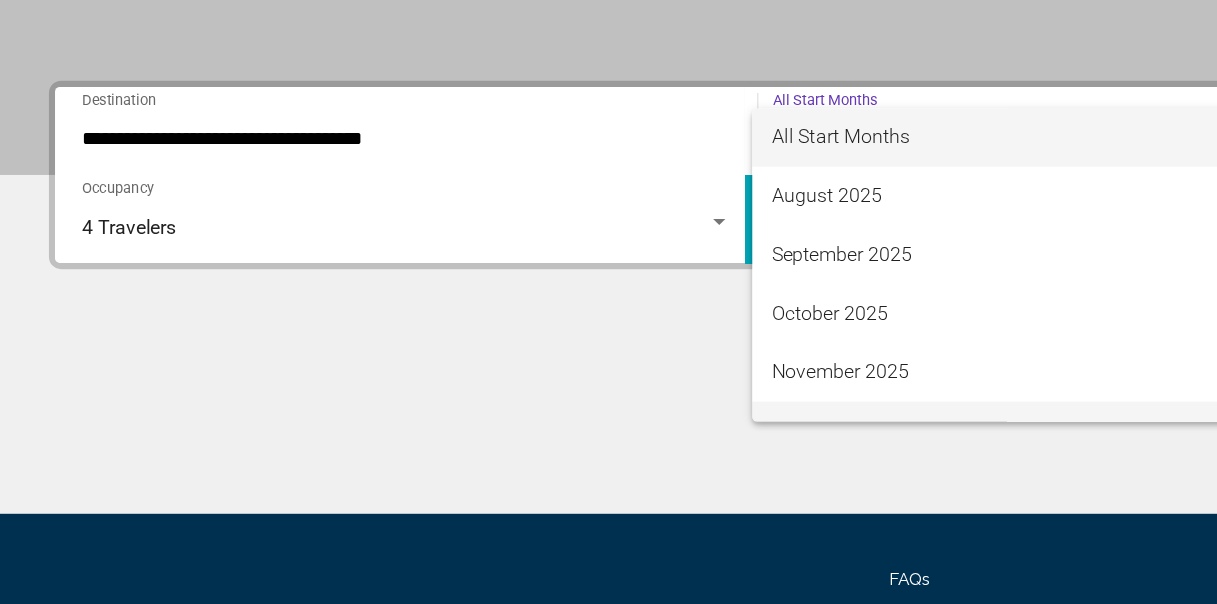 click on "December 2025" at bounding box center [895, 462] 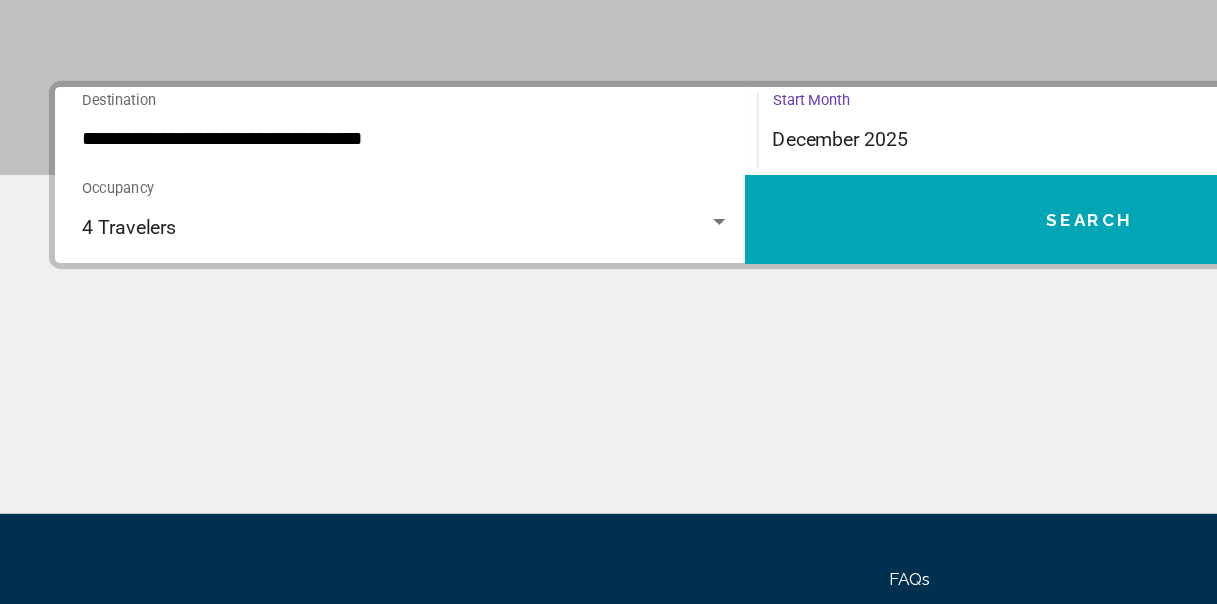 scroll, scrollTop: 32, scrollLeft: 0, axis: vertical 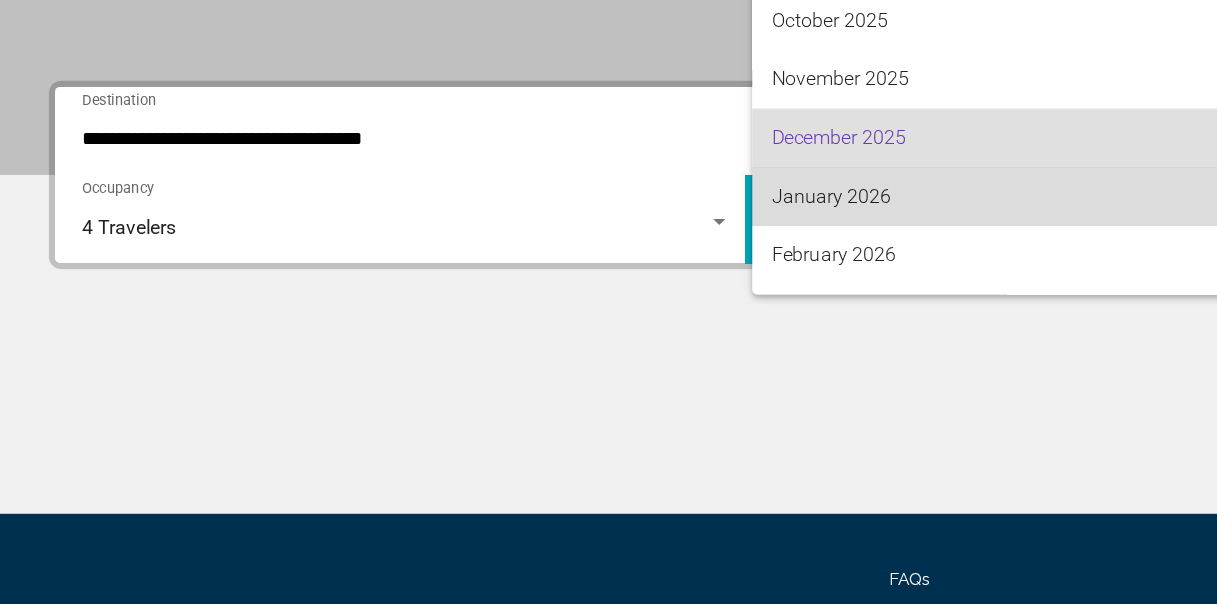 click on "January 2026" at bounding box center [895, 270] 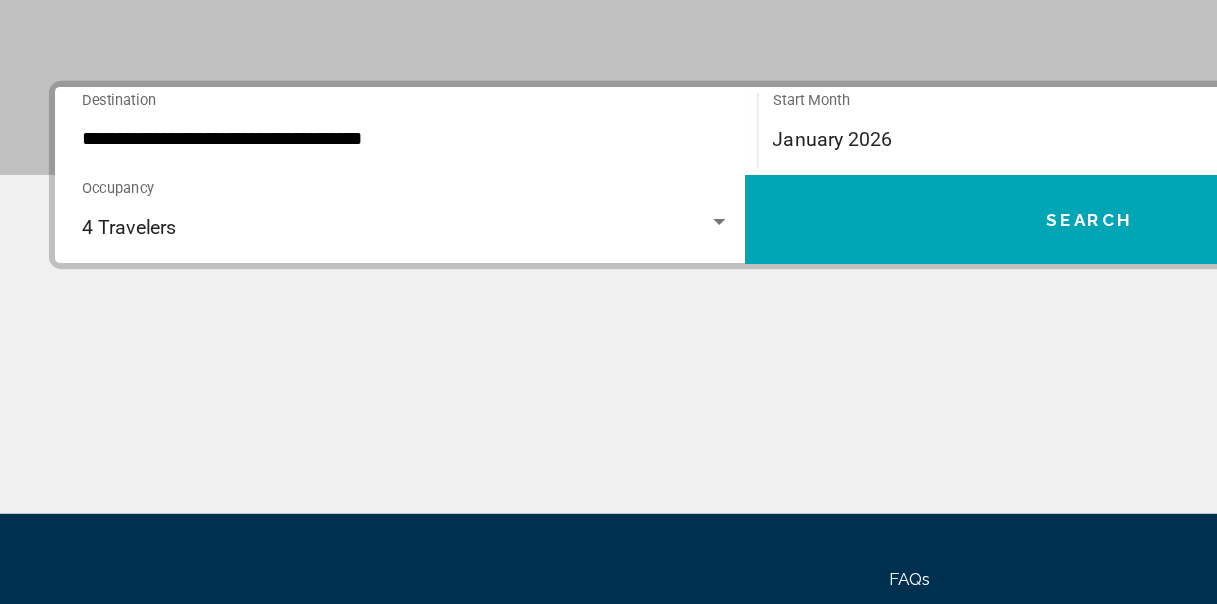 drag, startPoint x: 656, startPoint y: 499, endPoint x: 500, endPoint y: 537, distance: 160.56151 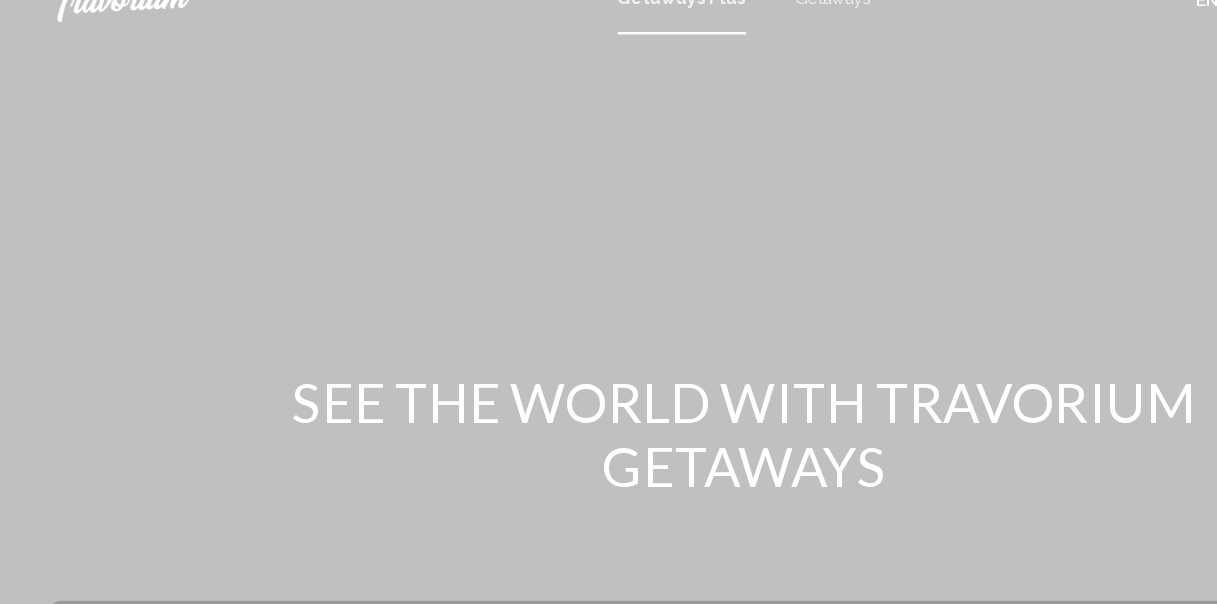 scroll, scrollTop: 0, scrollLeft: 0, axis: both 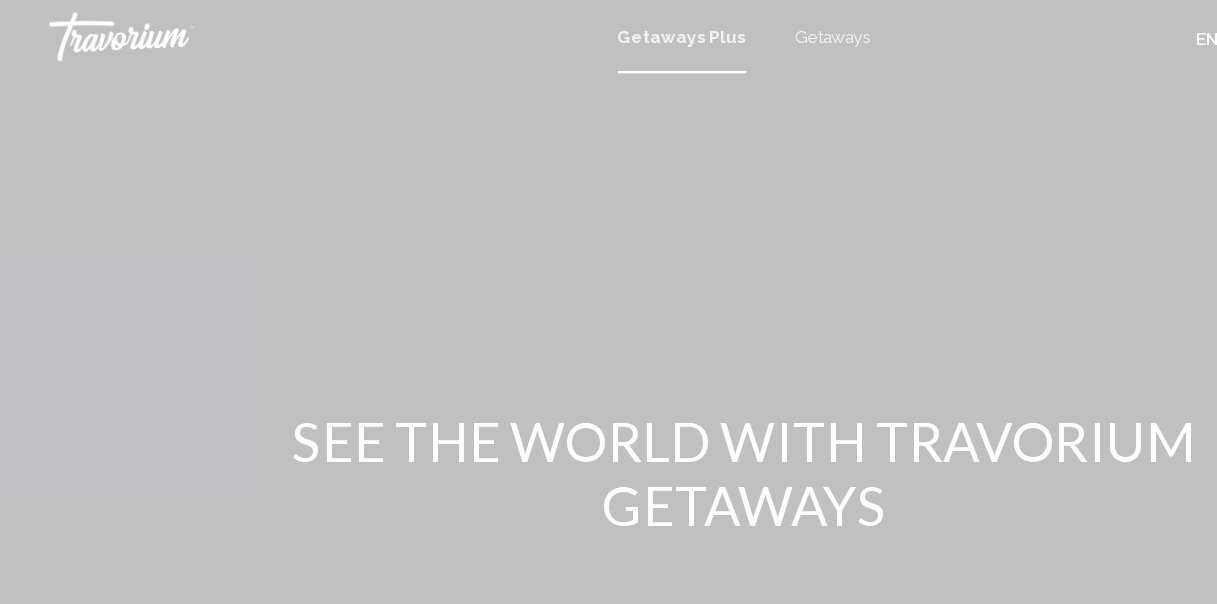click on "Getaways" at bounding box center (681, 30) 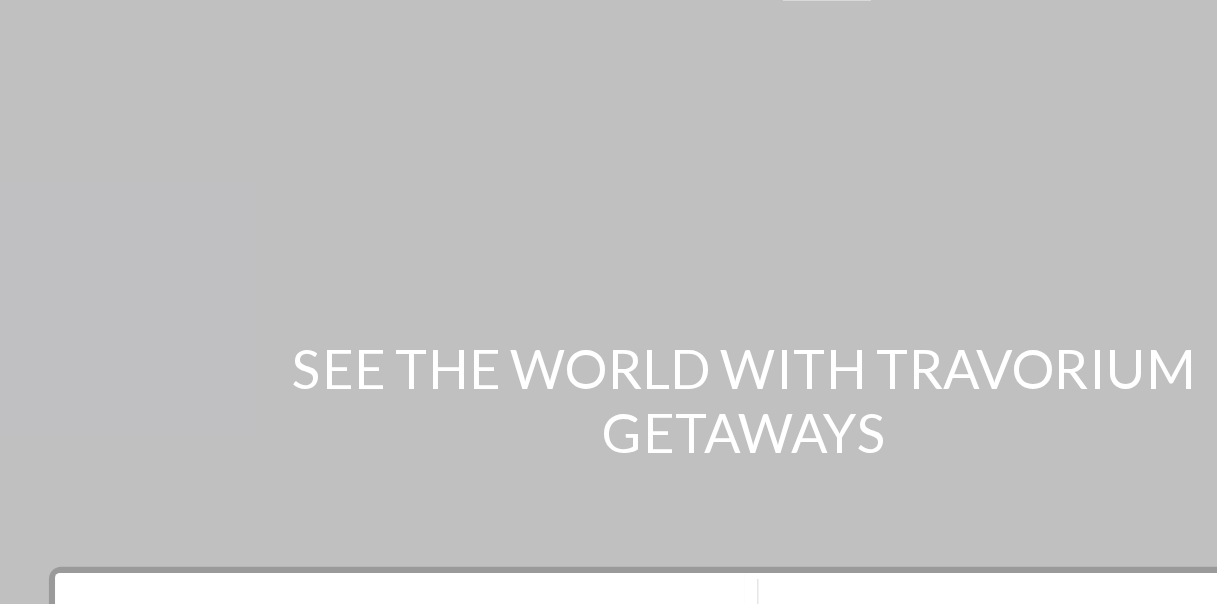 scroll, scrollTop: 0, scrollLeft: 0, axis: both 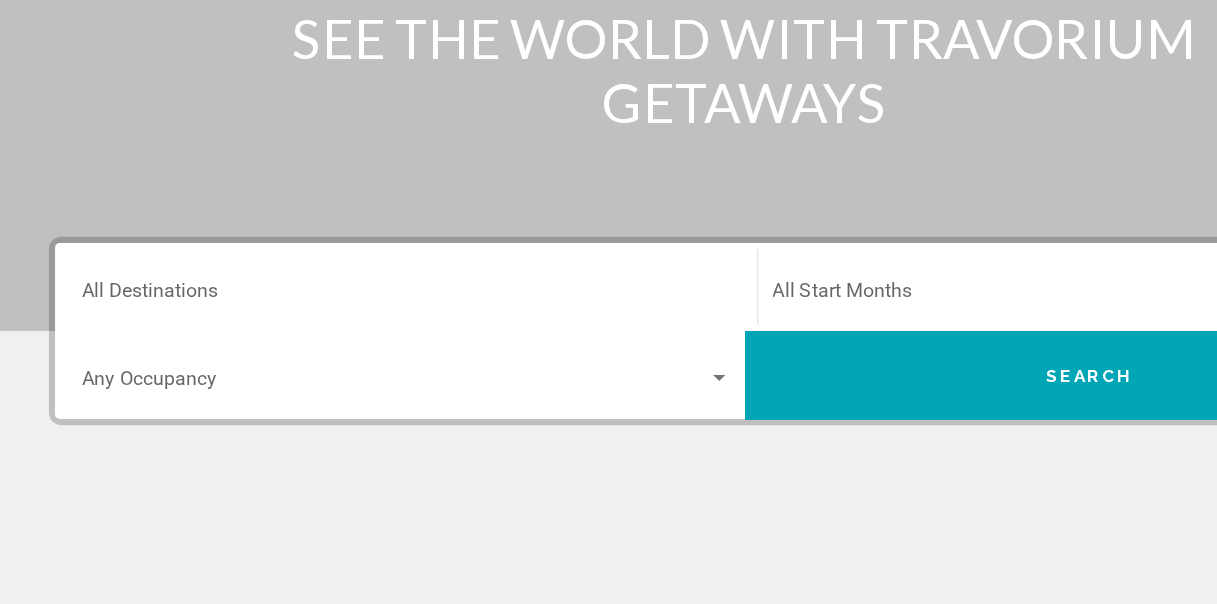 click on "Destination All Destinations" at bounding box center (332, 344) 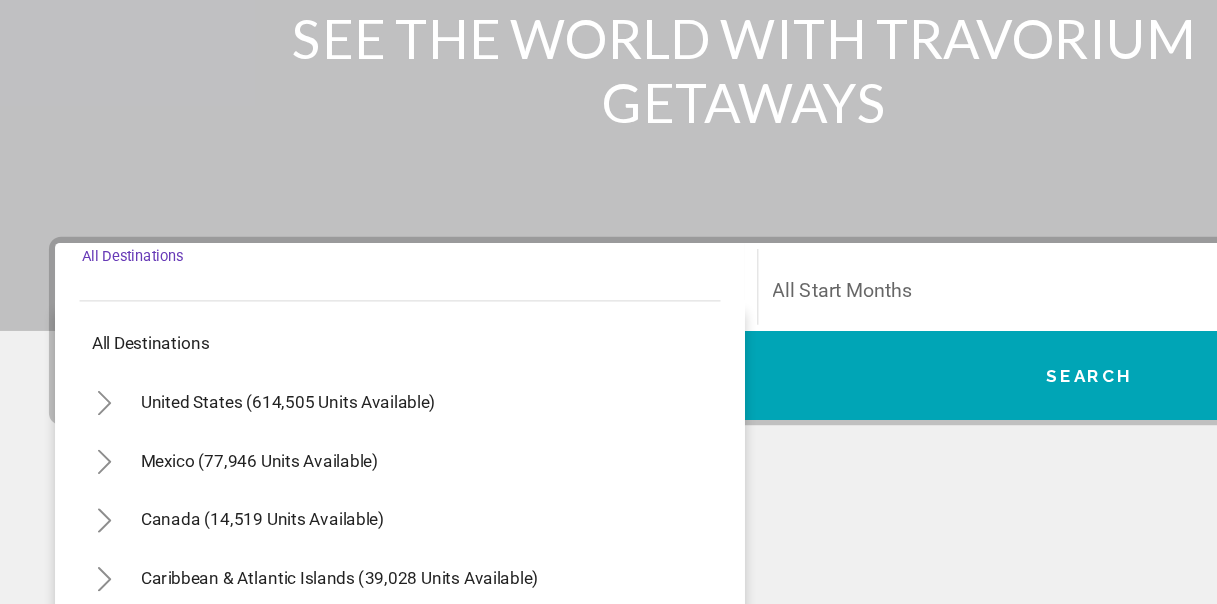 scroll, scrollTop: 348, scrollLeft: 0, axis: vertical 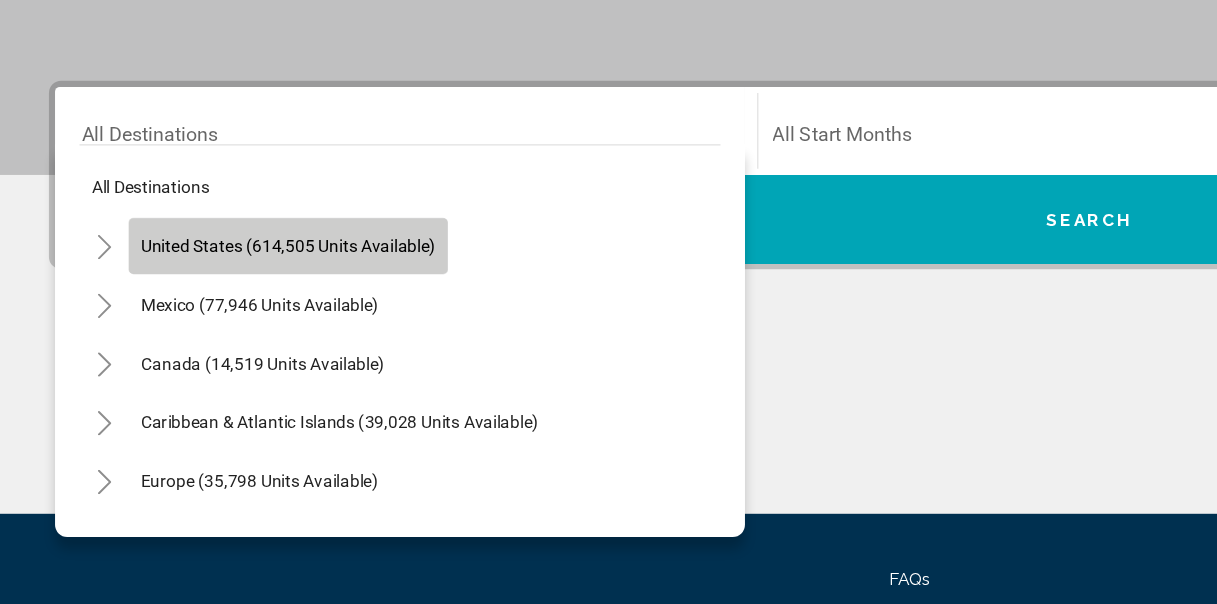 click on "United States (614,505 units available)" 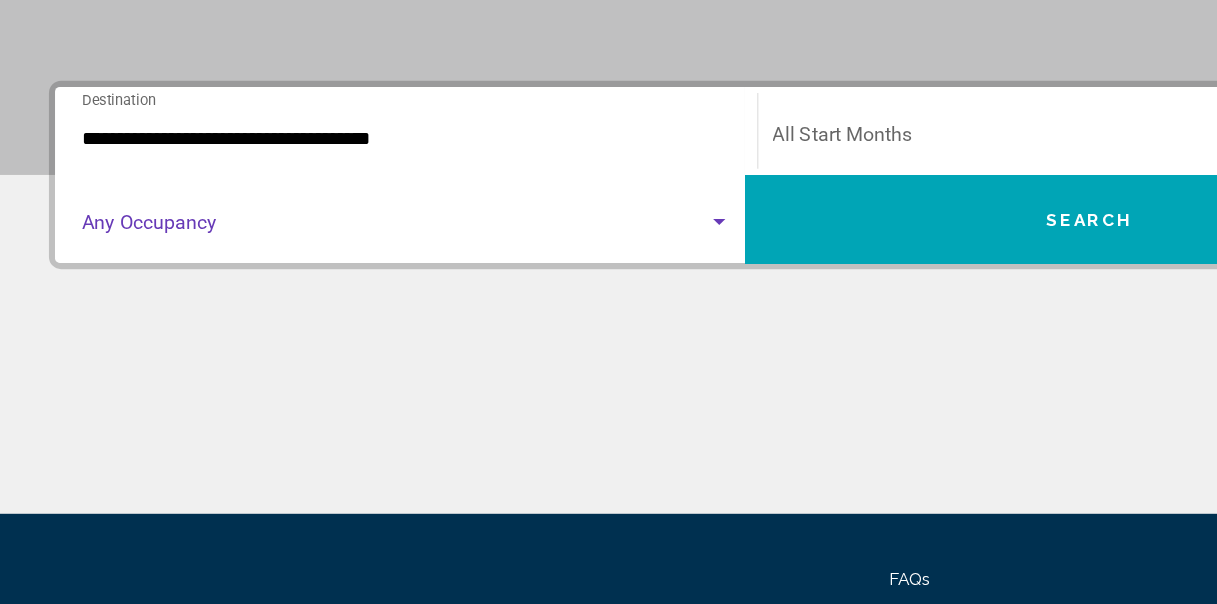click at bounding box center [323, 295] 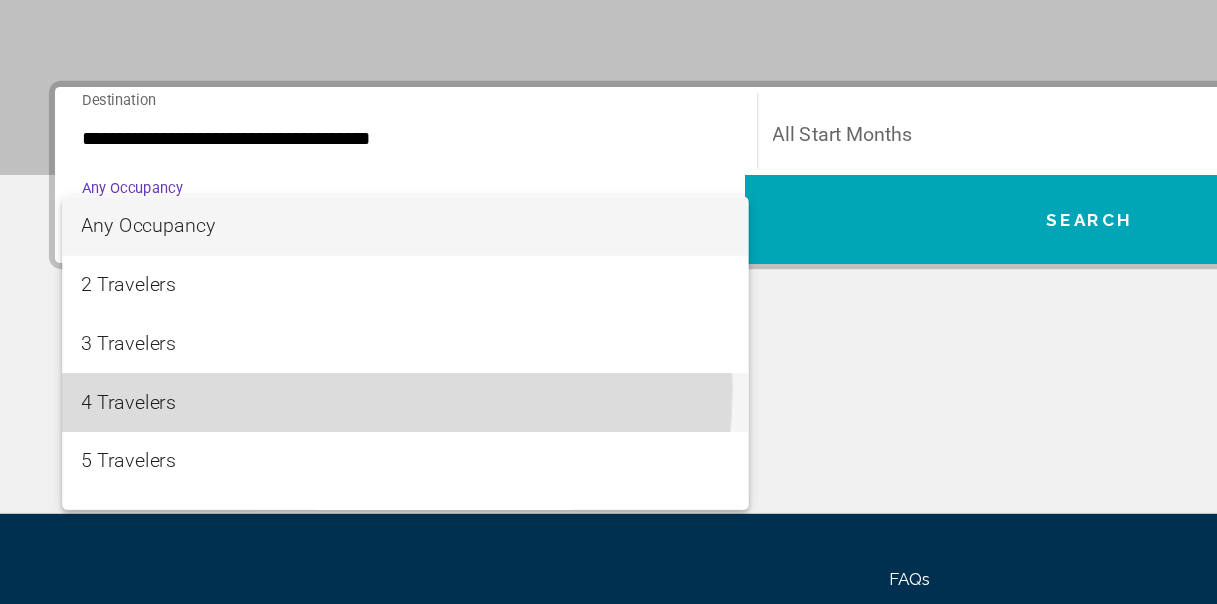 click on "4 Travelers" at bounding box center [332, 438] 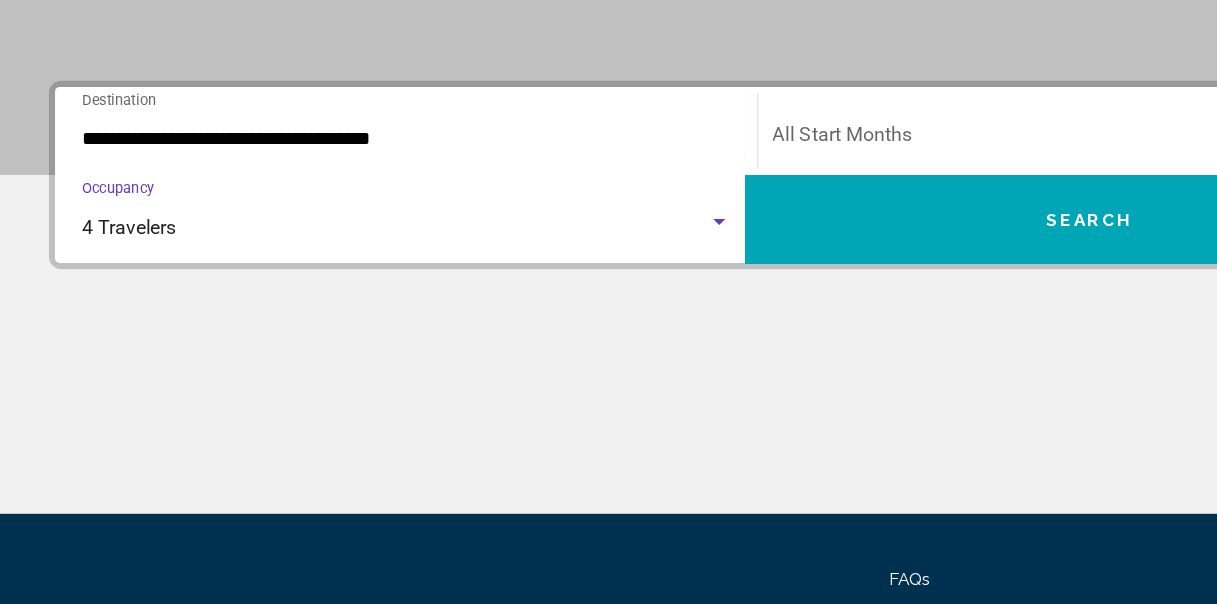 click on "Search" at bounding box center (891, 288) 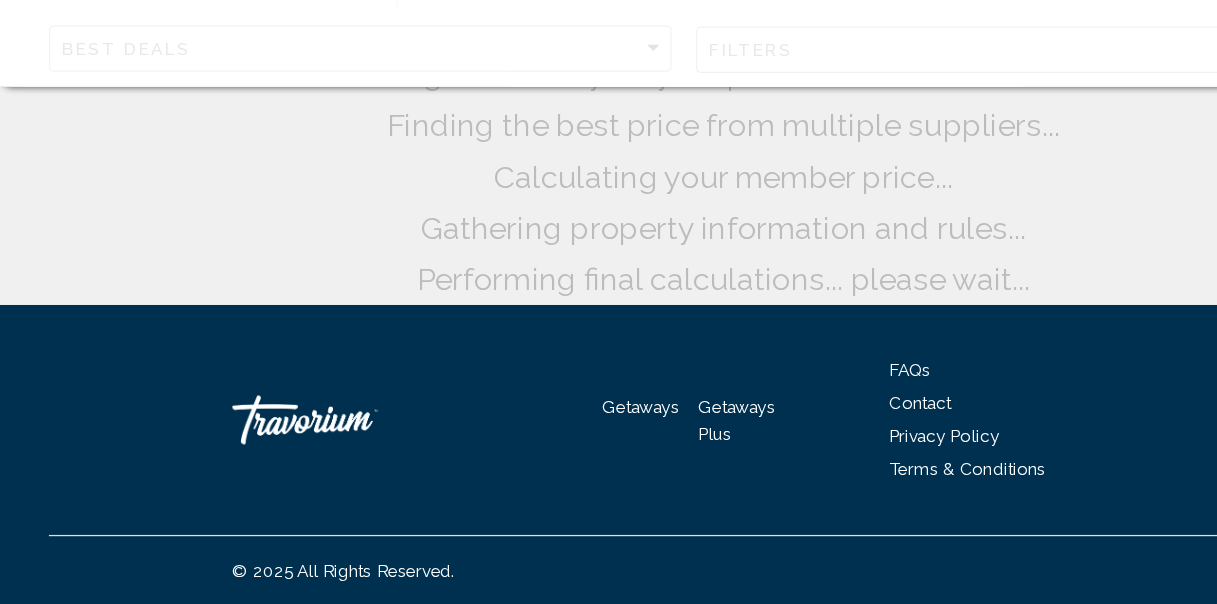 scroll, scrollTop: 0, scrollLeft: 0, axis: both 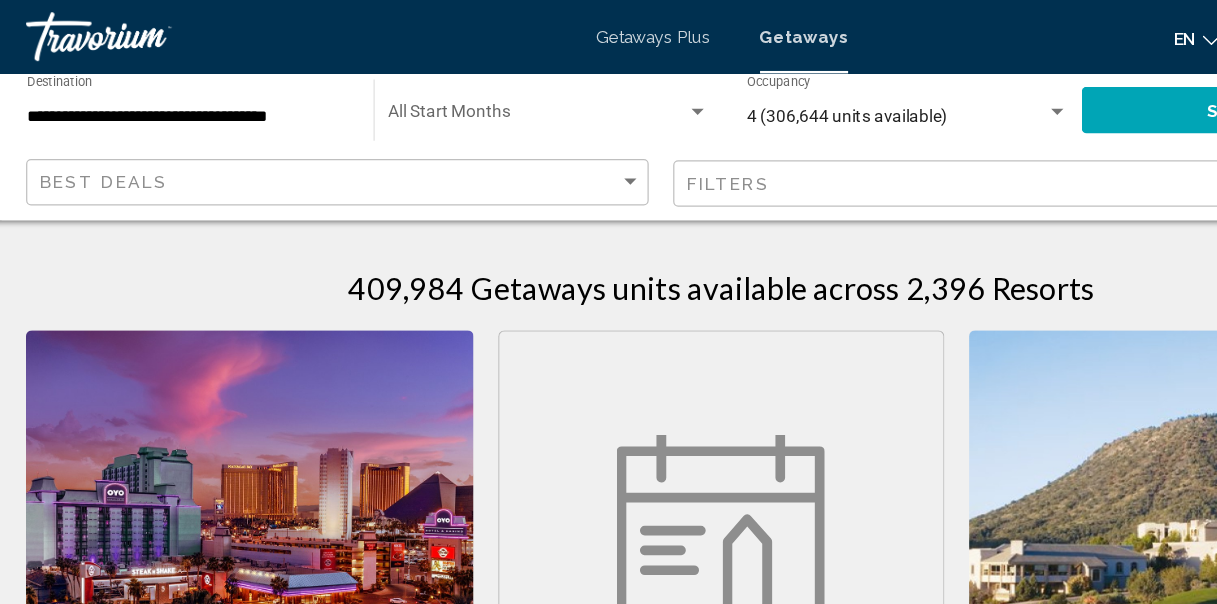 drag, startPoint x: 681, startPoint y: 56, endPoint x: 649, endPoint y: 64, distance: 32.984844 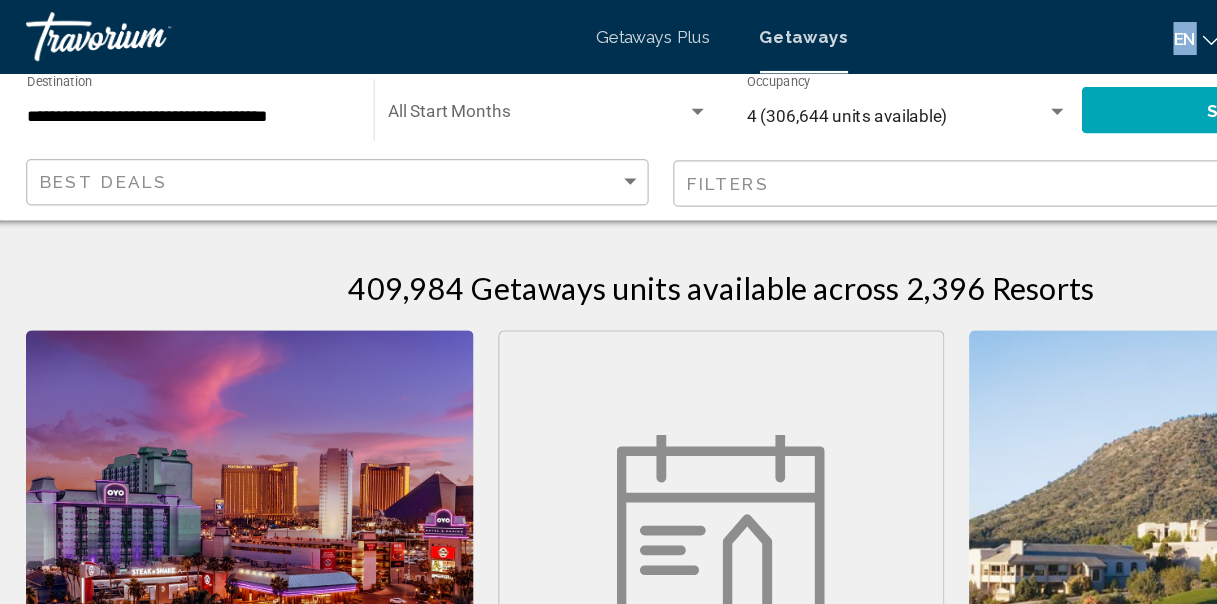 click on "Getaways Plus  Getaways en
English Español Français Italiano Português русский USD
USD ($) MXN (Mex$) CAD (Can$) GBP (£) EUR (€) AUD (A$) NZD (NZ$) CNY (CN¥) VT Login" at bounding box center [608, 30] 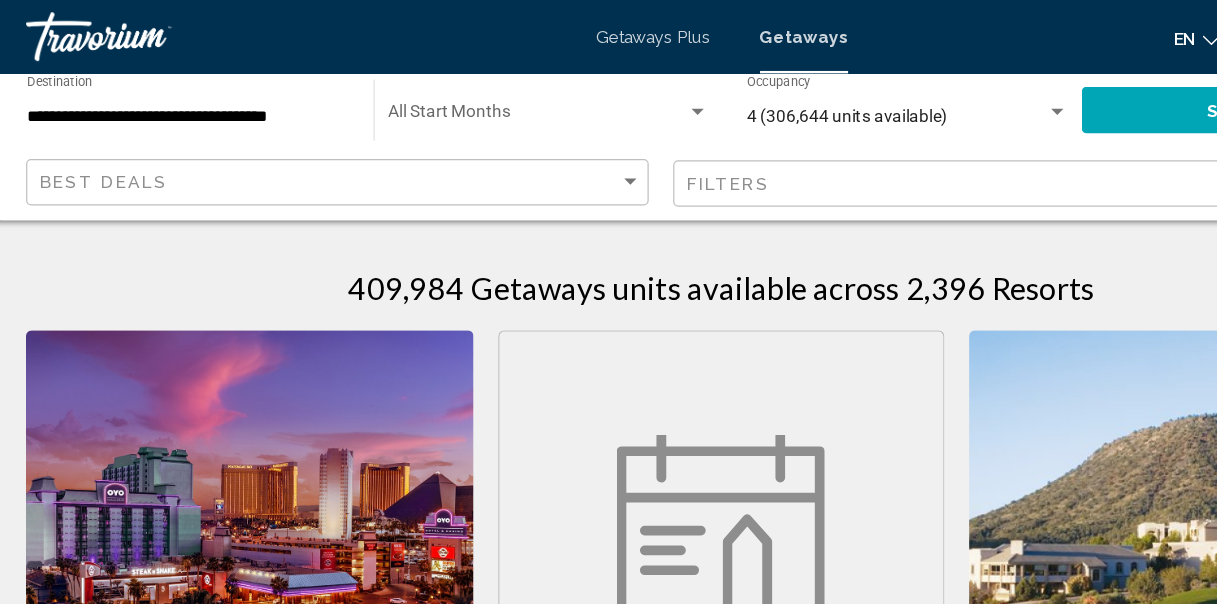 drag, startPoint x: 734, startPoint y: 54, endPoint x: 693, endPoint y: 54, distance: 41 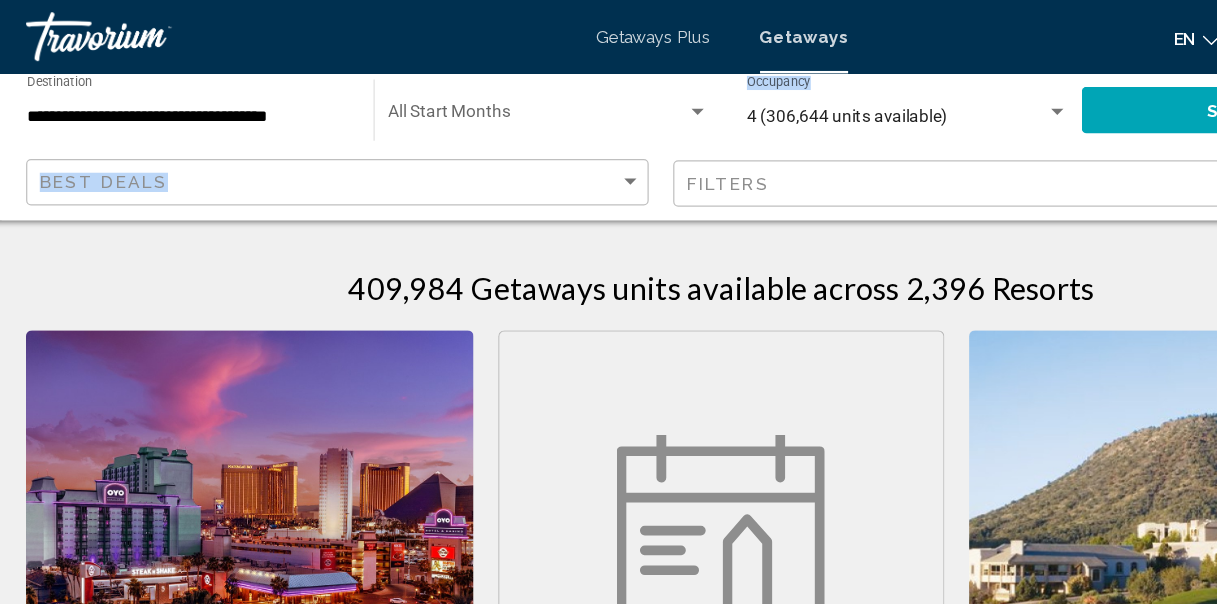 drag, startPoint x: 815, startPoint y: 123, endPoint x: 877, endPoint y: 105, distance: 64.56005 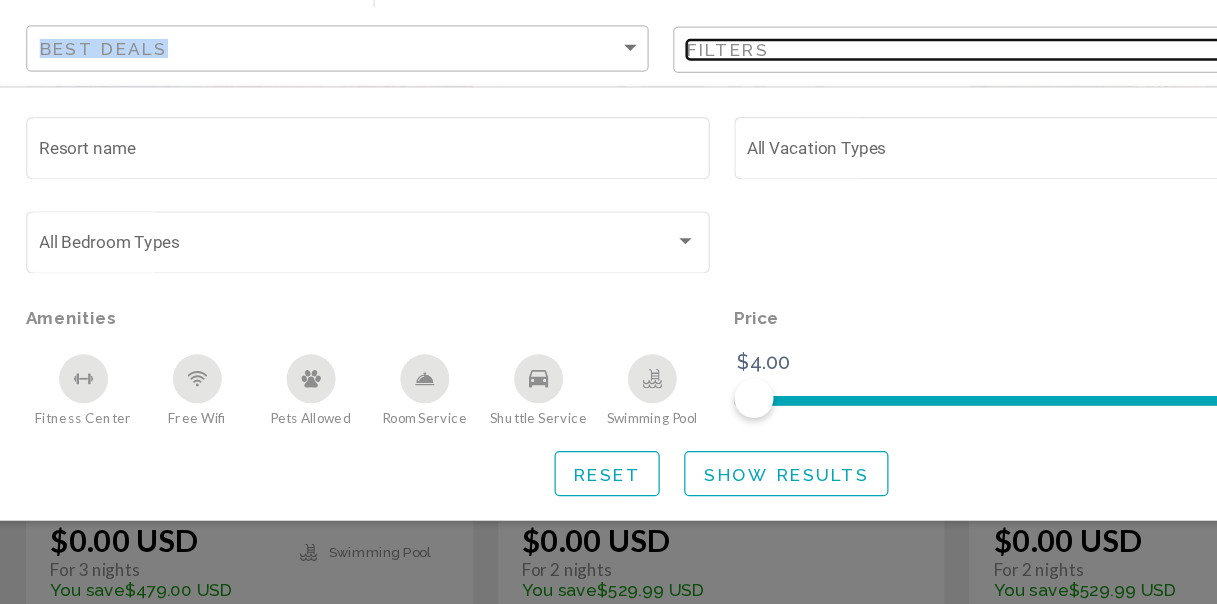 scroll, scrollTop: 390, scrollLeft: 0, axis: vertical 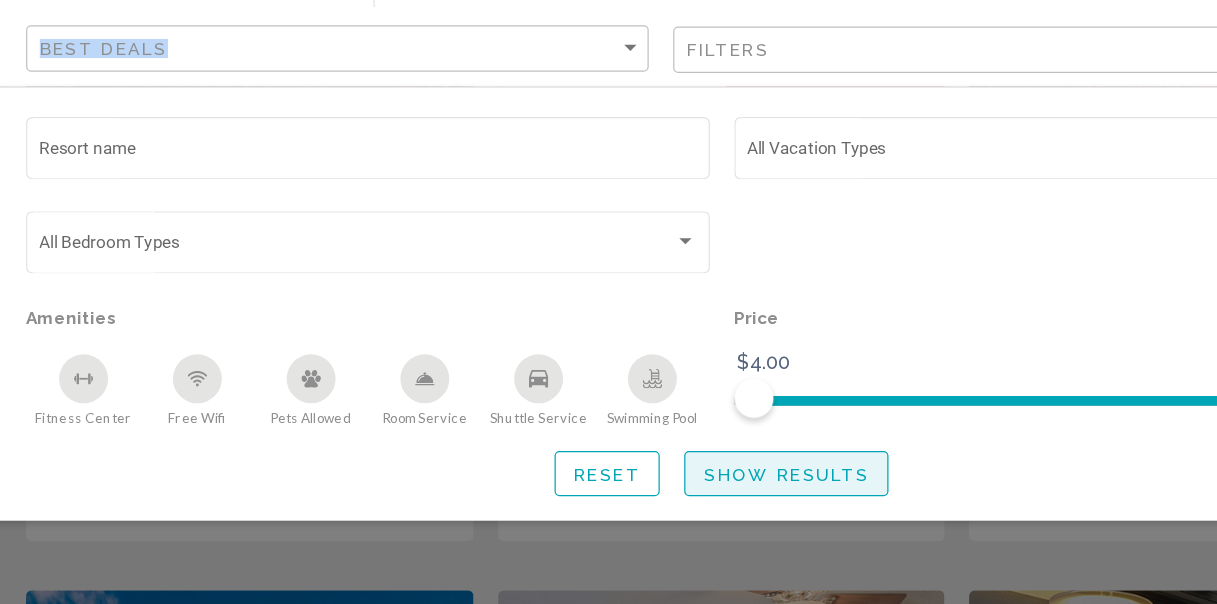 click on "Show Results" 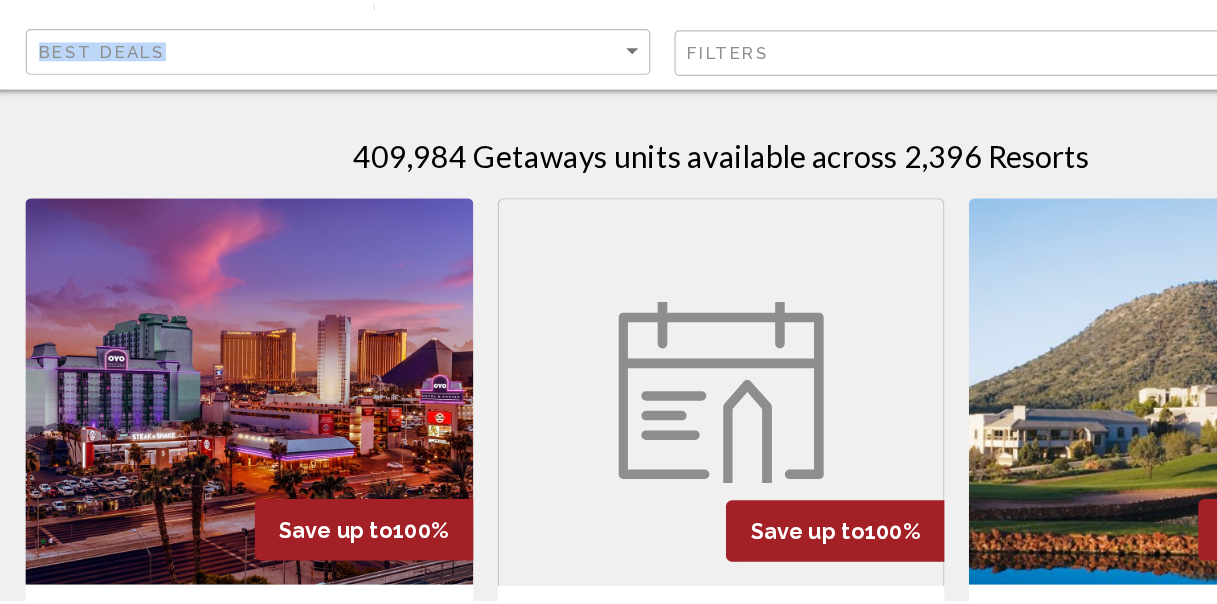 scroll, scrollTop: 390, scrollLeft: 0, axis: vertical 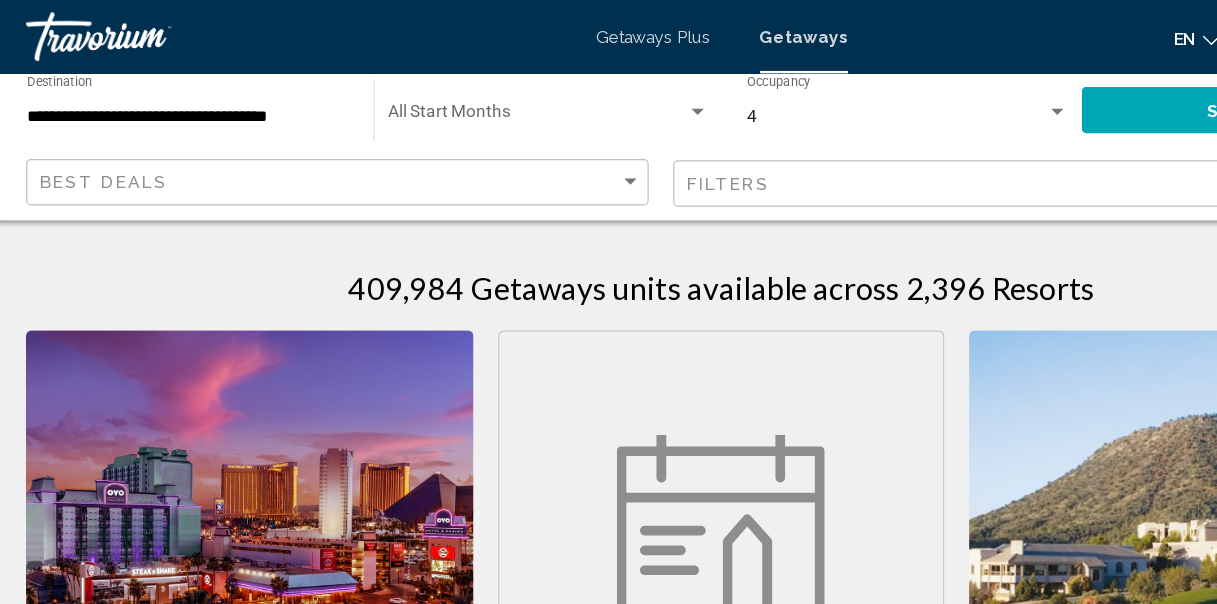 drag, startPoint x: 791, startPoint y: 68, endPoint x: 726, endPoint y: 69, distance: 65.00769 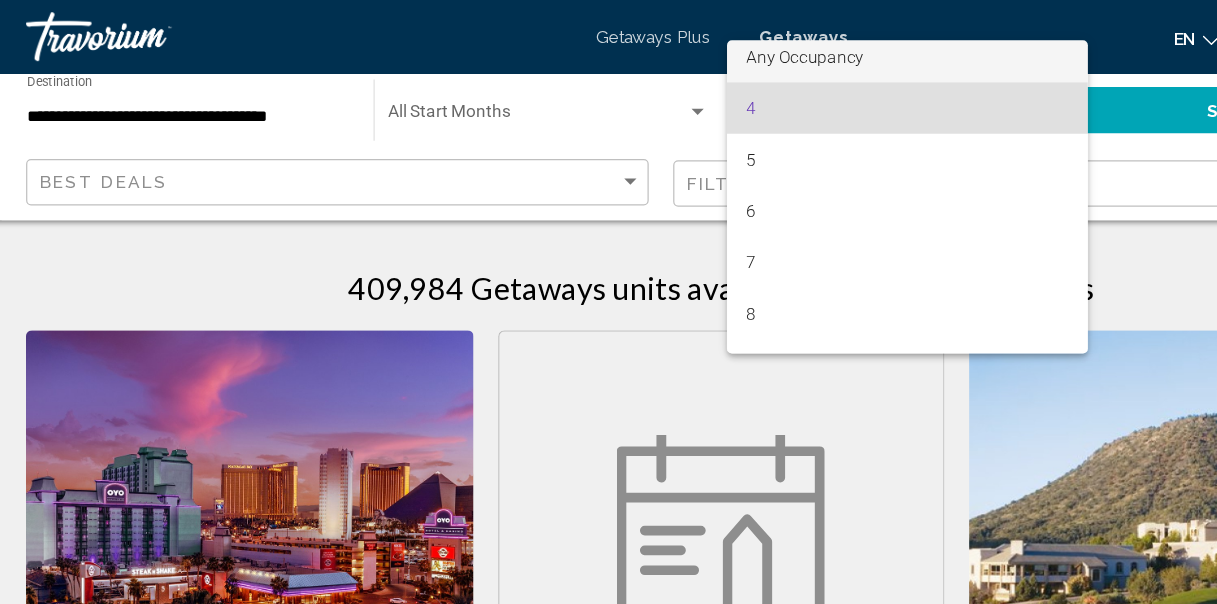 scroll, scrollTop: 7, scrollLeft: 0, axis: vertical 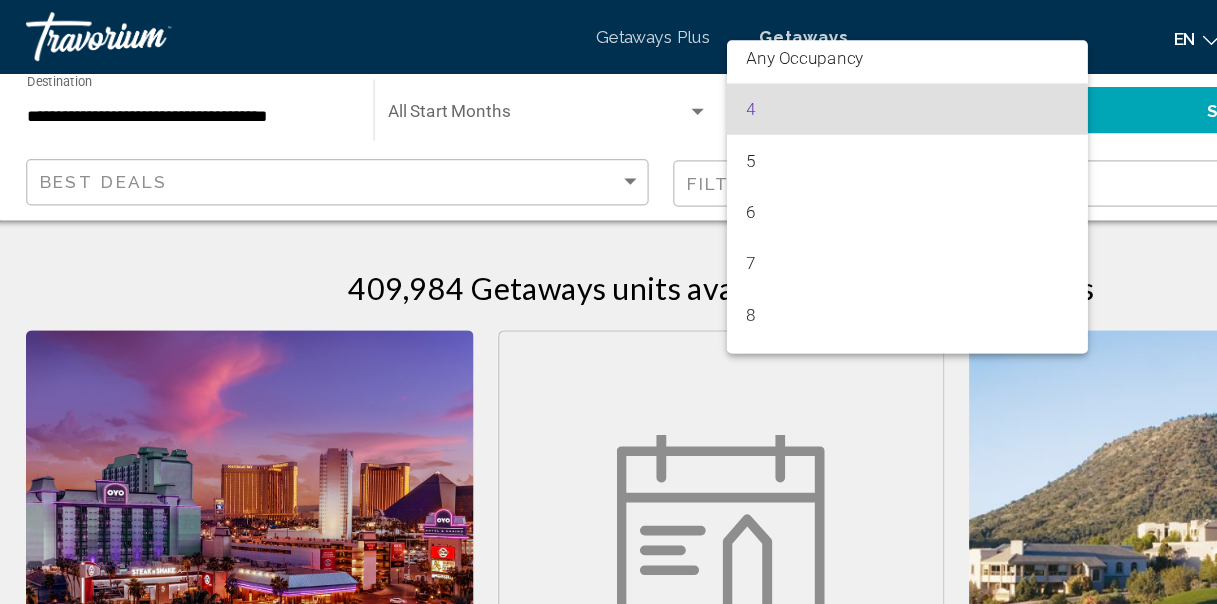 click at bounding box center (608, 302) 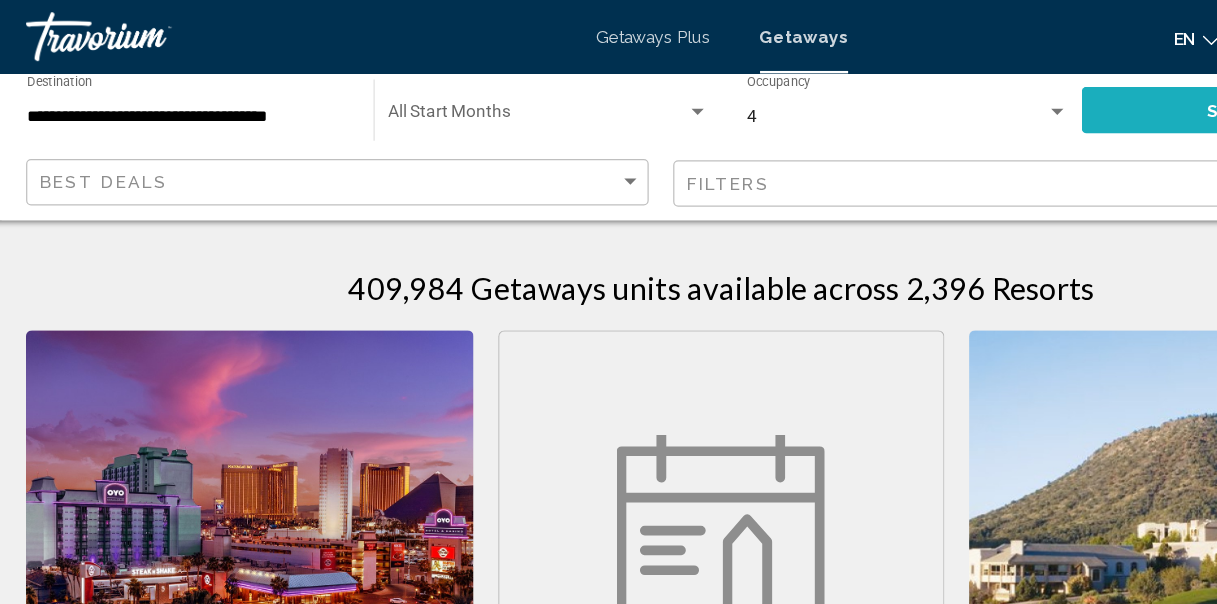 click on "Search" 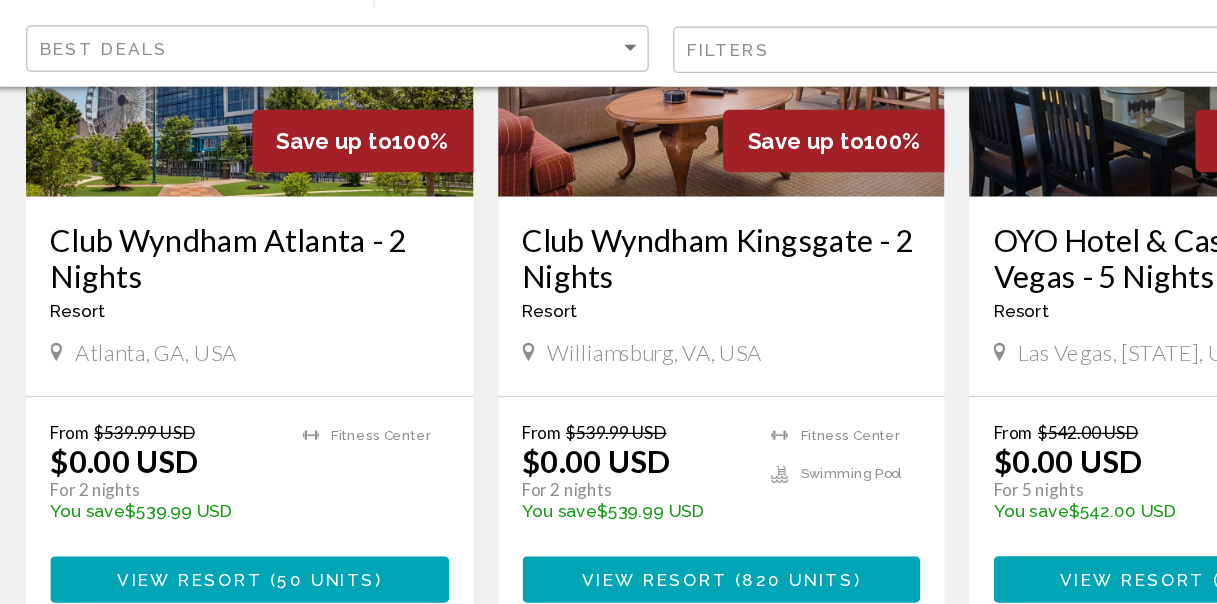 scroll, scrollTop: 1046, scrollLeft: 0, axis: vertical 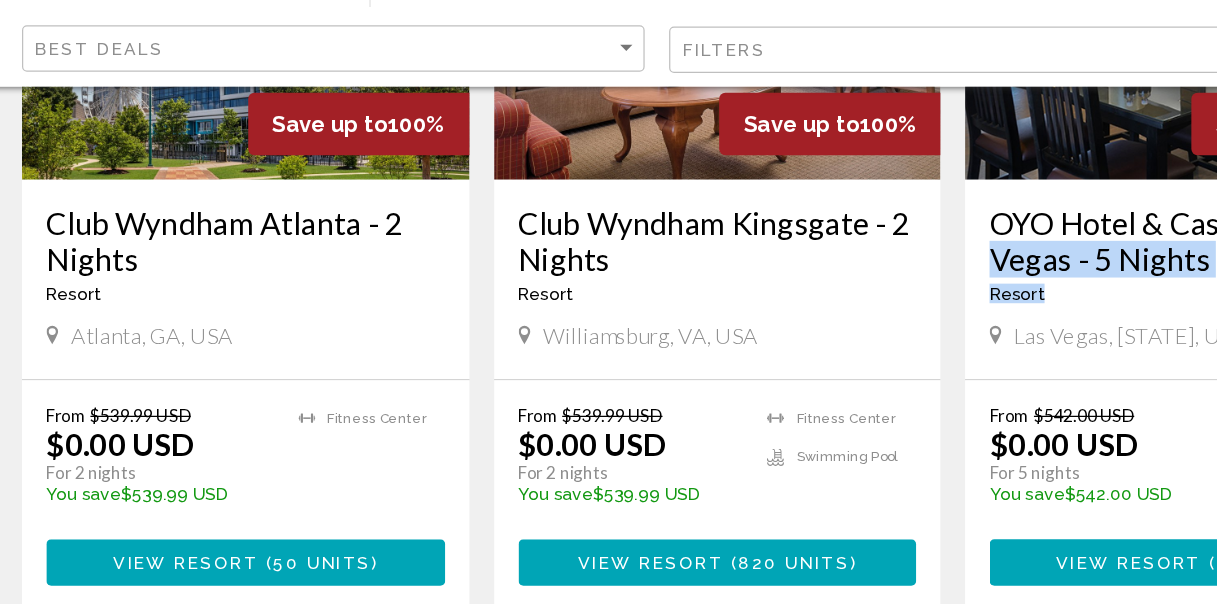 click on "**********" at bounding box center (608, -744) 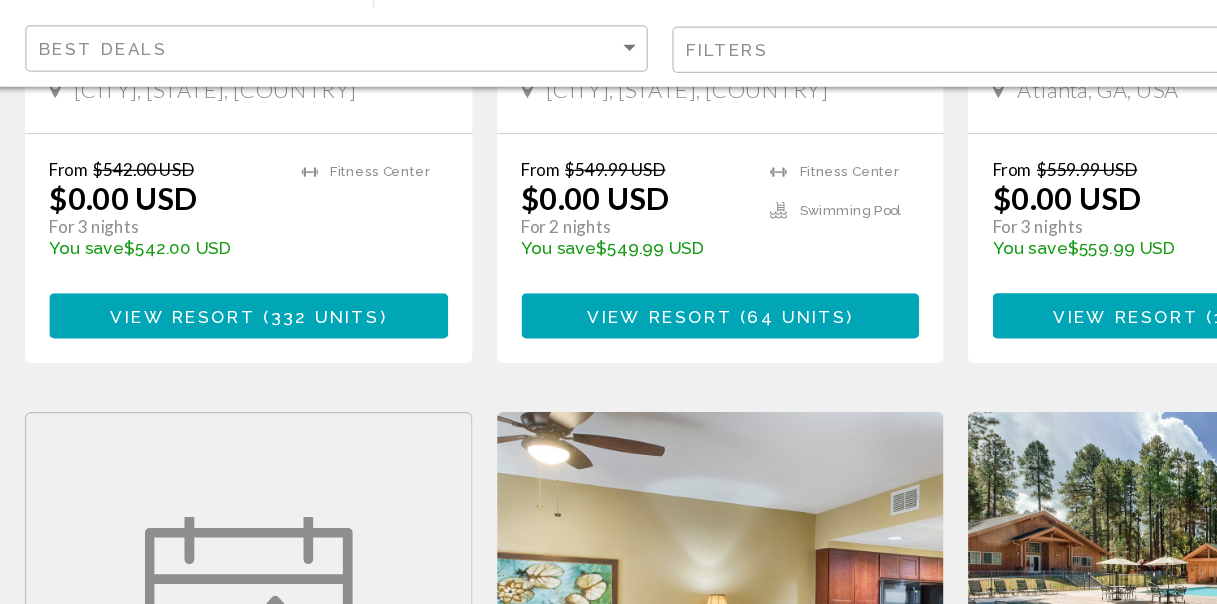 scroll, scrollTop: 1985, scrollLeft: 0, axis: vertical 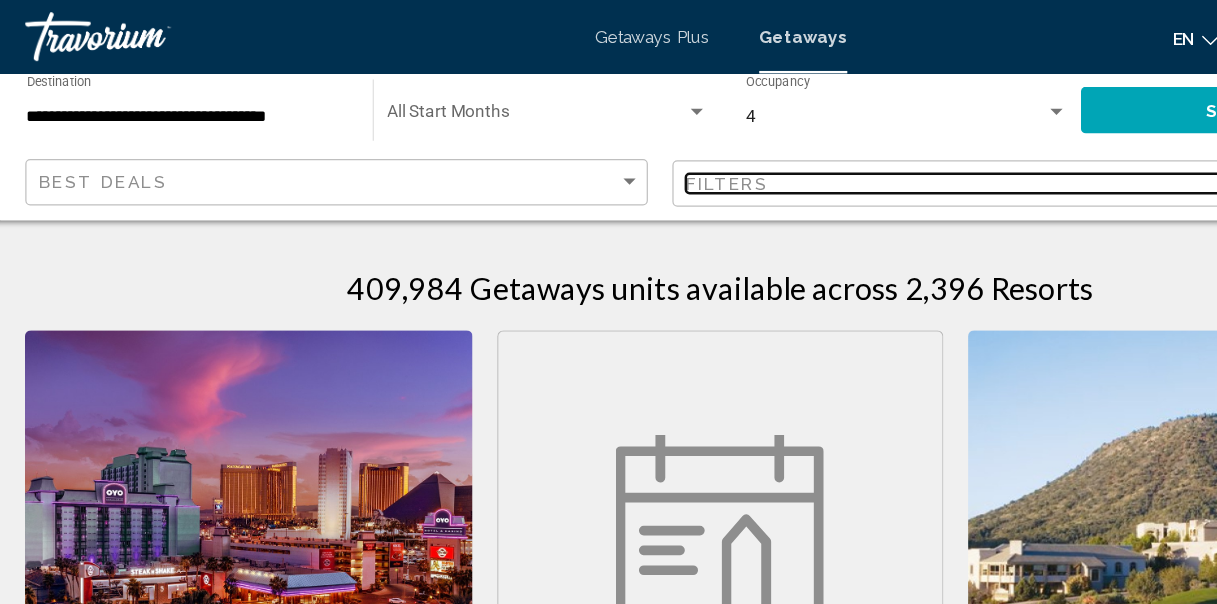 click on "Filters" at bounding box center (817, 150) 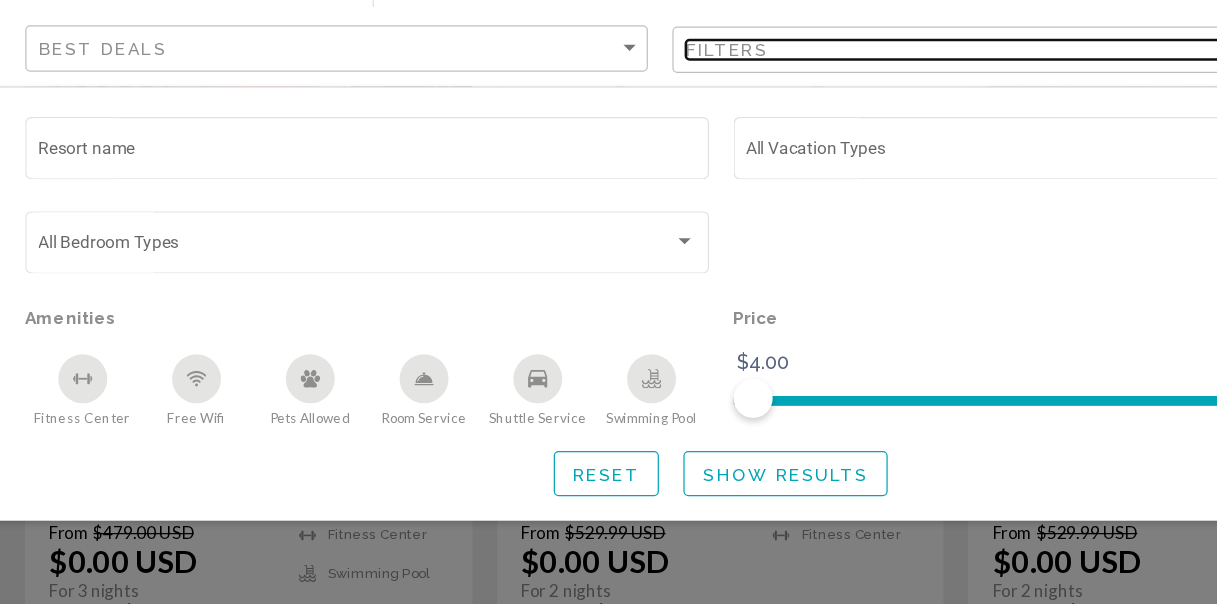 scroll, scrollTop: 256, scrollLeft: 0, axis: vertical 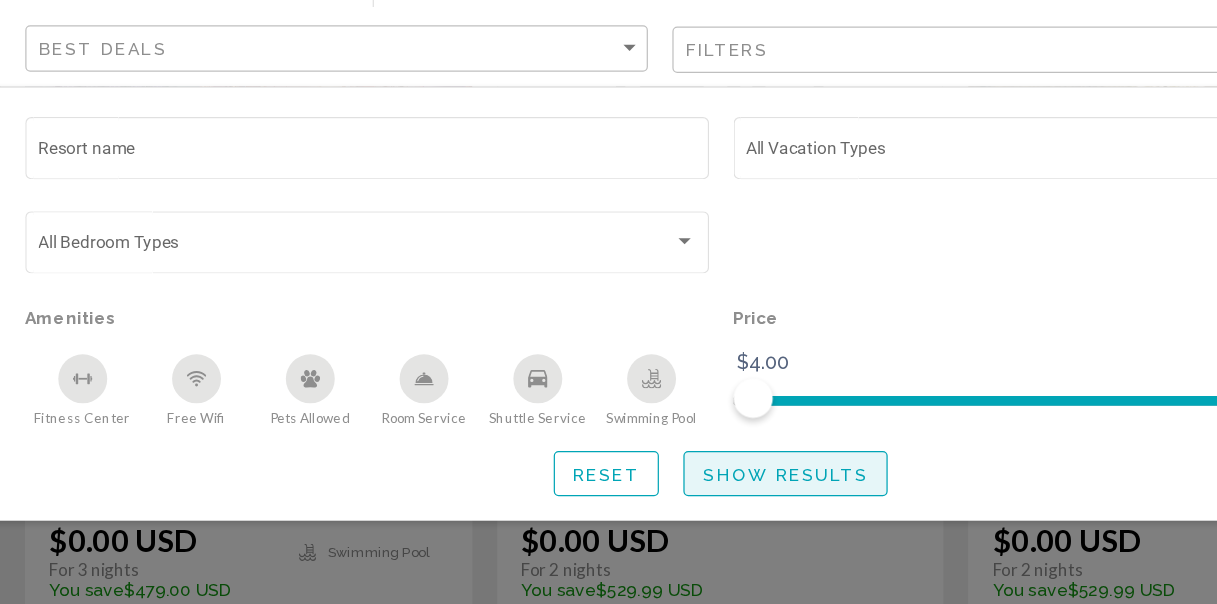 click on "Show Results" 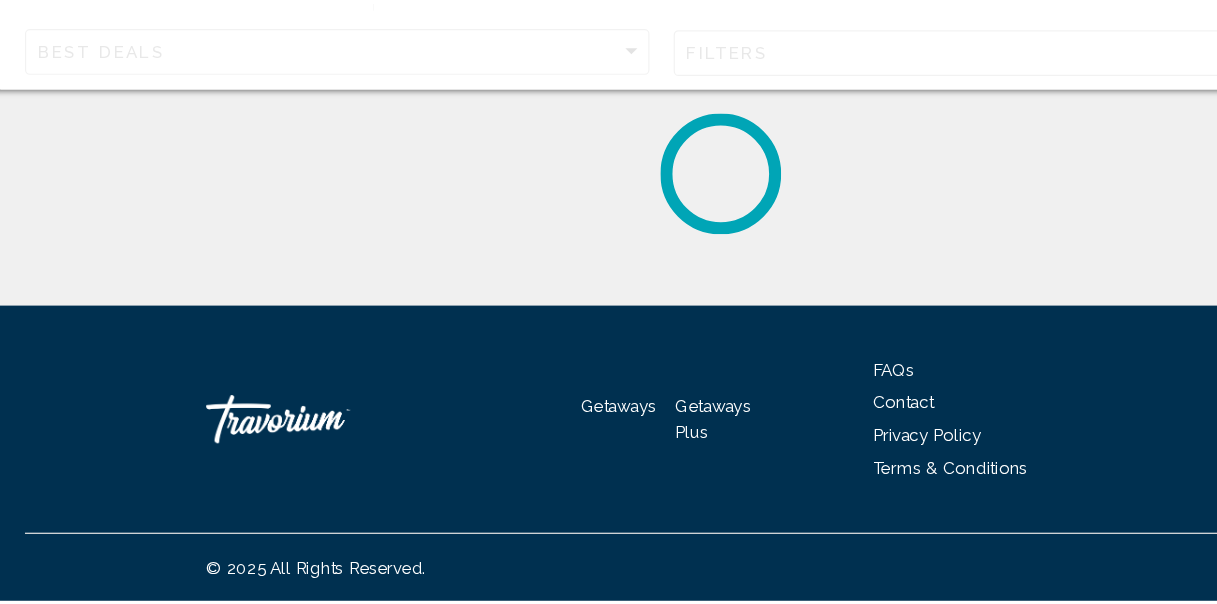 scroll, scrollTop: 256, scrollLeft: 0, axis: vertical 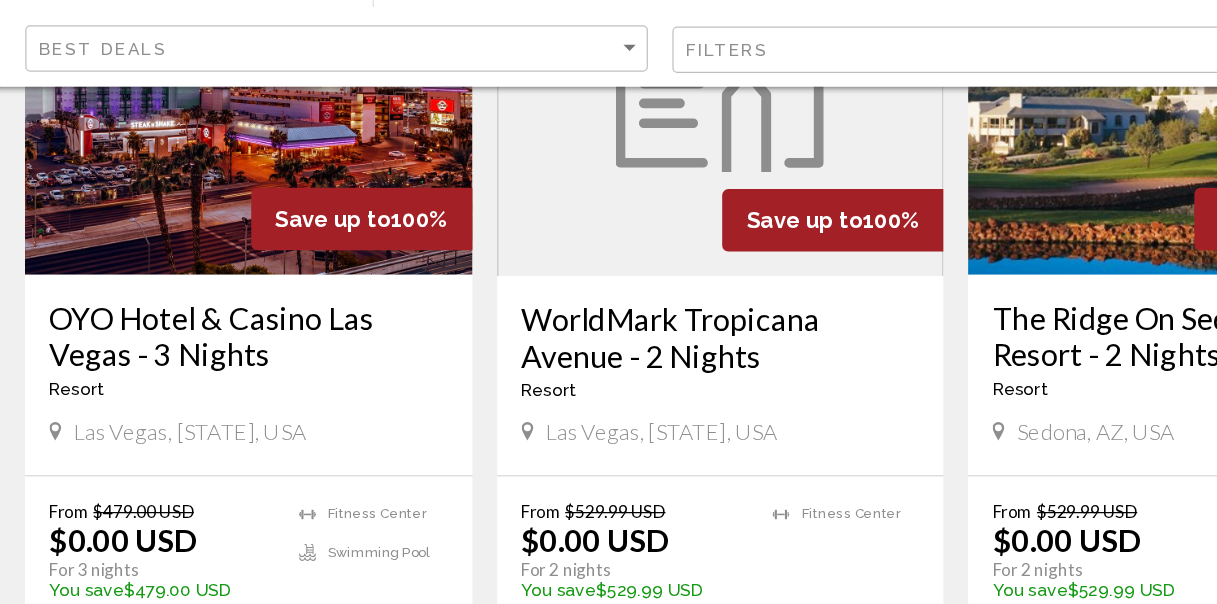 drag, startPoint x: 961, startPoint y: 433, endPoint x: 821, endPoint y: 457, distance: 142.04225 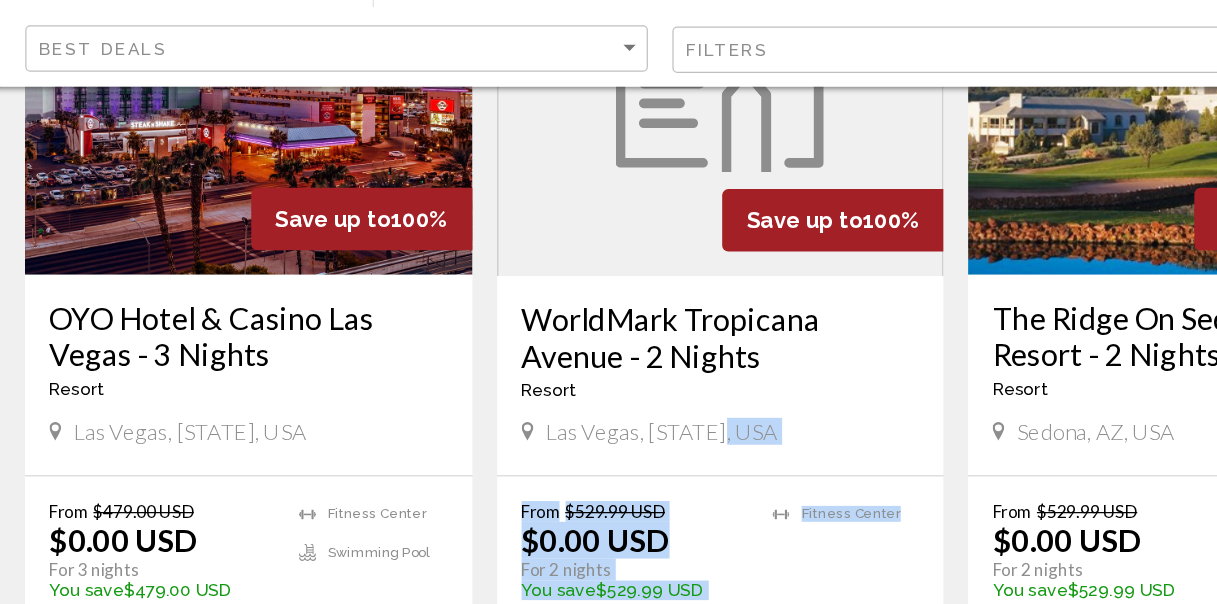 drag, startPoint x: 793, startPoint y: 456, endPoint x: 799, endPoint y: 523, distance: 67.26812 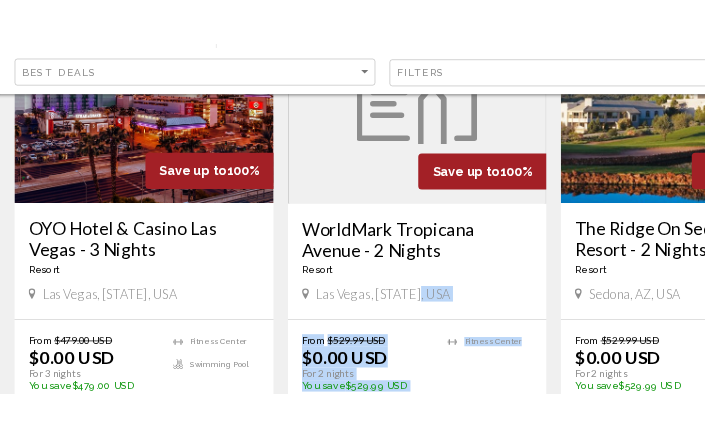 scroll, scrollTop: 286, scrollLeft: 0, axis: vertical 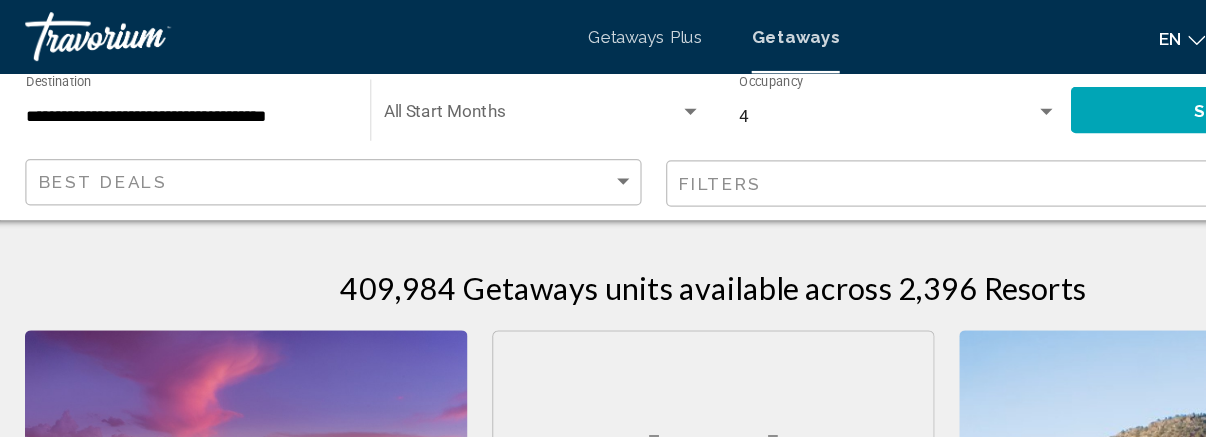 drag, startPoint x: 941, startPoint y: 134, endPoint x: 879, endPoint y: 160, distance: 67.23094 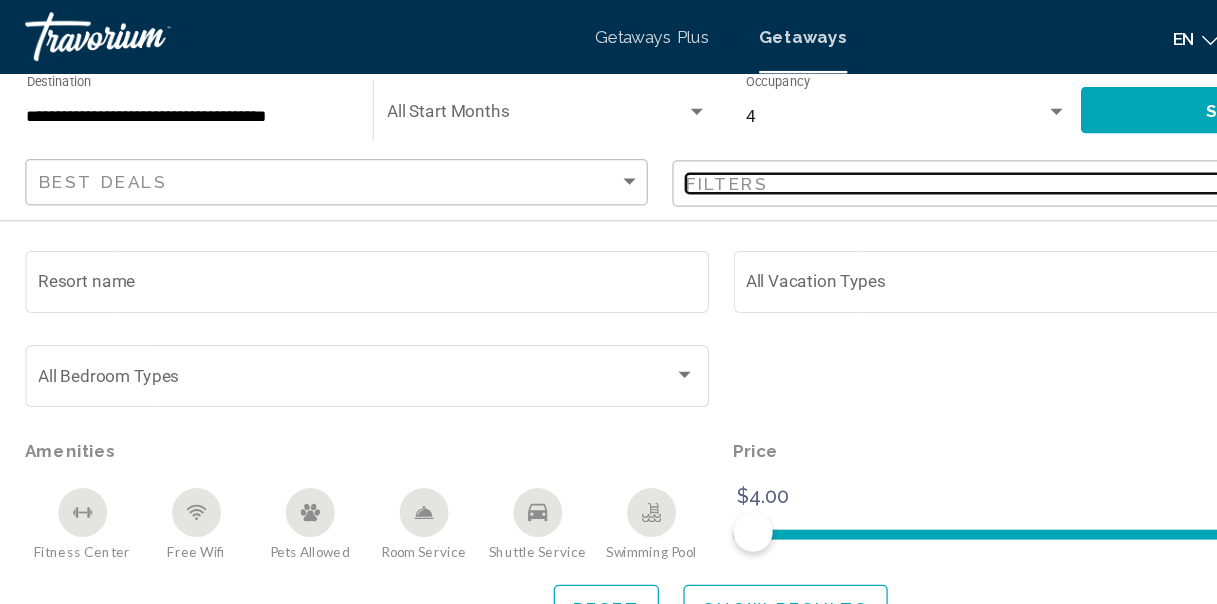 scroll, scrollTop: 0, scrollLeft: 0, axis: both 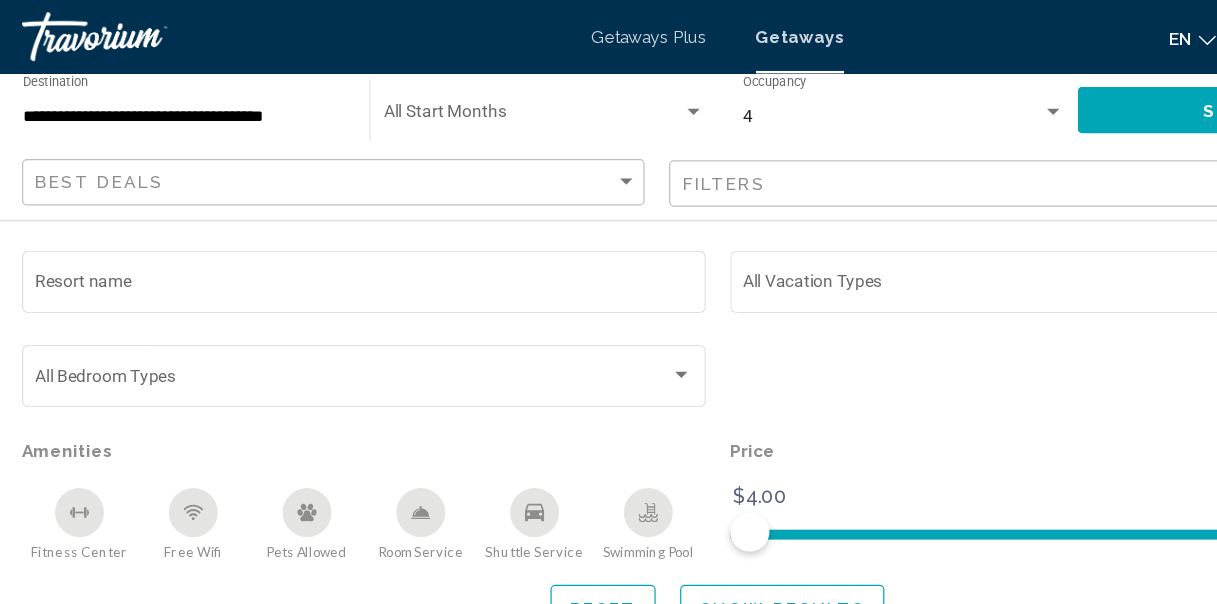 click at bounding box center [140, 30] 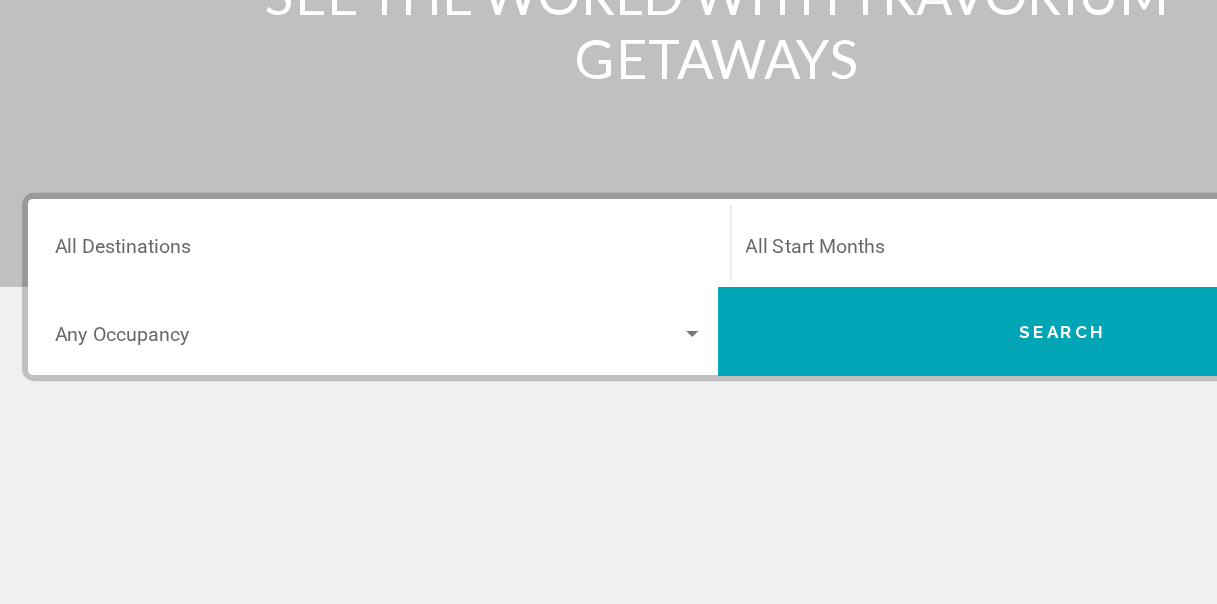 scroll, scrollTop: 423, scrollLeft: 0, axis: vertical 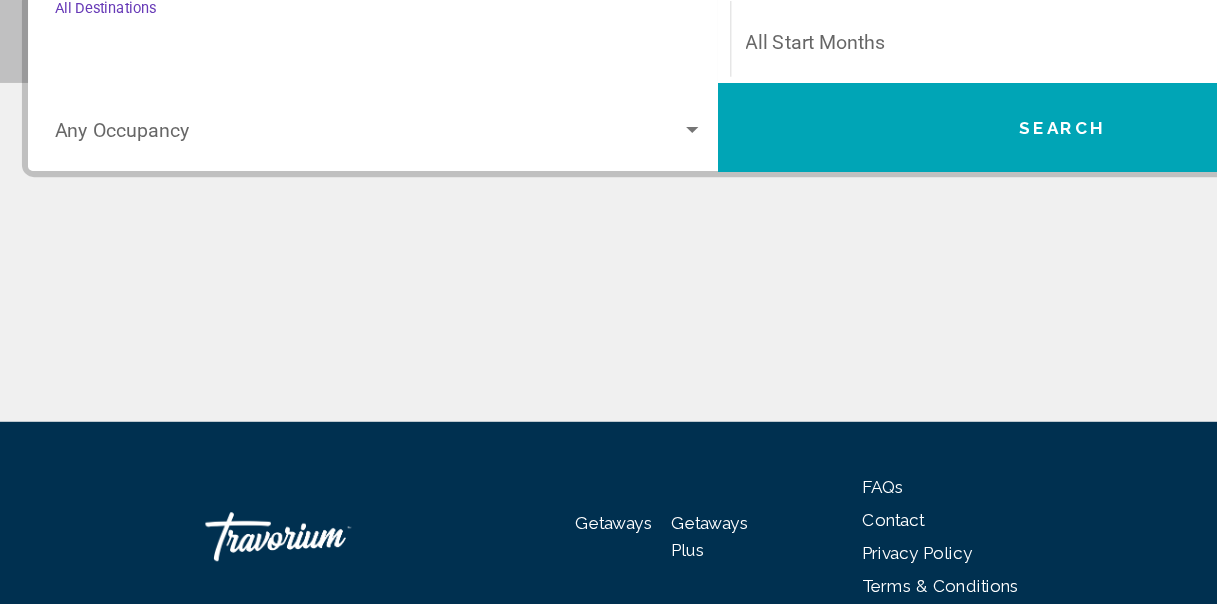 click on "Destination All Destinations" at bounding box center (332, 148) 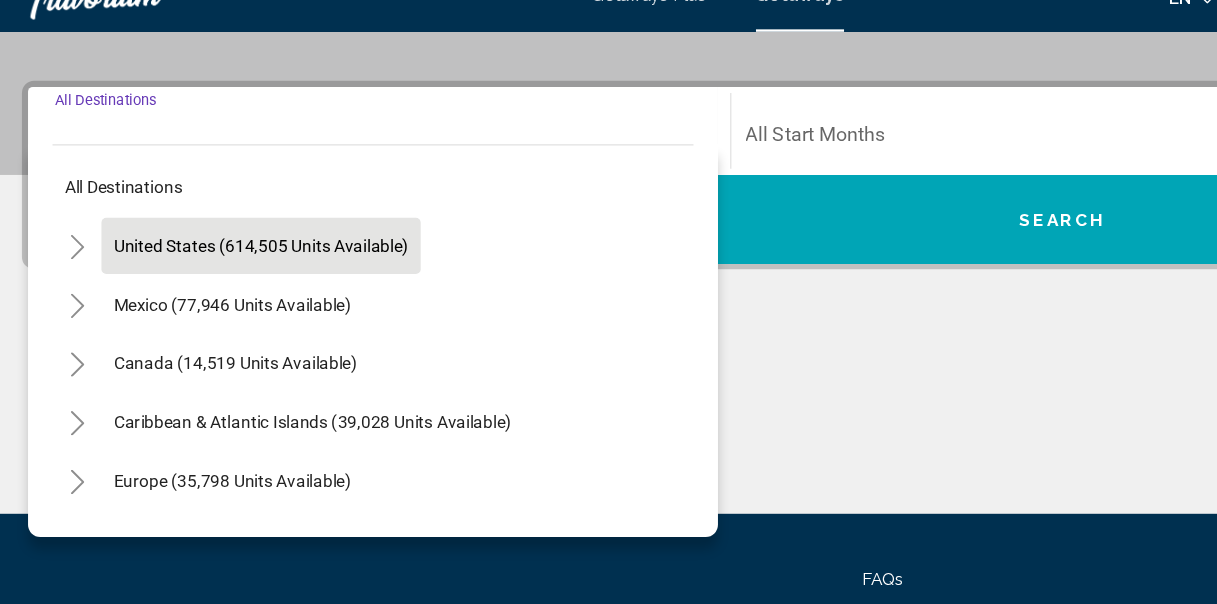 click on "United States (614,505 units available)" at bounding box center [212, 283] 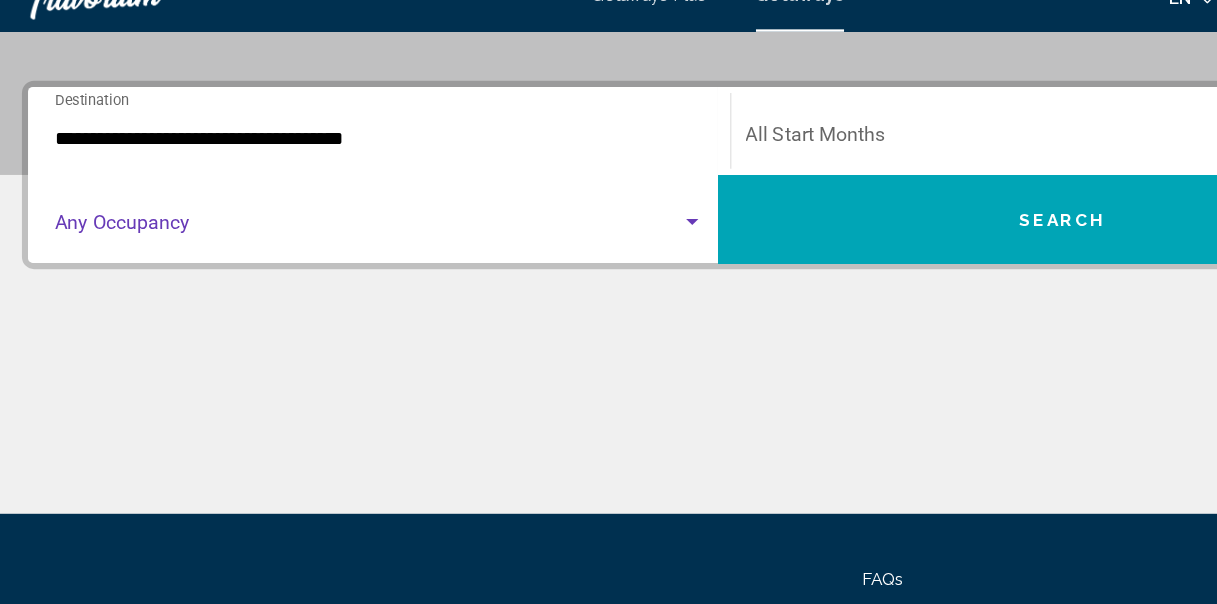 click at bounding box center [323, 220] 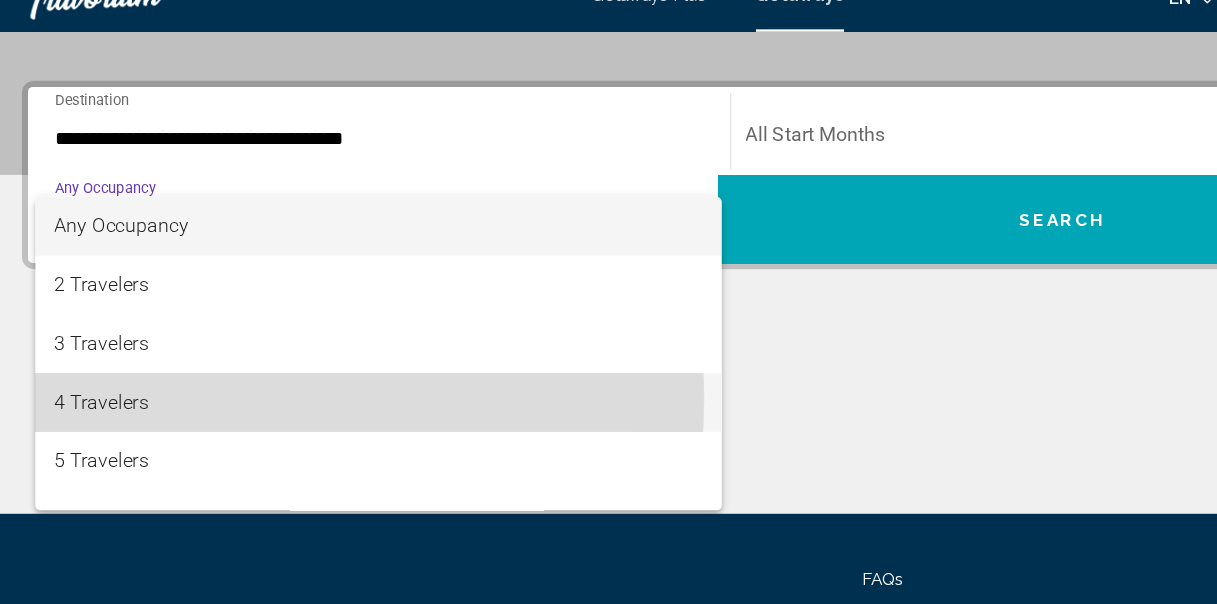 click on "4 Travelers" at bounding box center (332, 363) 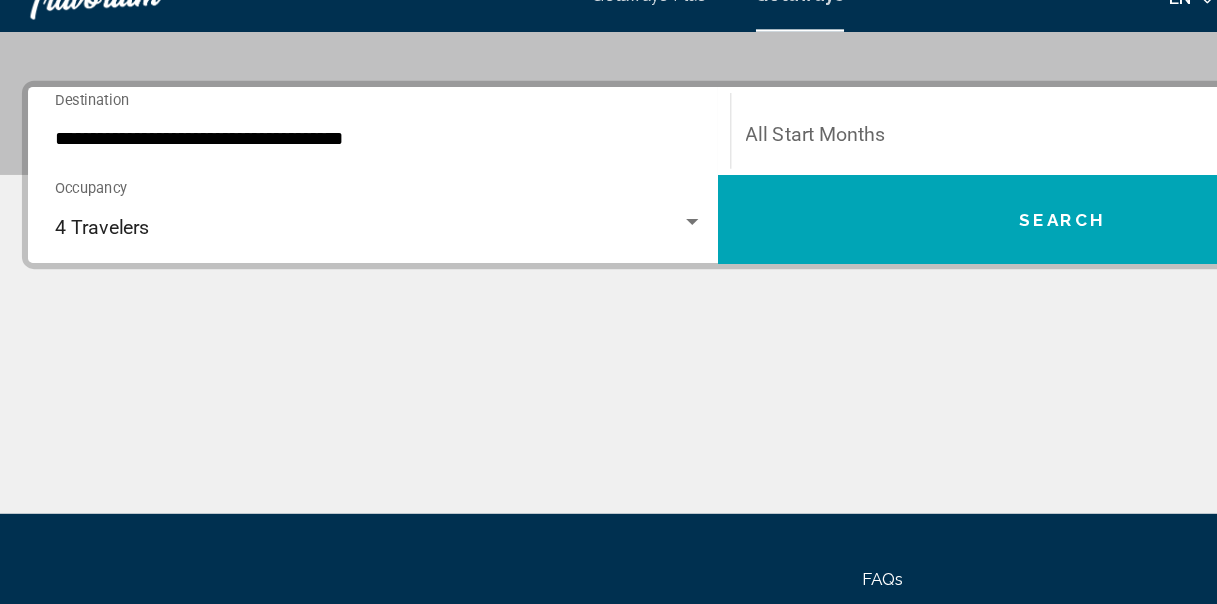 click on "Start Month All Start Months" 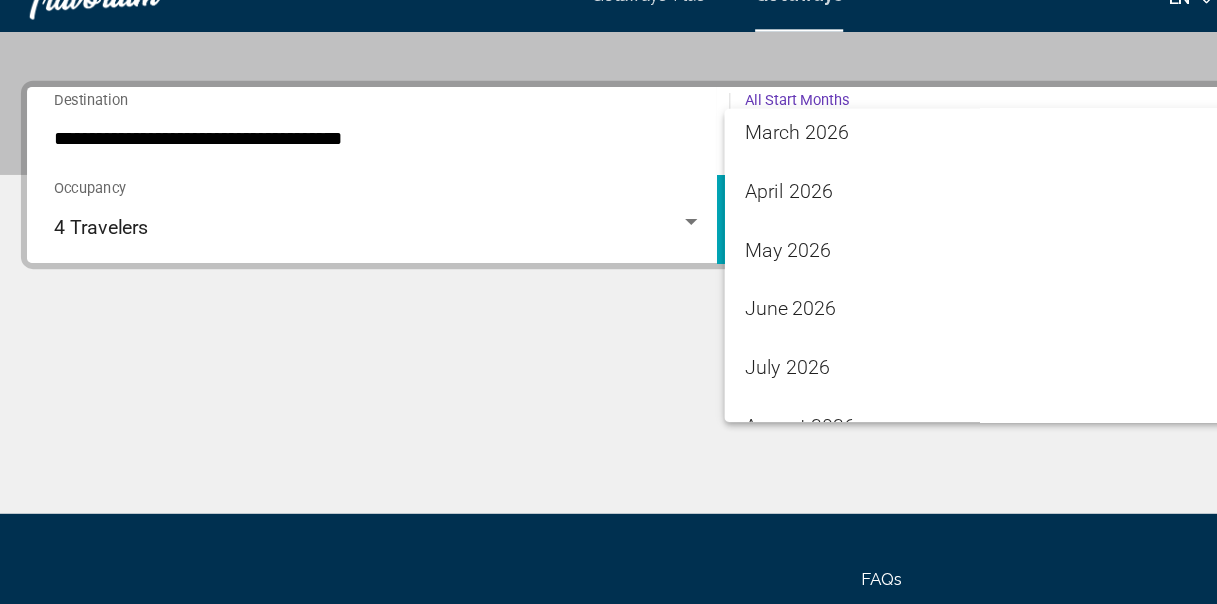 scroll, scrollTop: 416, scrollLeft: 0, axis: vertical 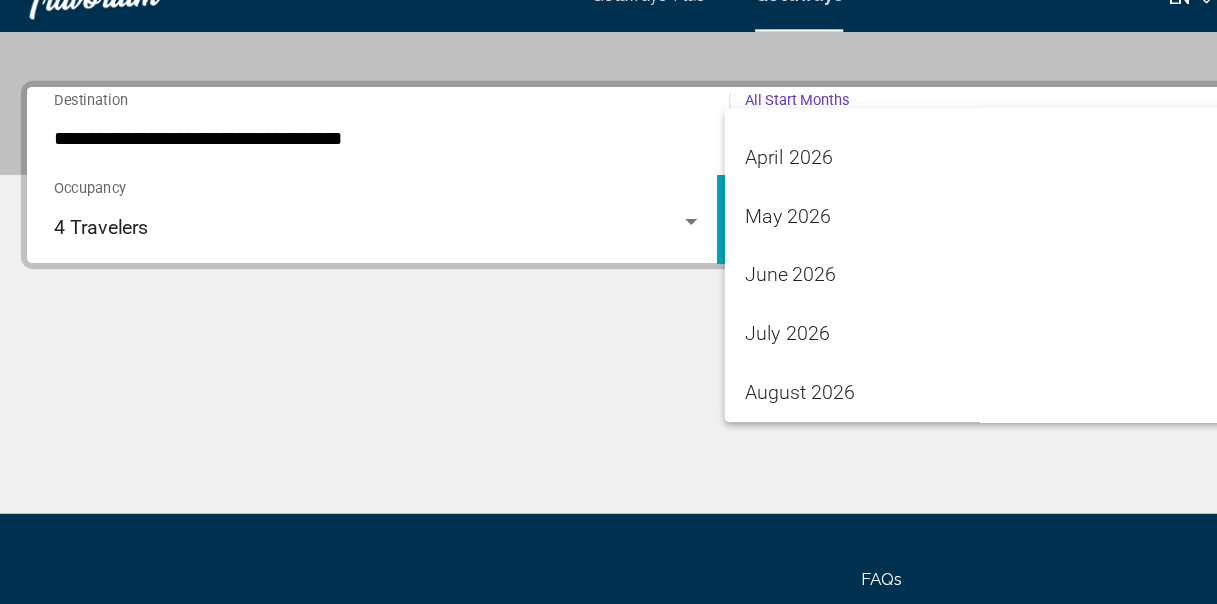 drag, startPoint x: 679, startPoint y: 370, endPoint x: 670, endPoint y: 414, distance: 44.911022 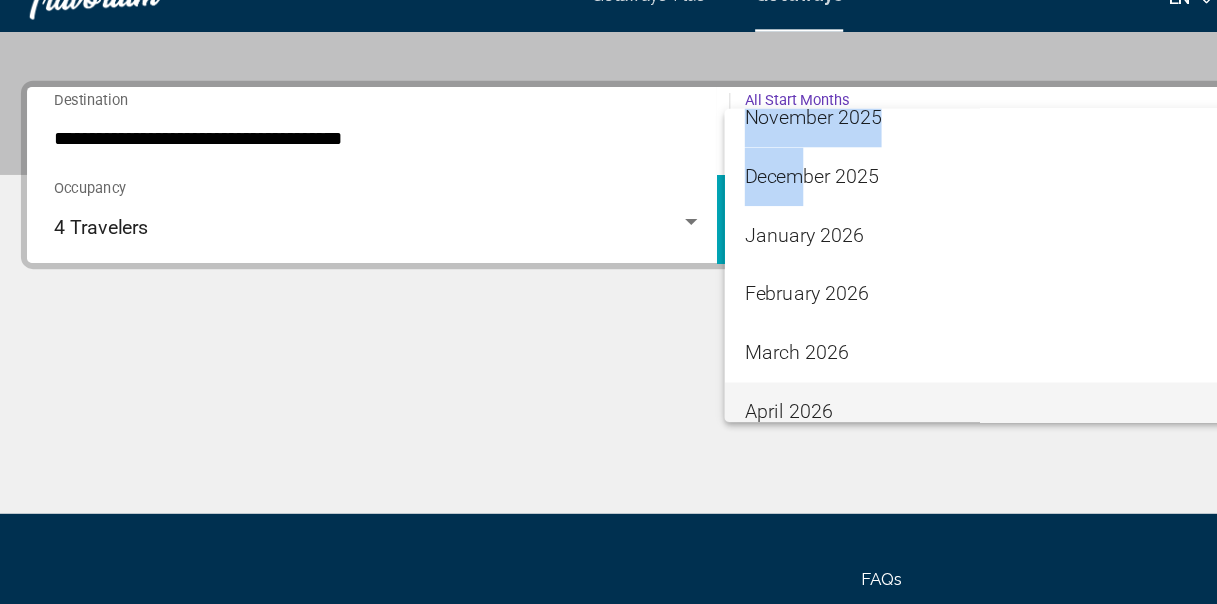 scroll, scrollTop: 272, scrollLeft: 0, axis: vertical 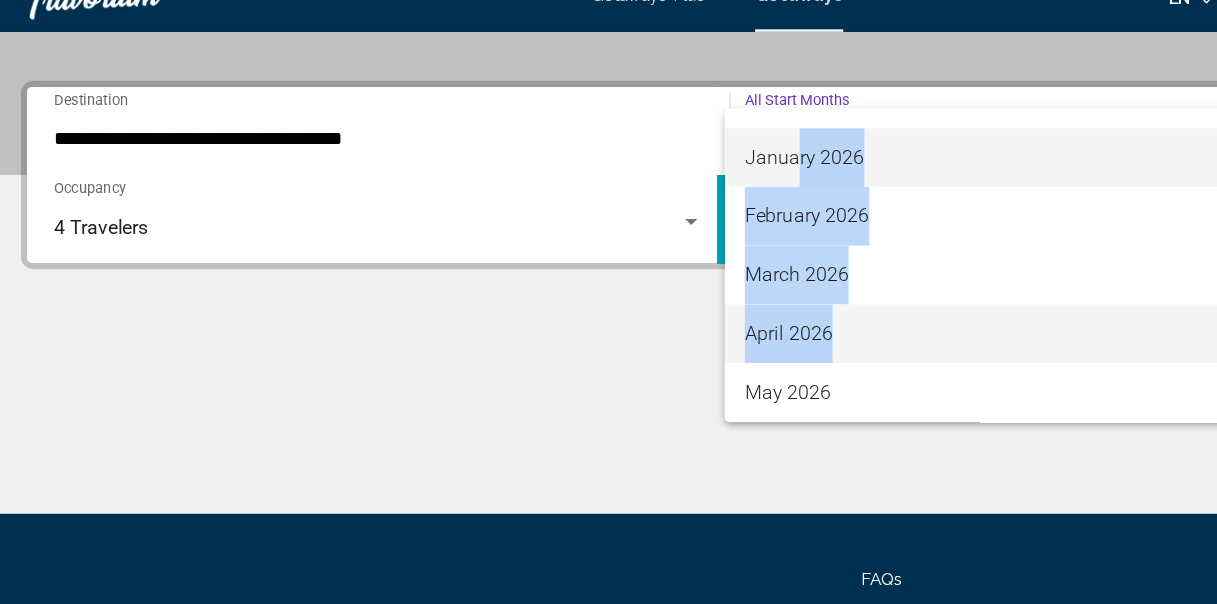 drag, startPoint x: 759, startPoint y: 175, endPoint x: 674, endPoint y: 156, distance: 87.09765 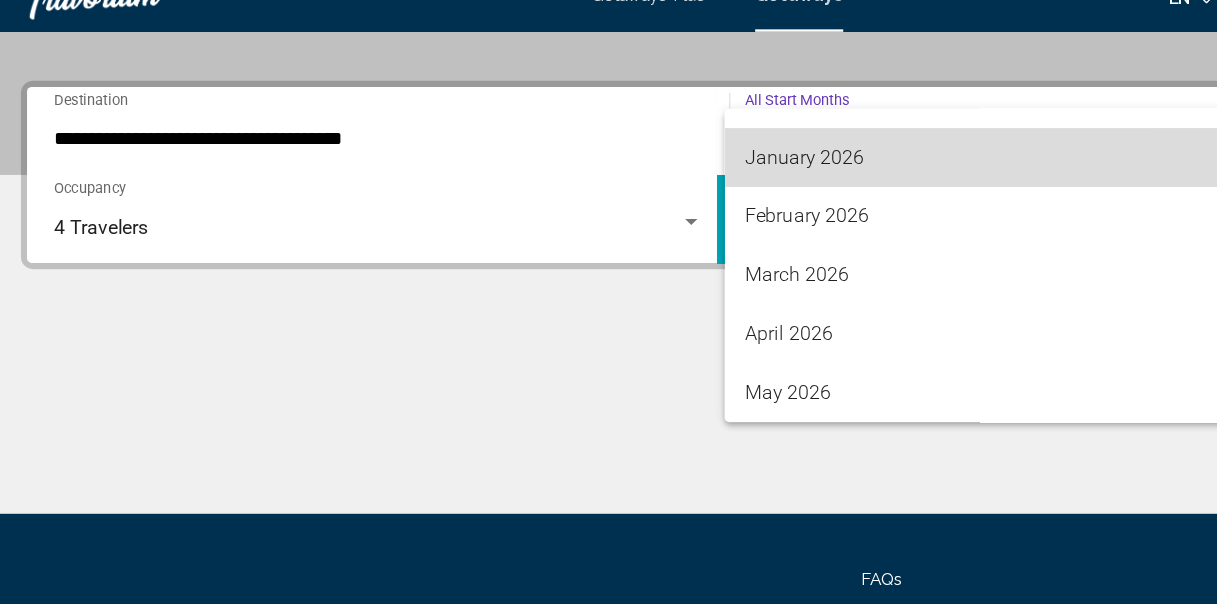 drag, startPoint x: 674, startPoint y: 156, endPoint x: 648, endPoint y: 162, distance: 26.683329 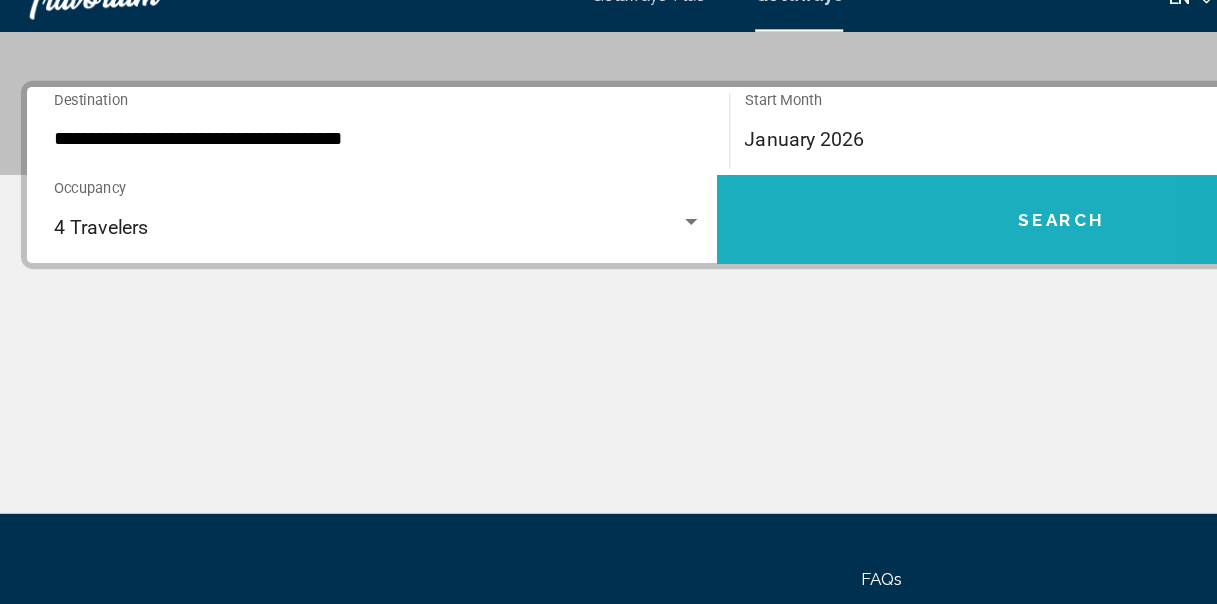 click on "Search" at bounding box center [891, 213] 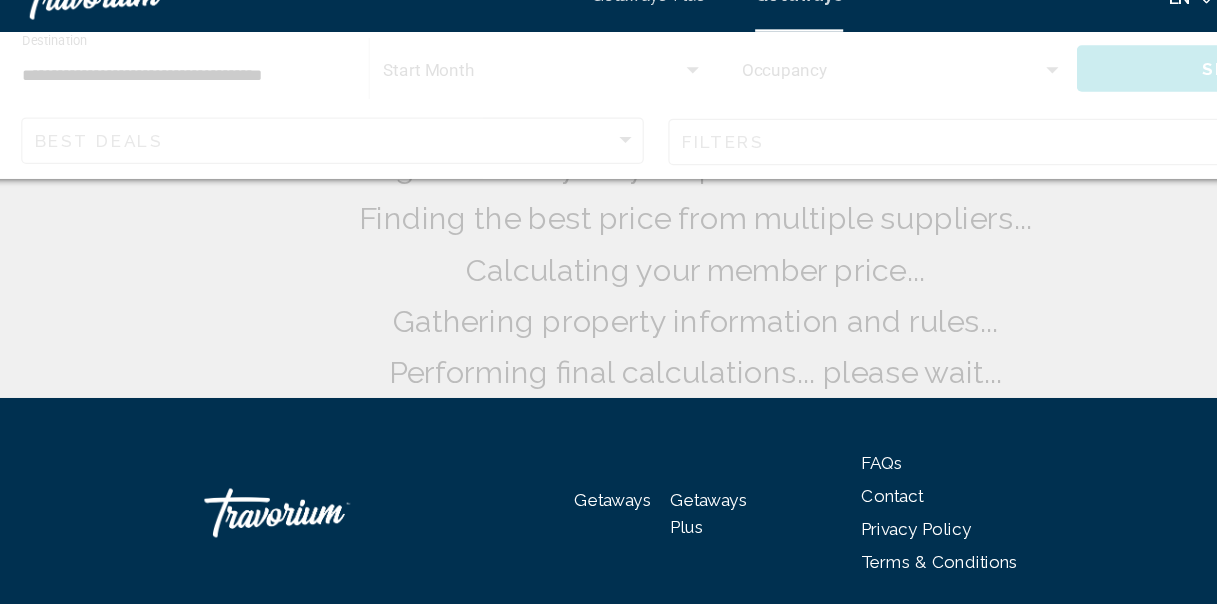 scroll, scrollTop: 0, scrollLeft: 0, axis: both 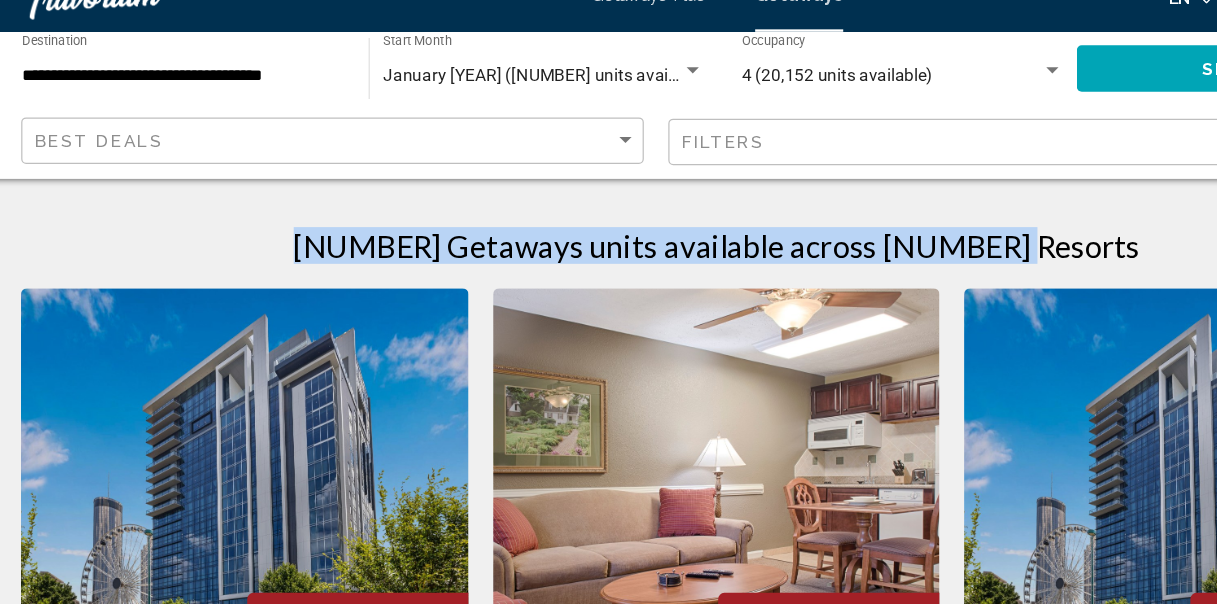 drag, startPoint x: 1007, startPoint y: 225, endPoint x: 1008, endPoint y: 178, distance: 47.010635 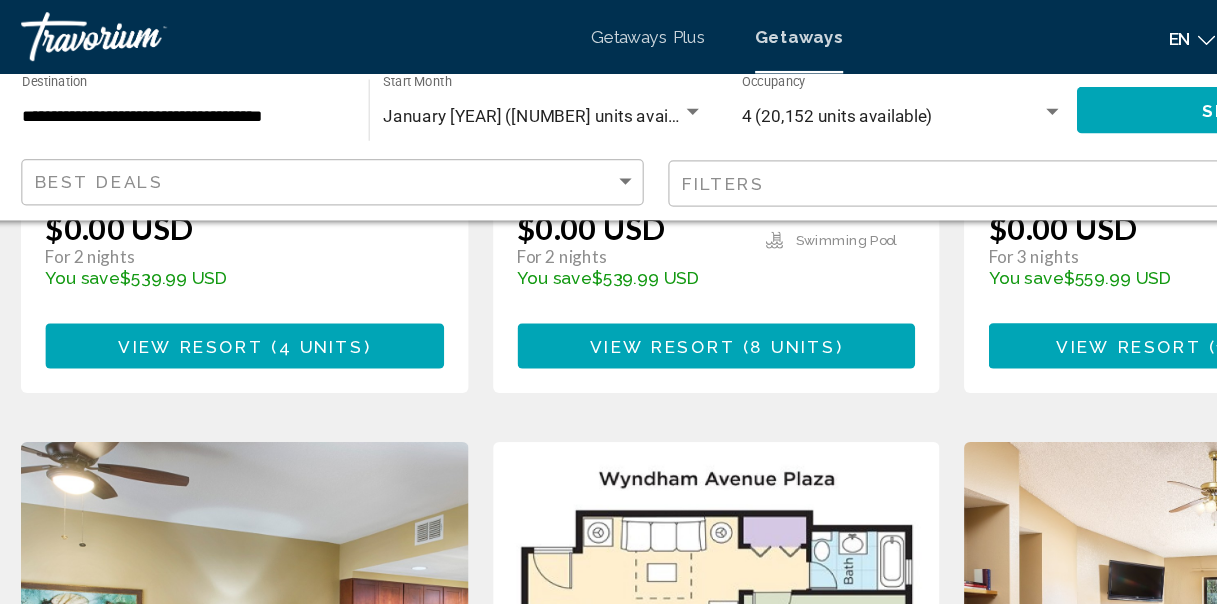 scroll, scrollTop: 611, scrollLeft: 0, axis: vertical 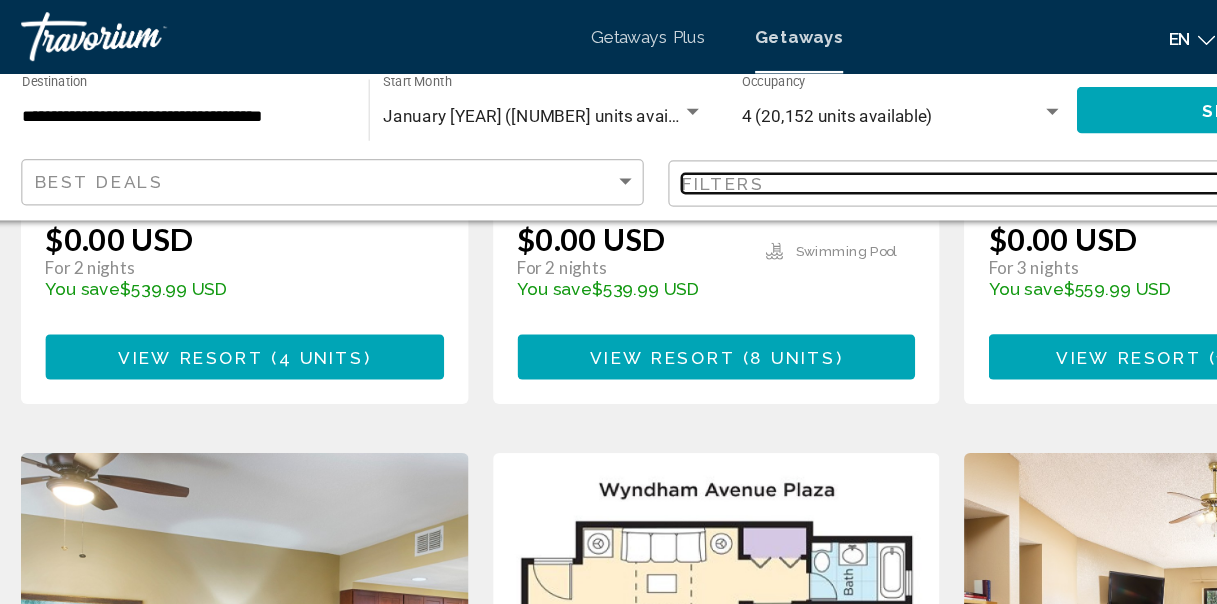 click on "Filters" at bounding box center [817, 150] 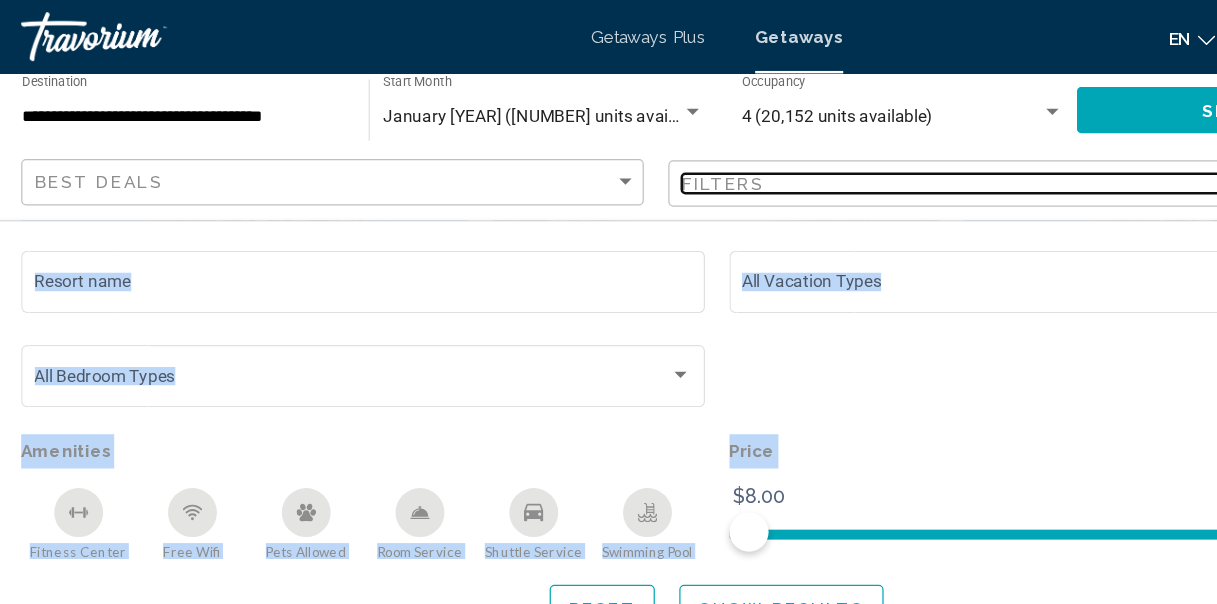 scroll, scrollTop: 0, scrollLeft: 0, axis: both 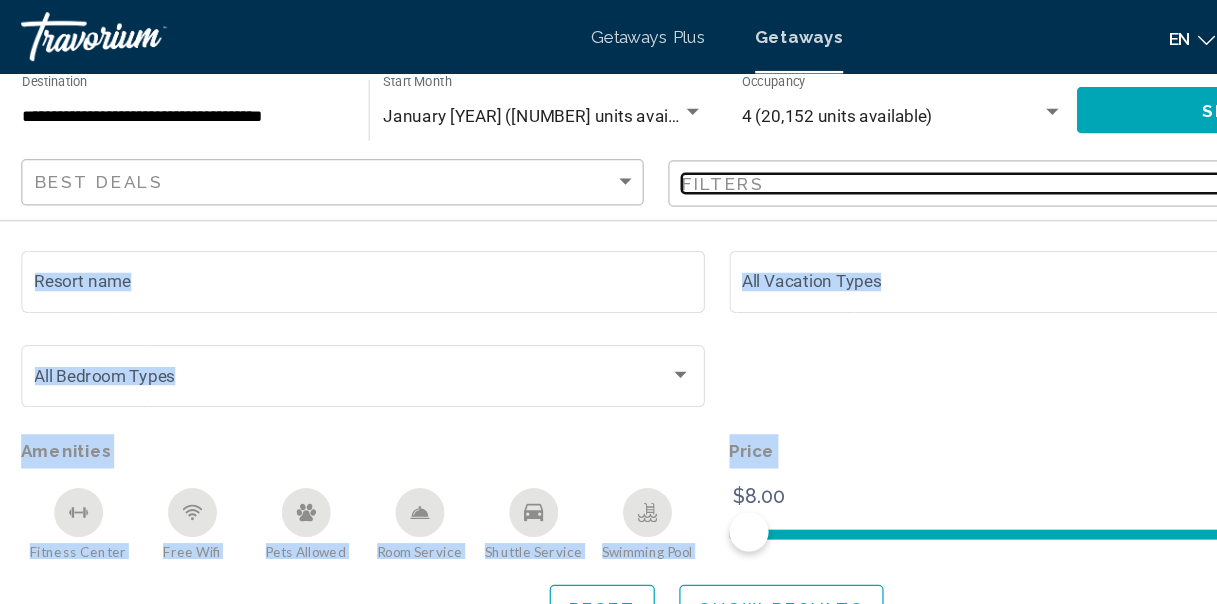 click on "Filters" at bounding box center (817, 150) 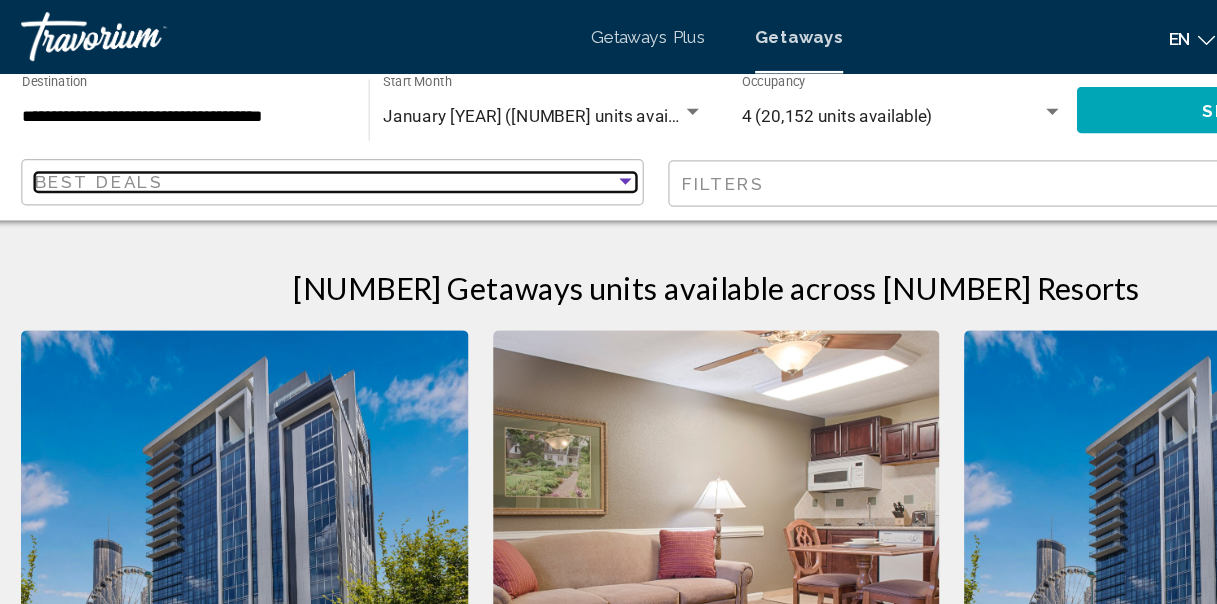 click at bounding box center [534, 148] 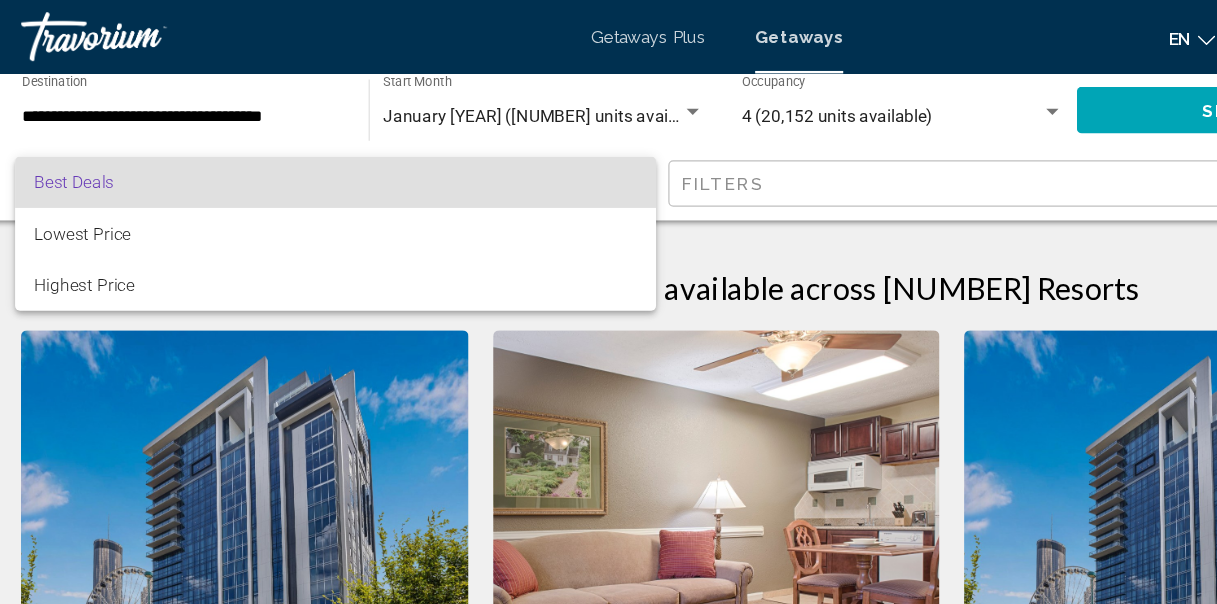 click at bounding box center (608, 302) 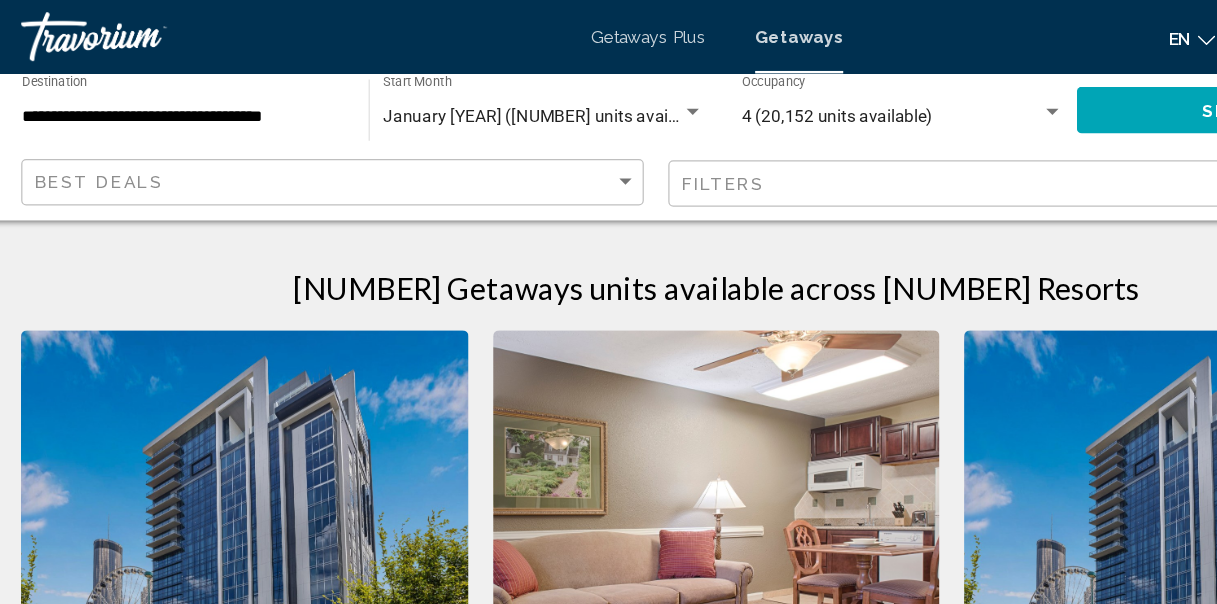 click on "Filters" 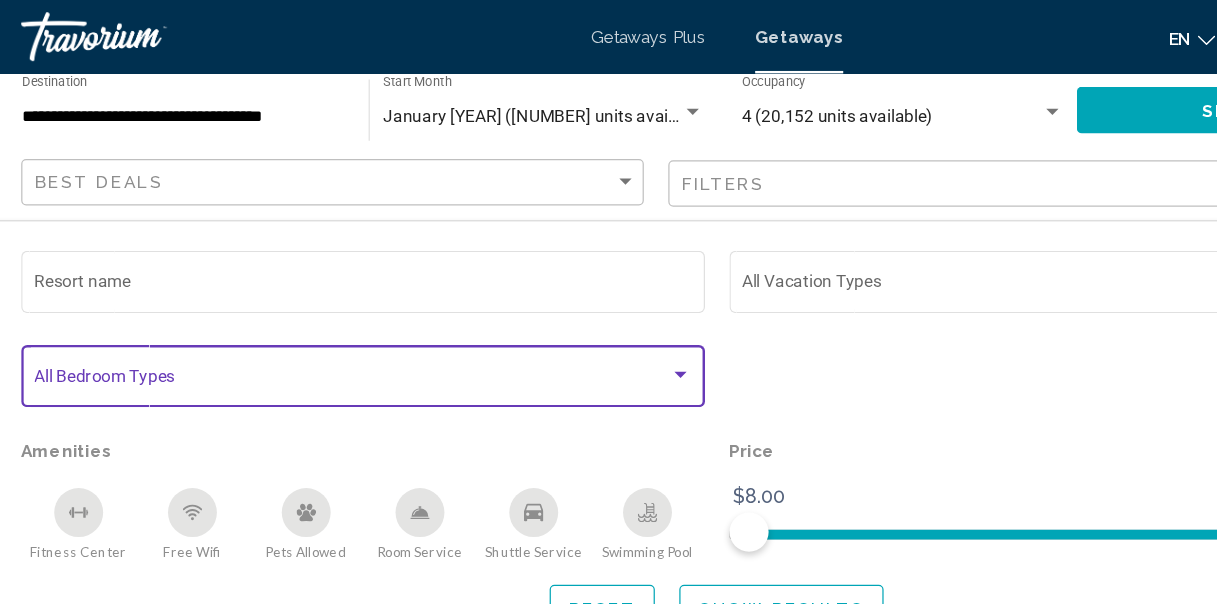 click at bounding box center [311, 311] 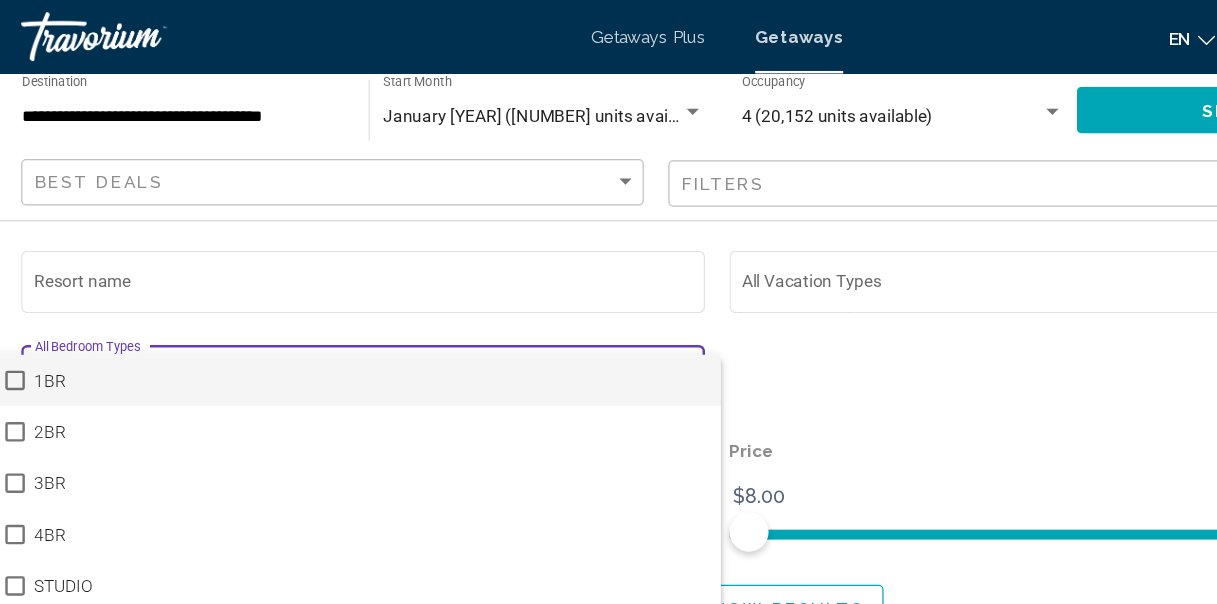 scroll, scrollTop: 168, scrollLeft: 0, axis: vertical 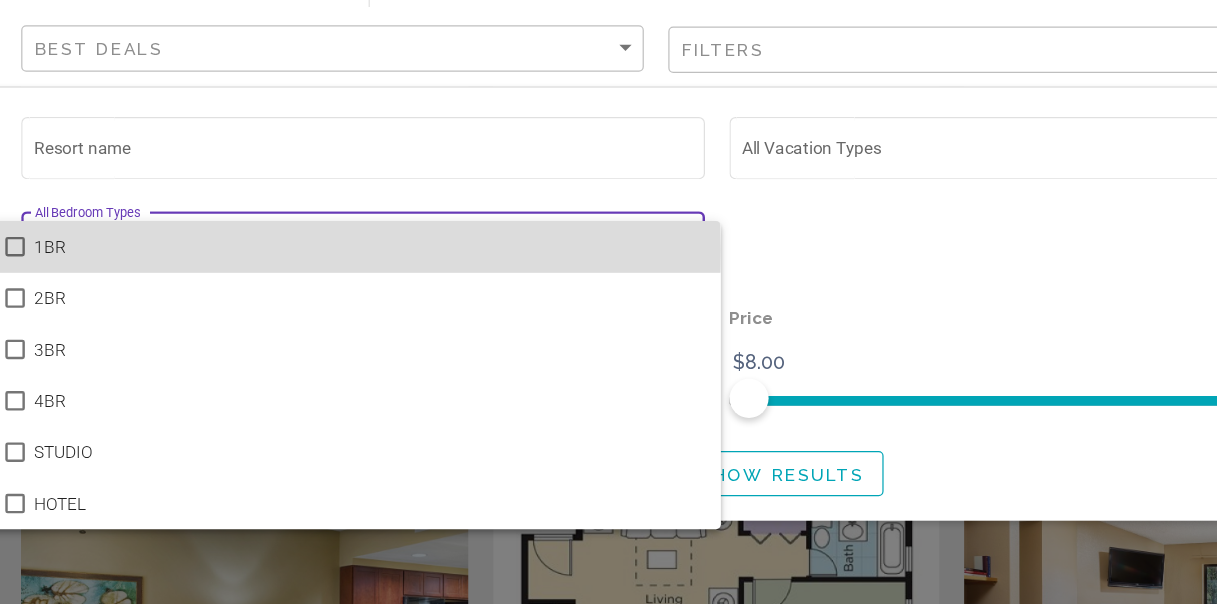click at bounding box center (35, 311) 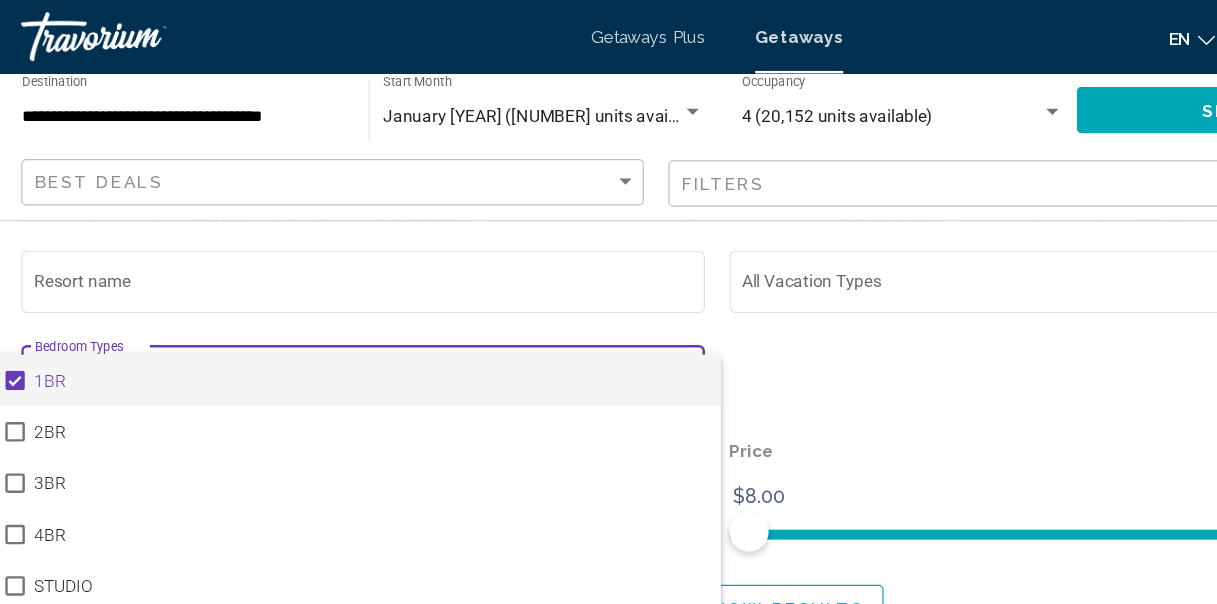 scroll, scrollTop: 229, scrollLeft: 0, axis: vertical 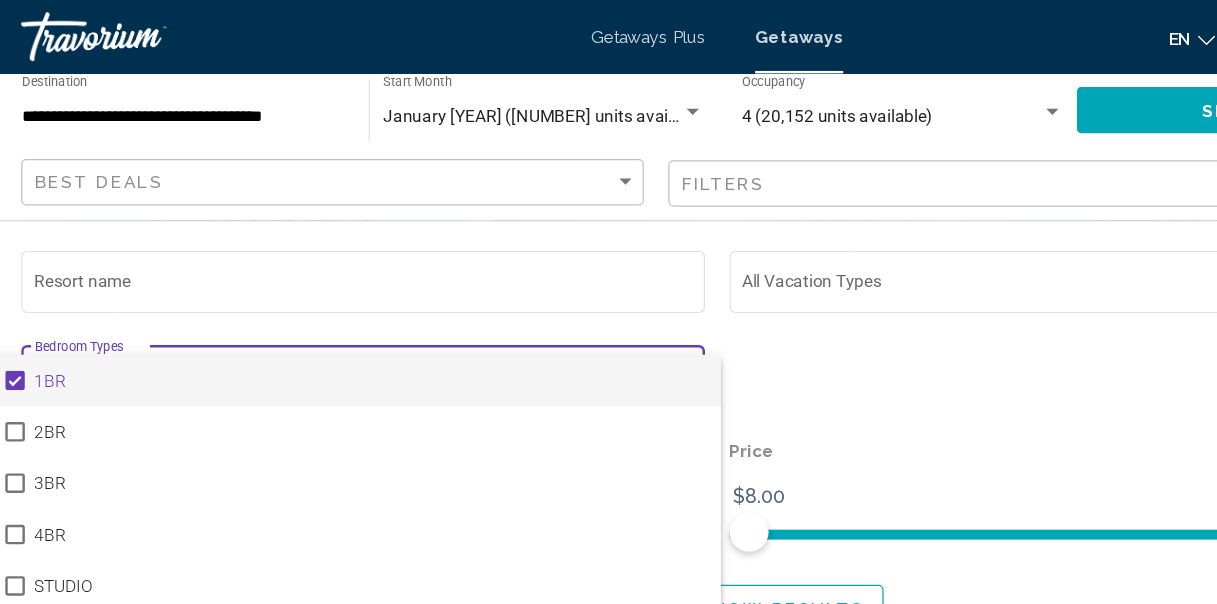 click at bounding box center [608, 302] 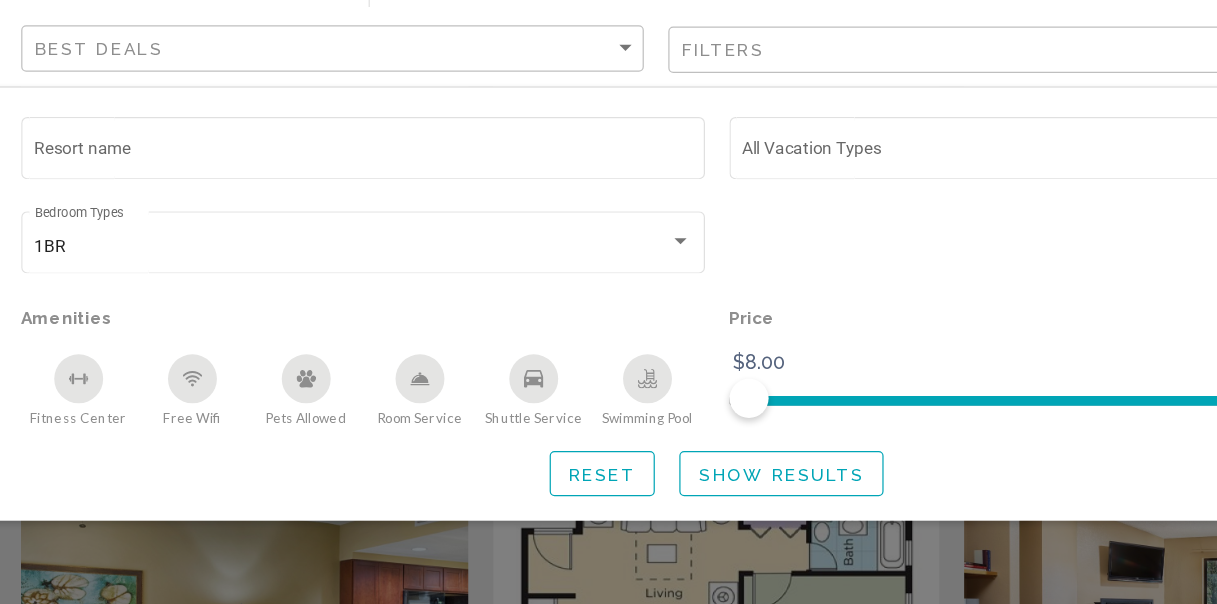 scroll, scrollTop: 555, scrollLeft: 0, axis: vertical 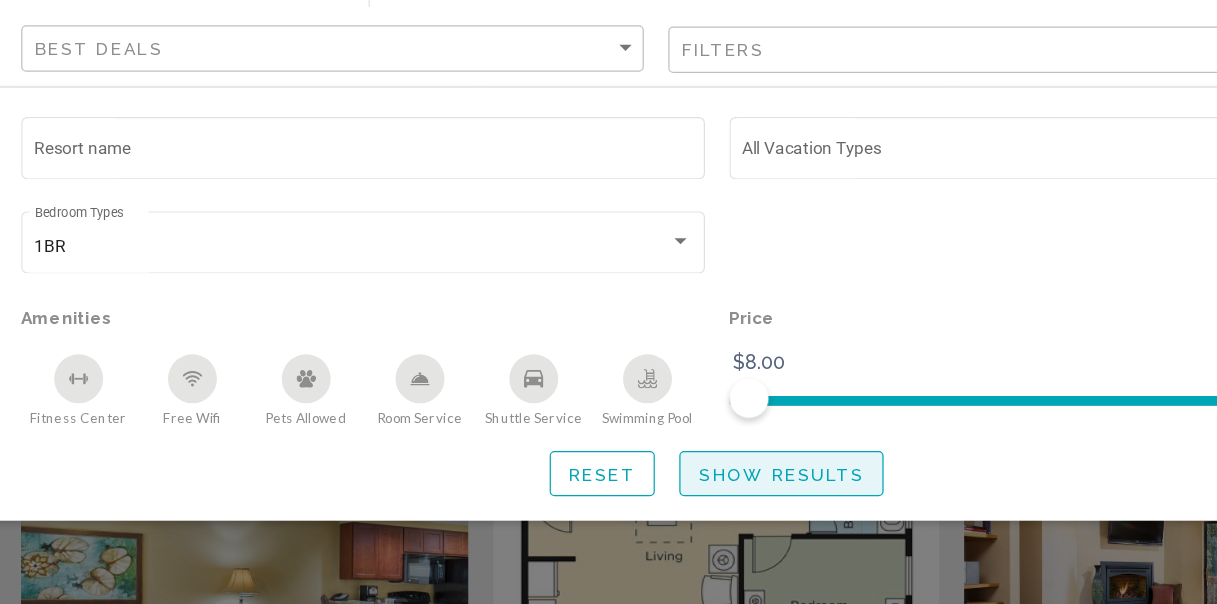 click on "Show Results" 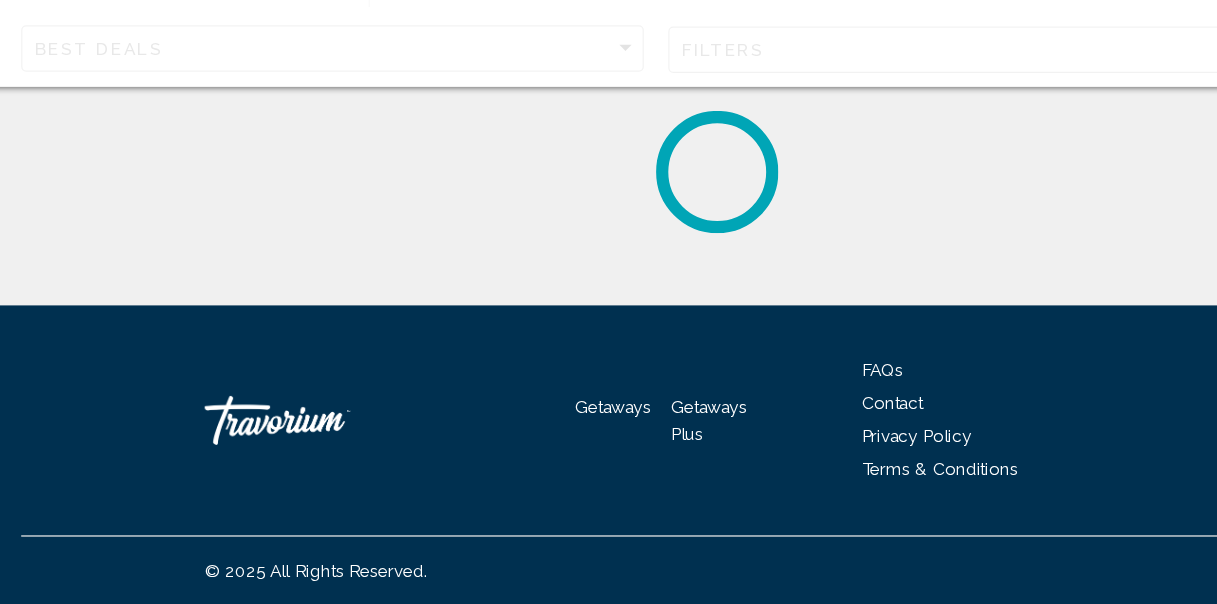 scroll, scrollTop: 0, scrollLeft: 0, axis: both 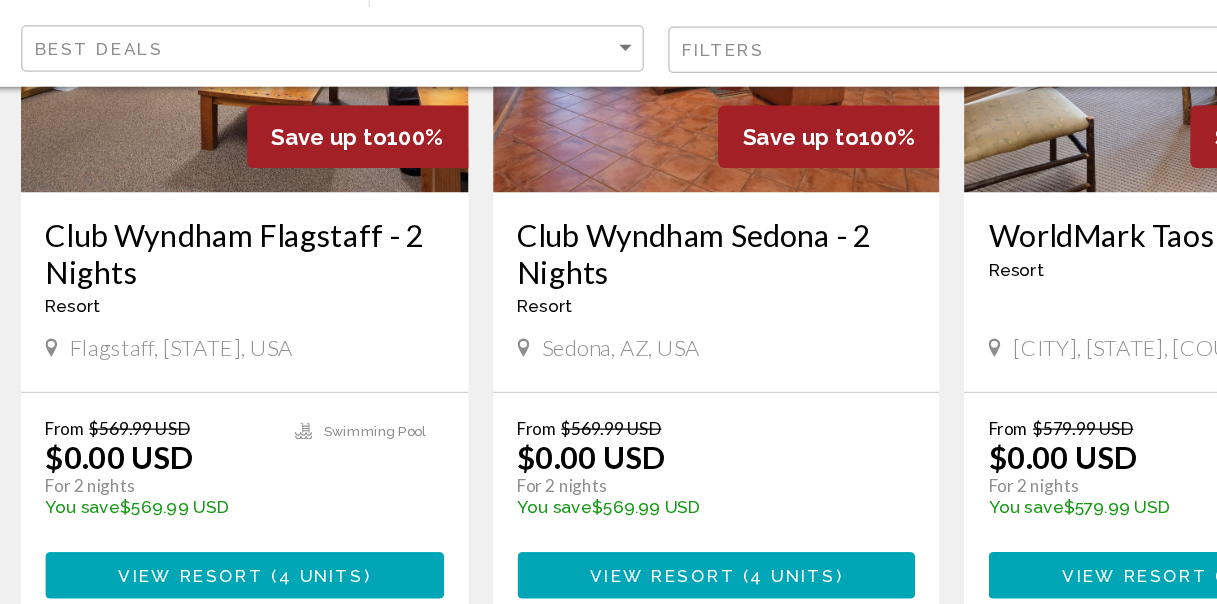 click on "Resort  -  This is an adults only resort" at bounding box center [994, 330] 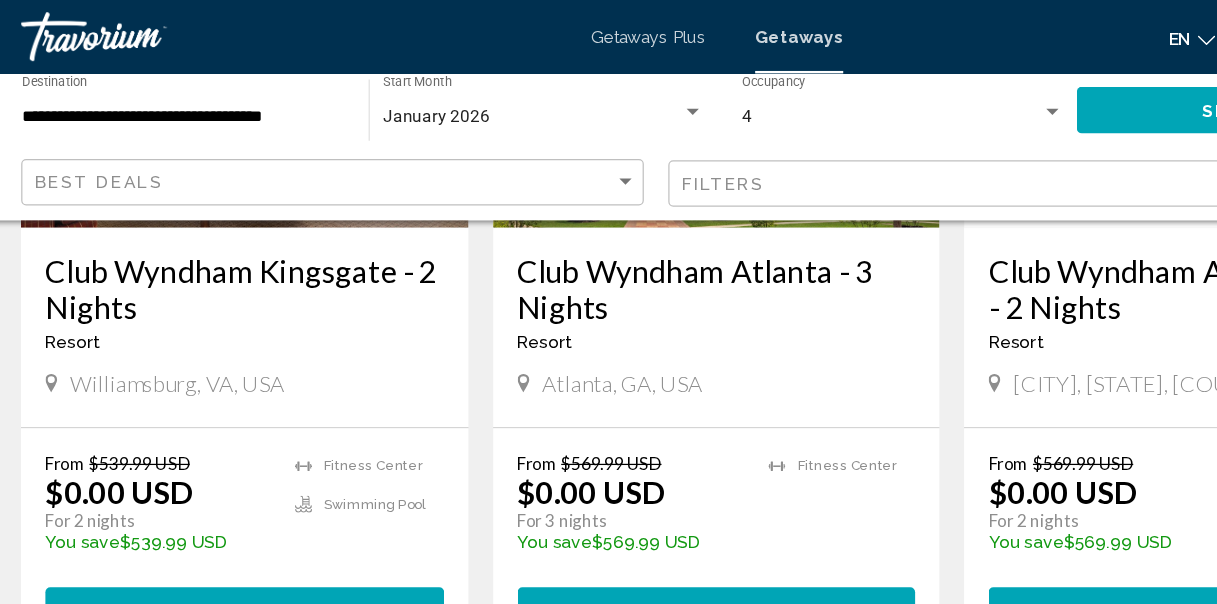 scroll, scrollTop: 0, scrollLeft: 0, axis: both 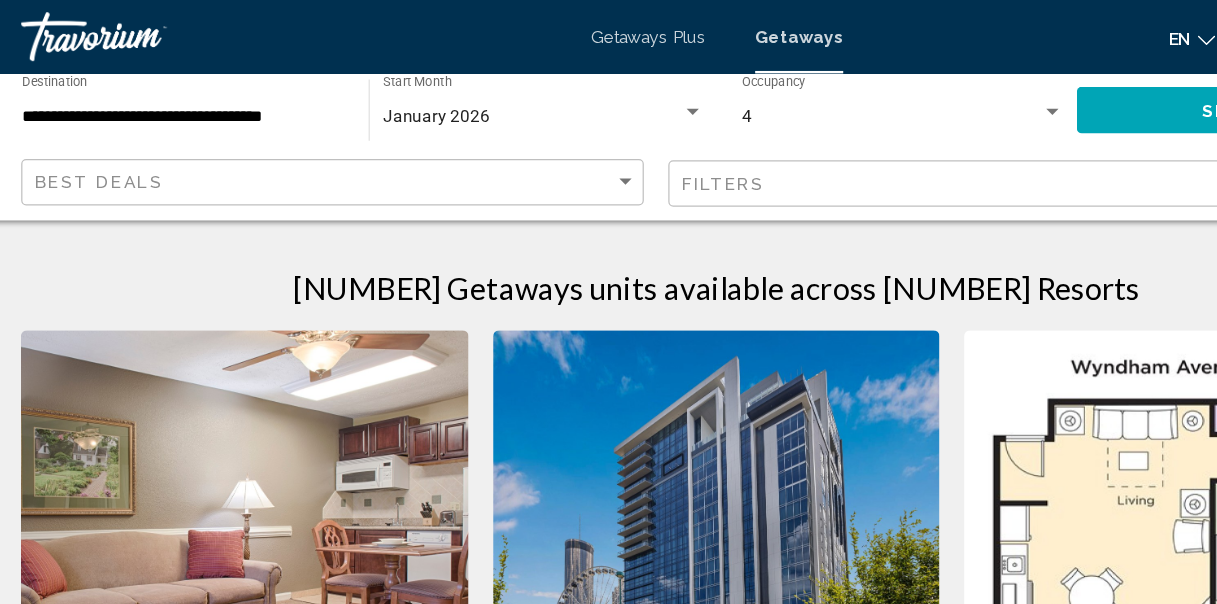 click at bounding box center [263, 30] 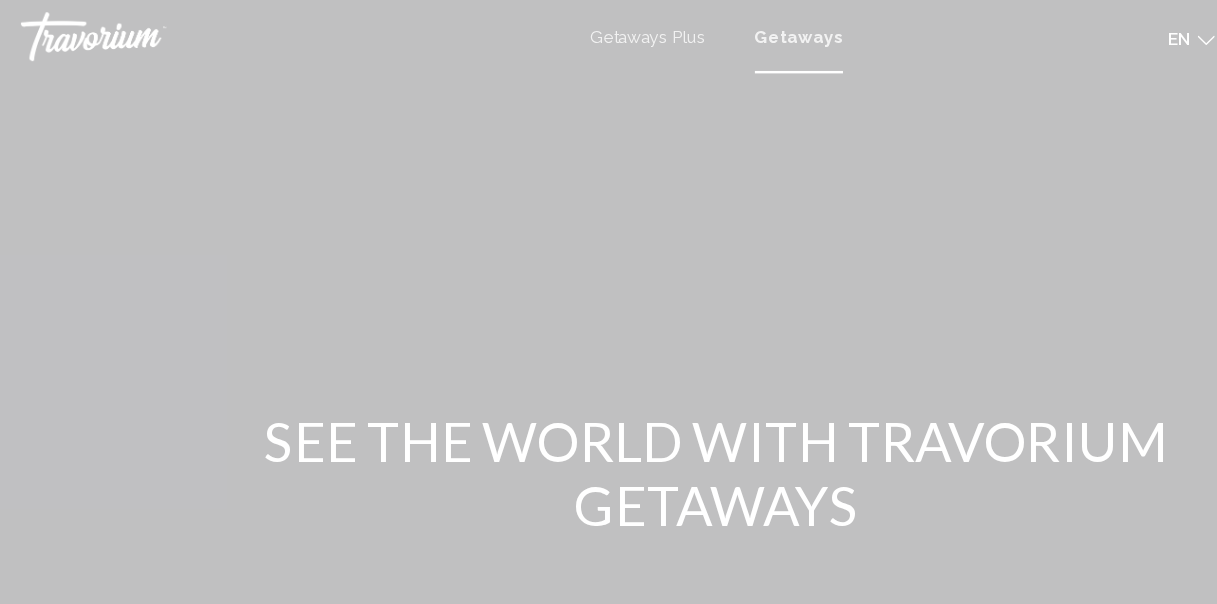 click on "Getaways" at bounding box center (676, 30) 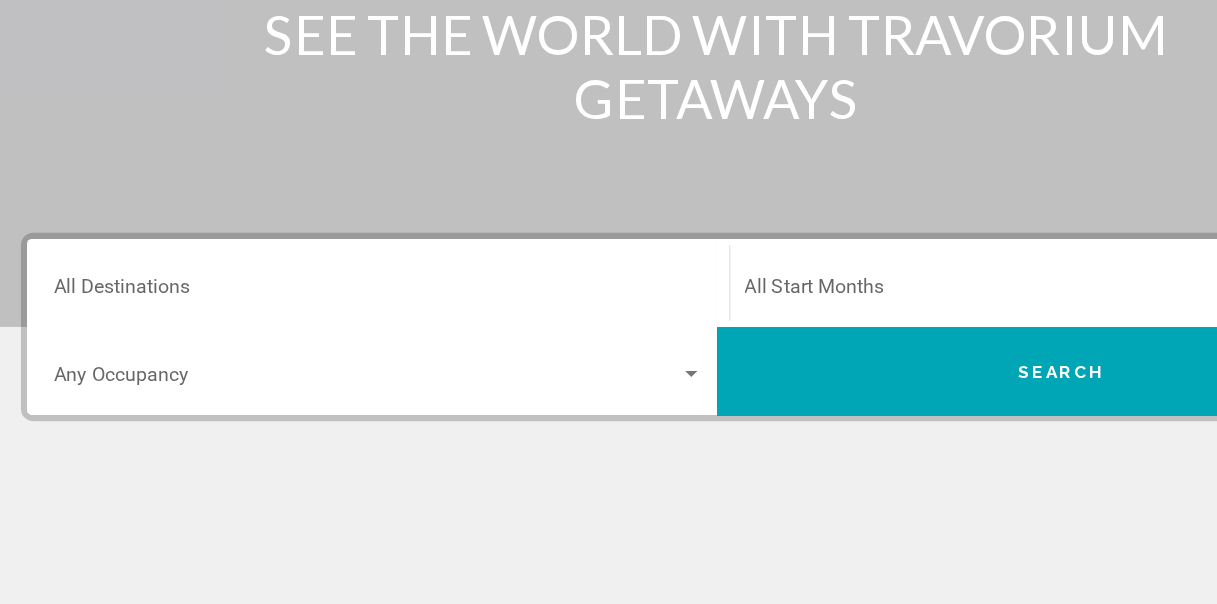 scroll, scrollTop: 246, scrollLeft: 0, axis: vertical 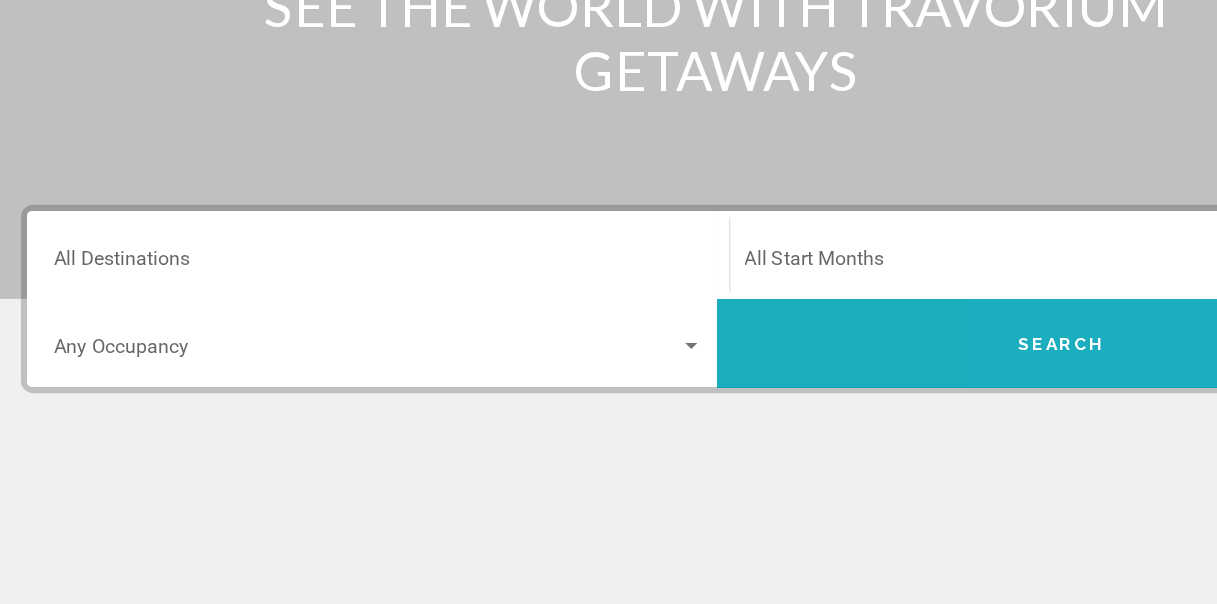 click on "Search" at bounding box center [891, 390] 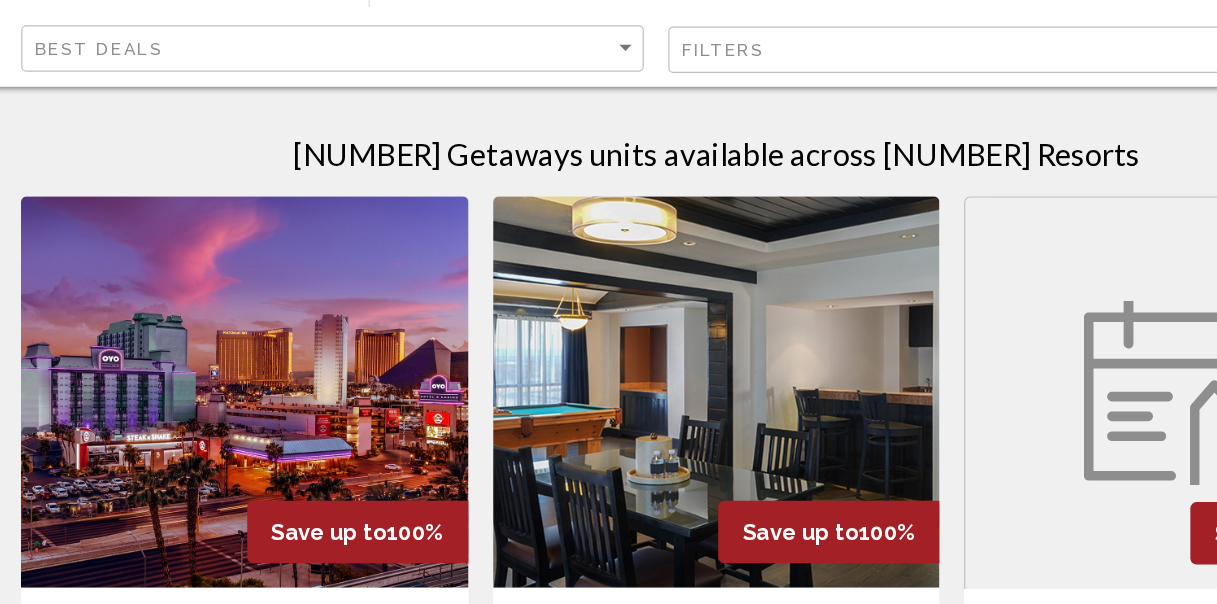 scroll, scrollTop: 200, scrollLeft: 0, axis: vertical 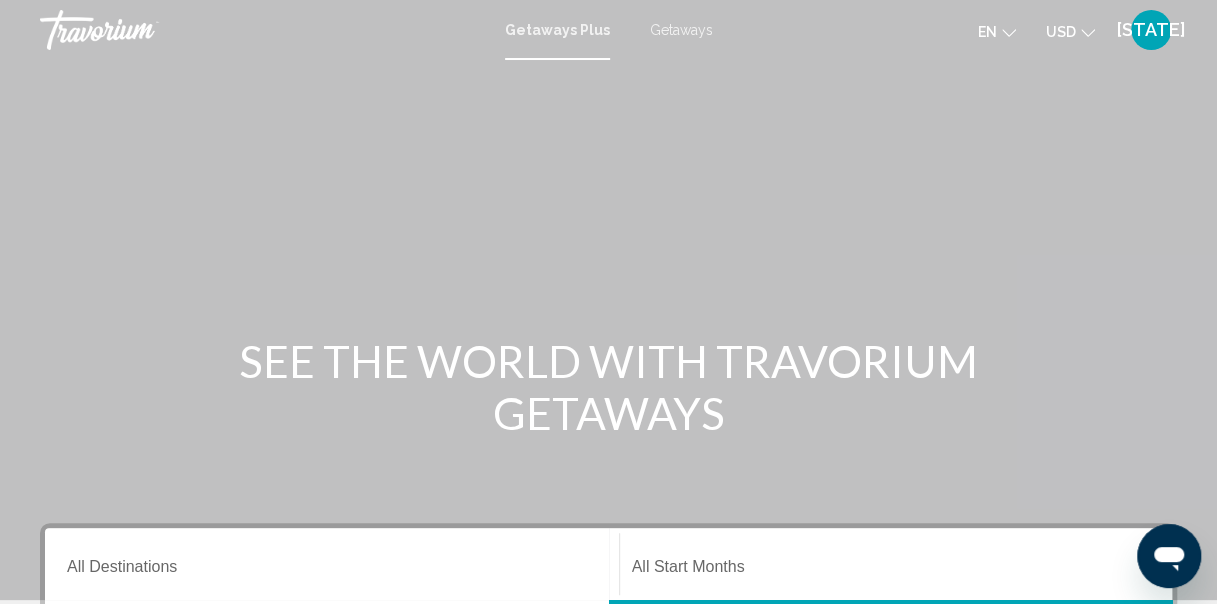 click on "Getaways" at bounding box center (681, 30) 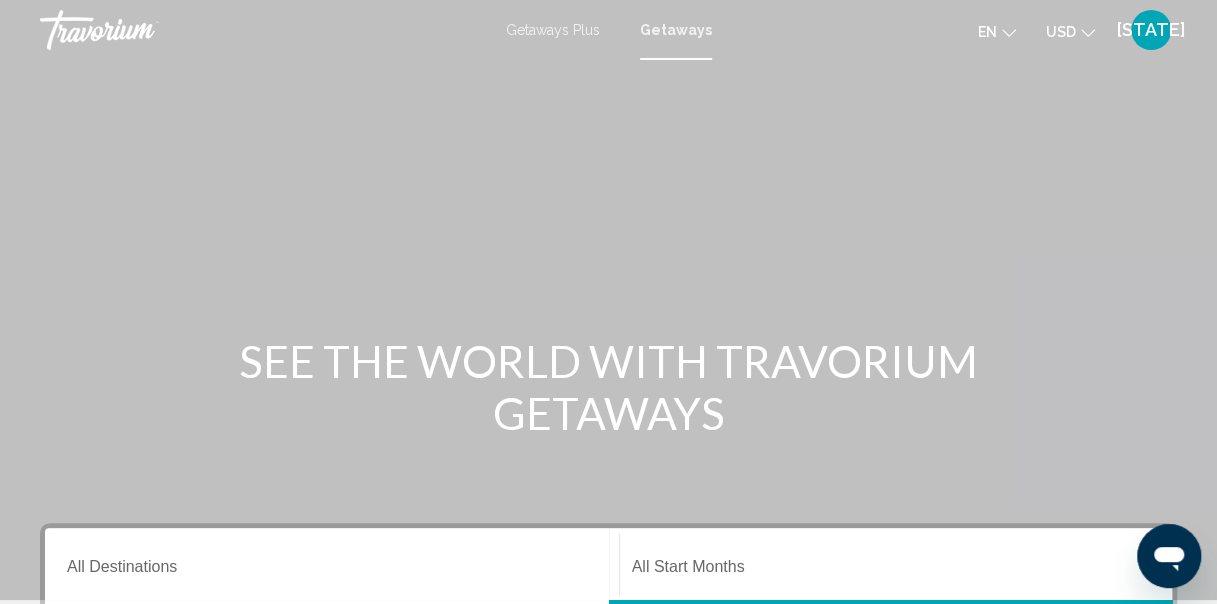 click on "Getaways" at bounding box center (676, 30) 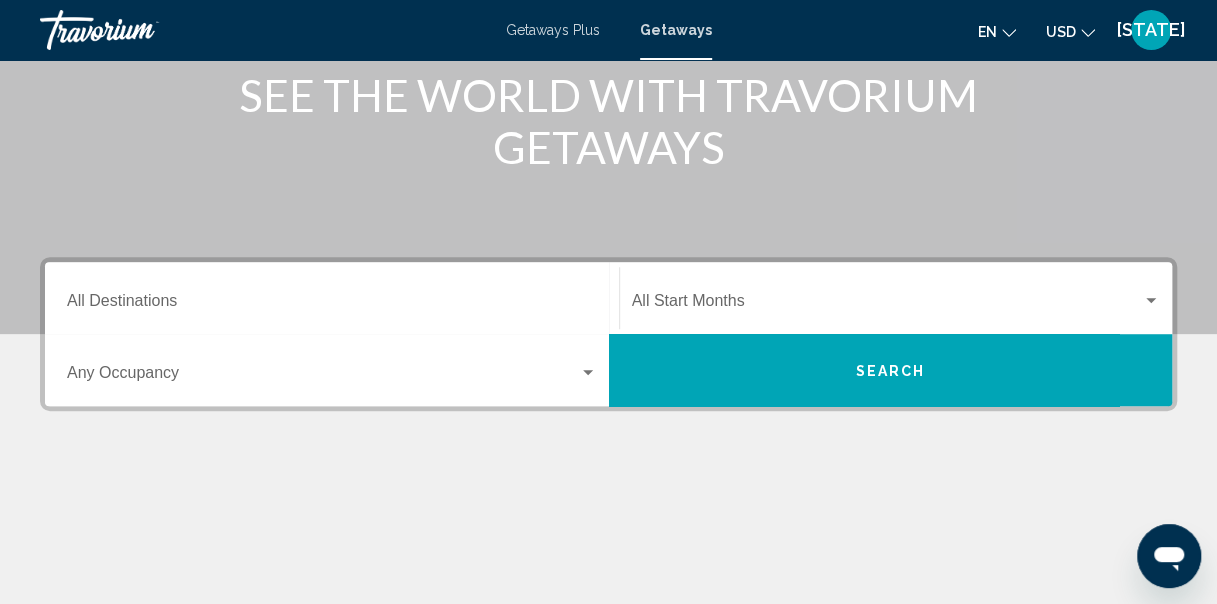 scroll, scrollTop: 262, scrollLeft: 0, axis: vertical 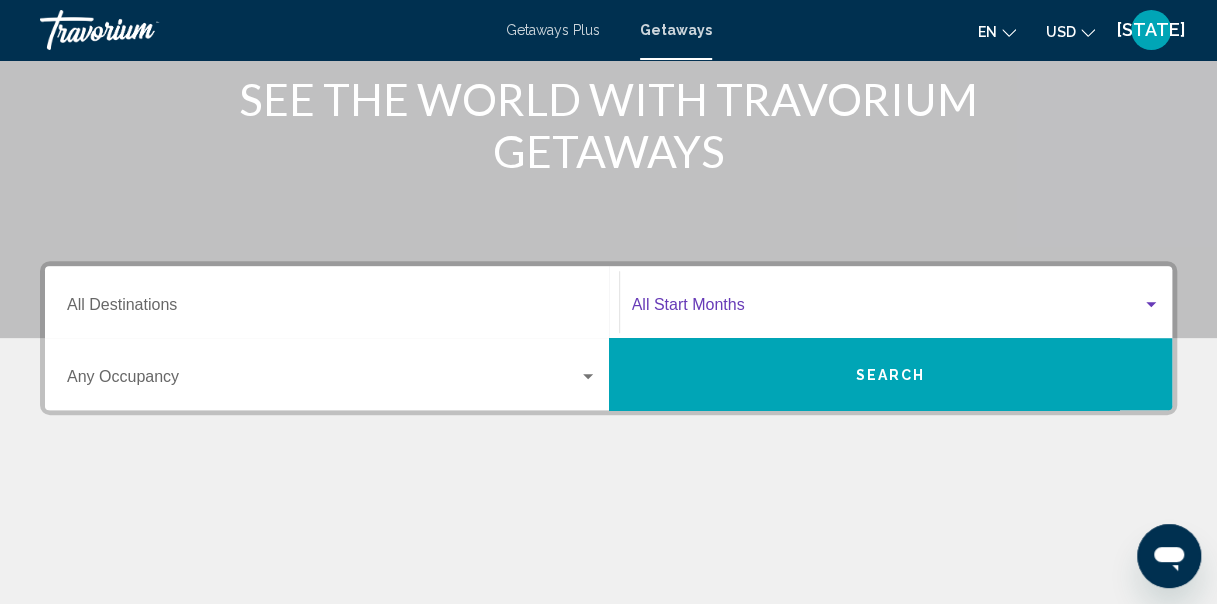click at bounding box center [1151, 304] 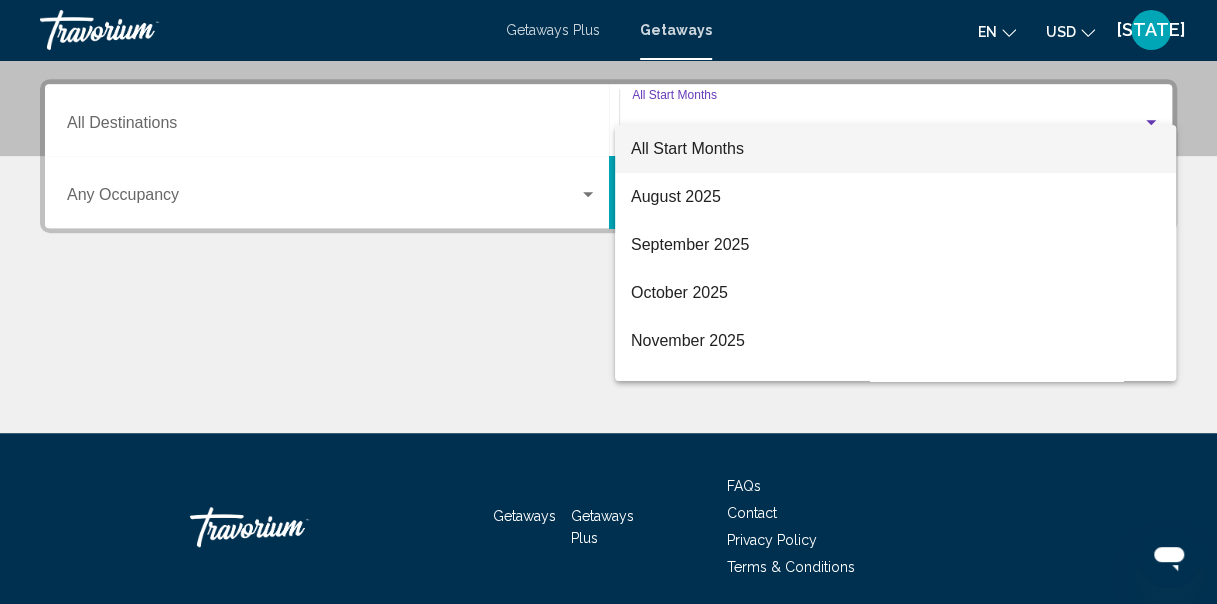 scroll, scrollTop: 457, scrollLeft: 0, axis: vertical 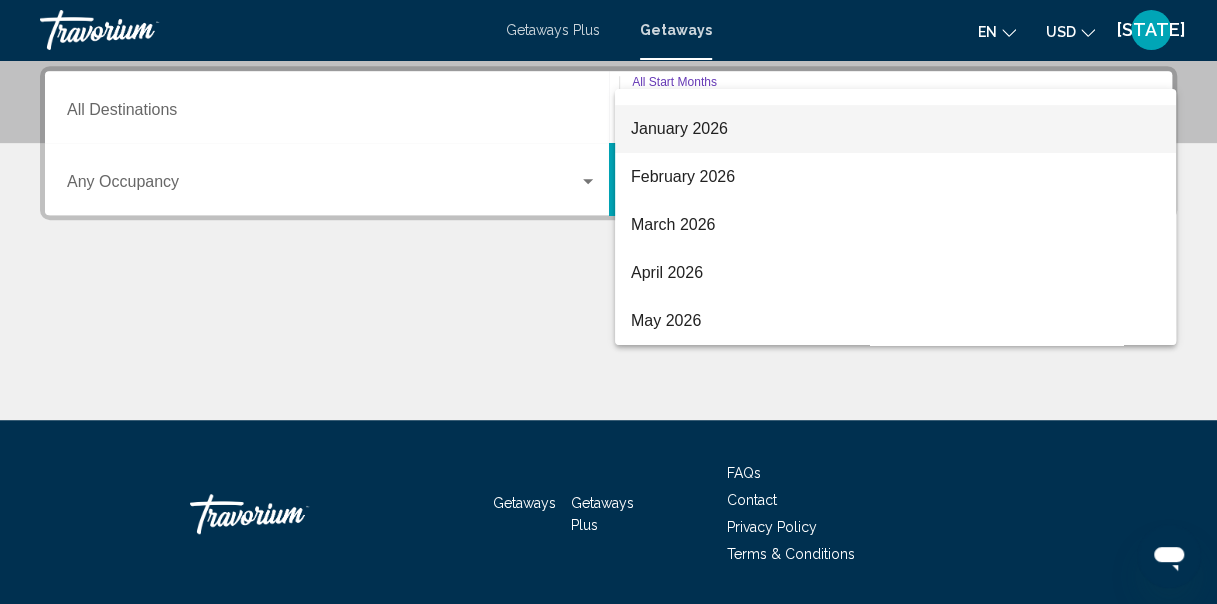 drag, startPoint x: 852, startPoint y: 300, endPoint x: 830, endPoint y: 129, distance: 172.4094 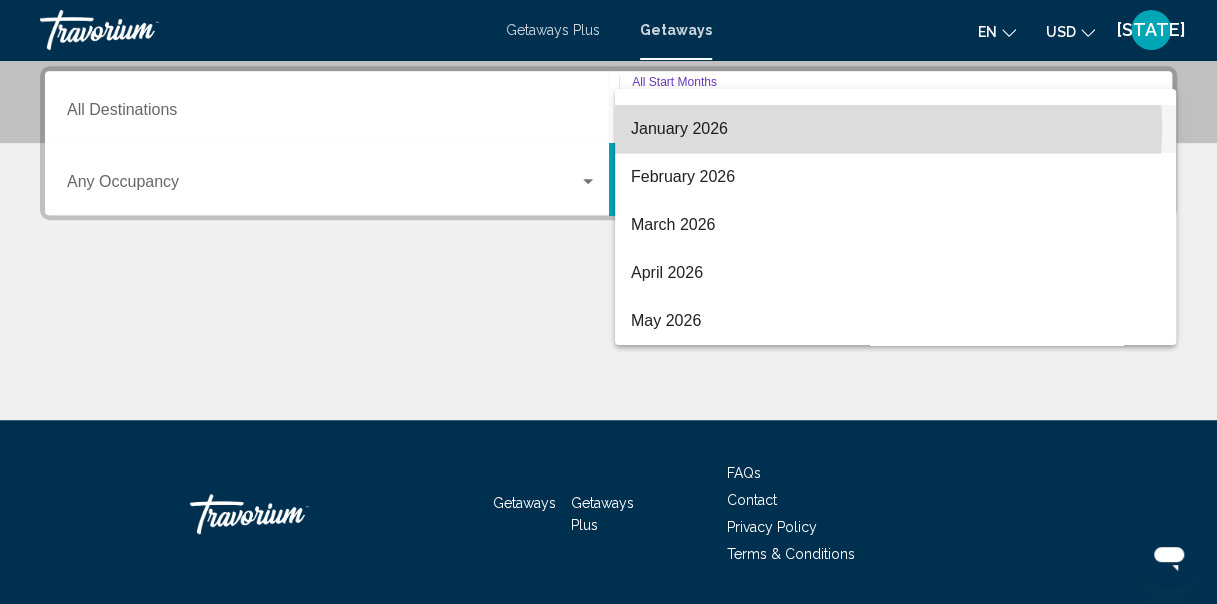 click on "January 2026" at bounding box center (895, 129) 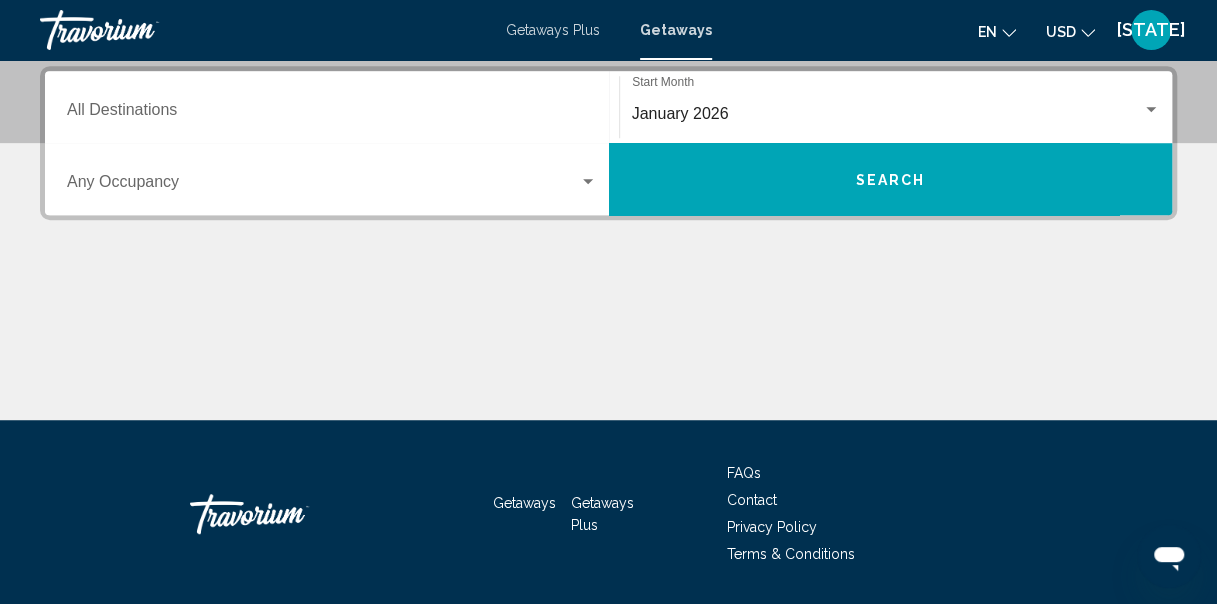 click on "Occupancy Any Occupancy" at bounding box center (332, 179) 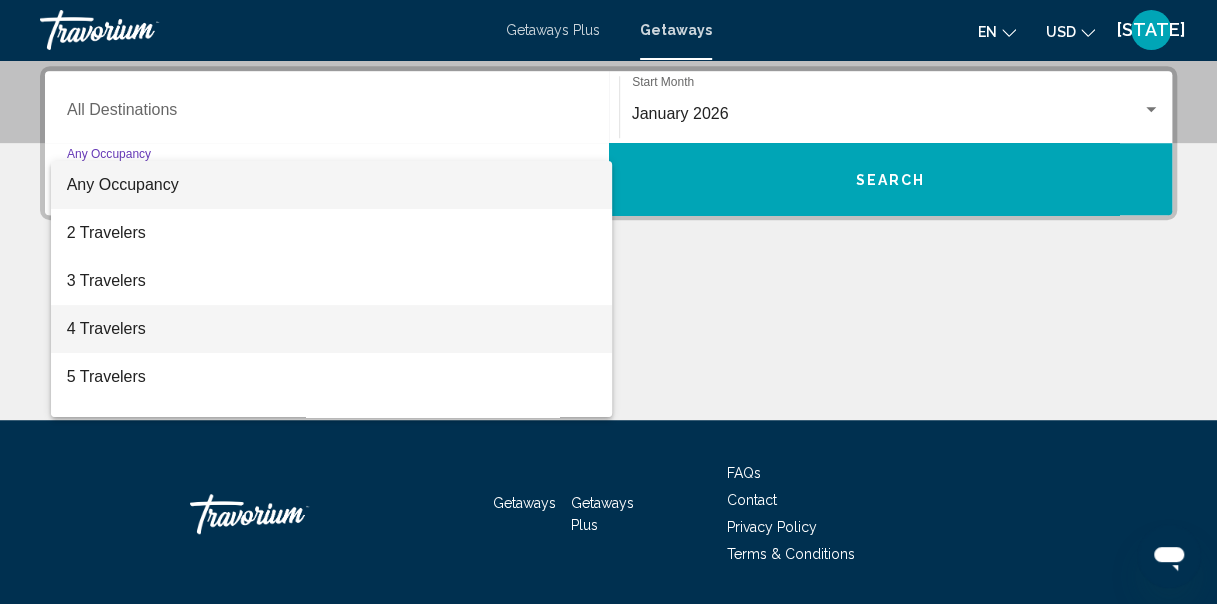 click on "4 Travelers" at bounding box center [332, 329] 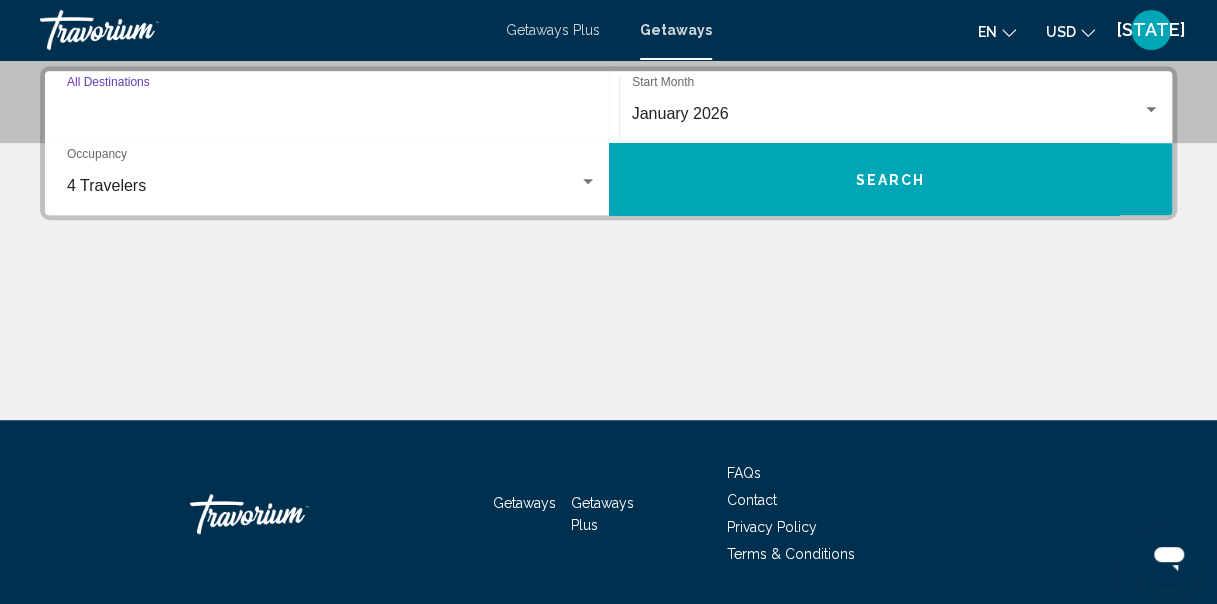 click on "Destination All Destinations" at bounding box center [332, 114] 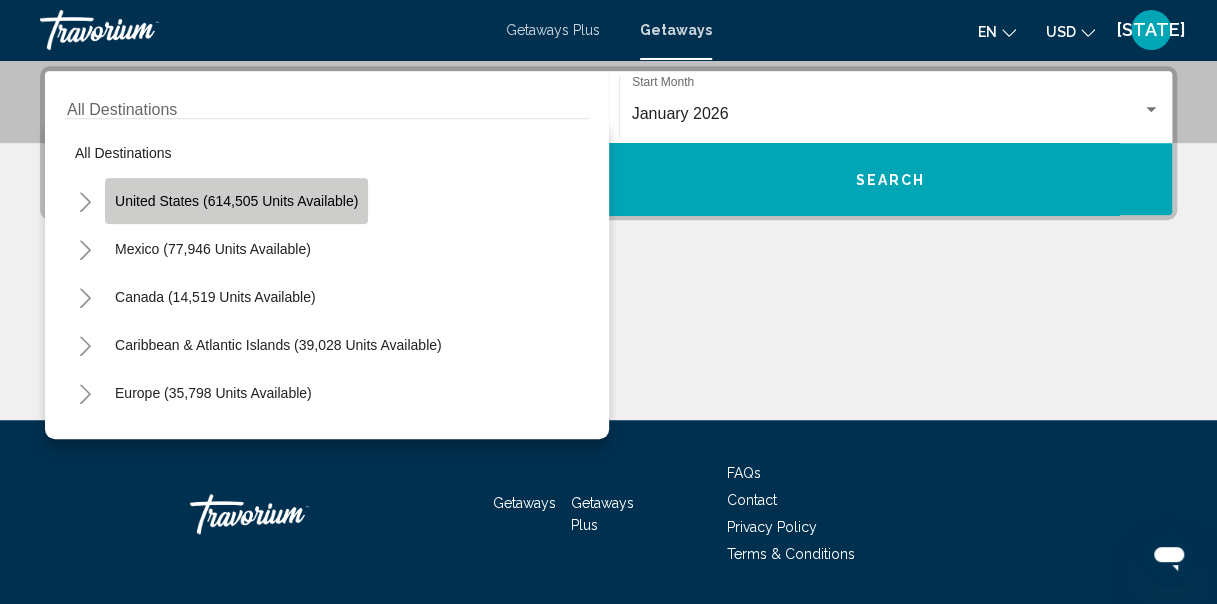 click on "United States (614,505 units available)" 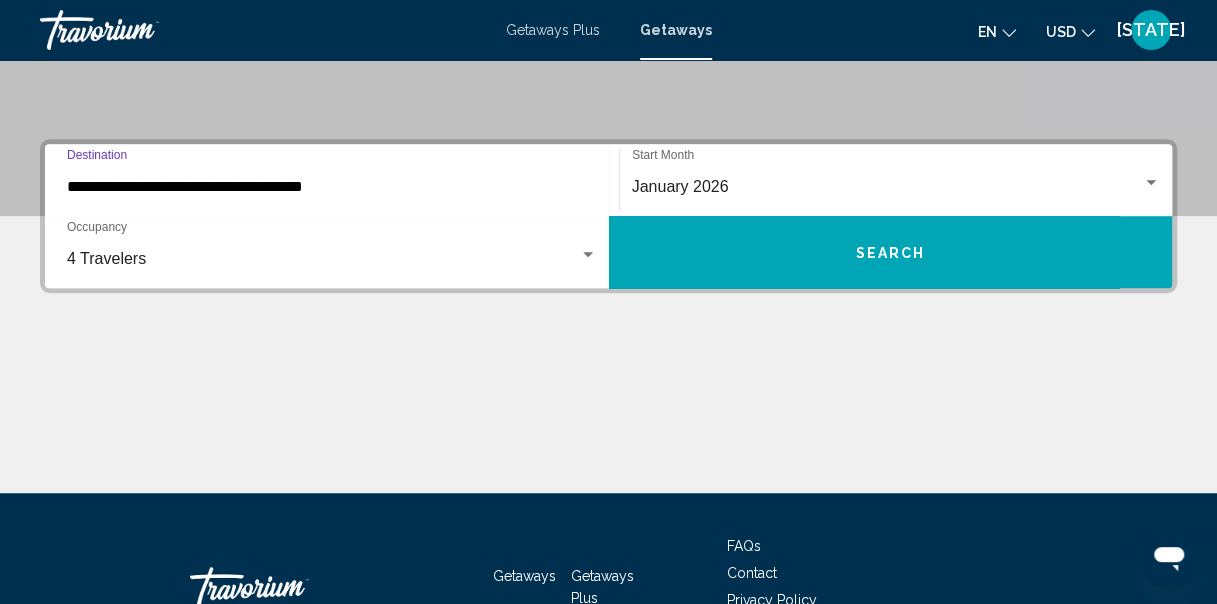 scroll, scrollTop: 383, scrollLeft: 0, axis: vertical 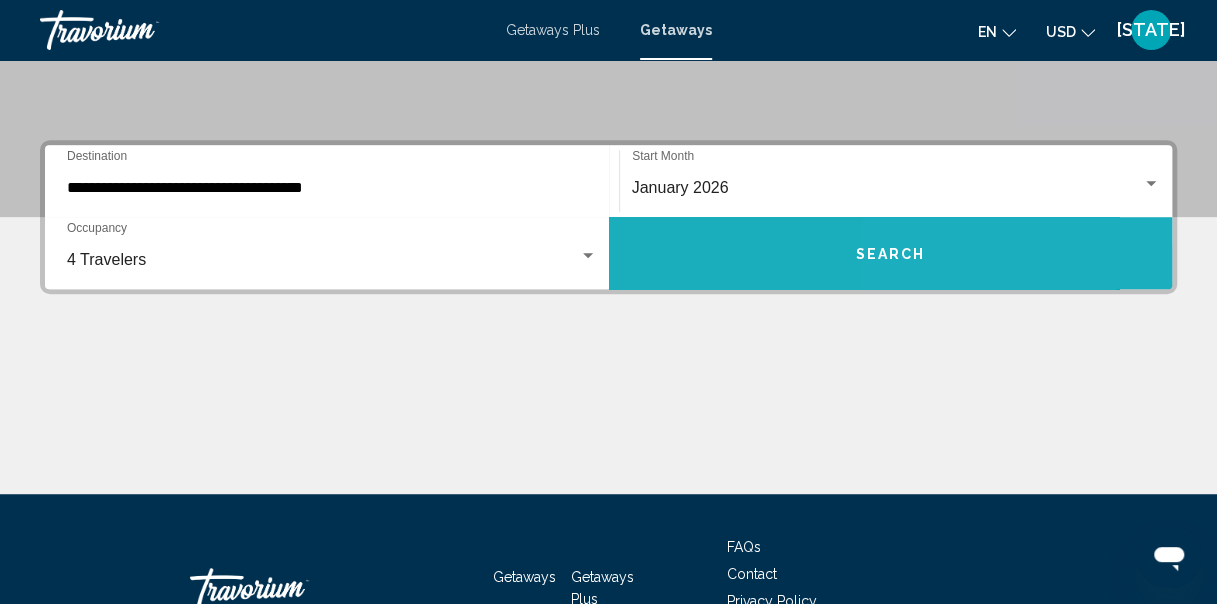 click on "Search" at bounding box center (891, 253) 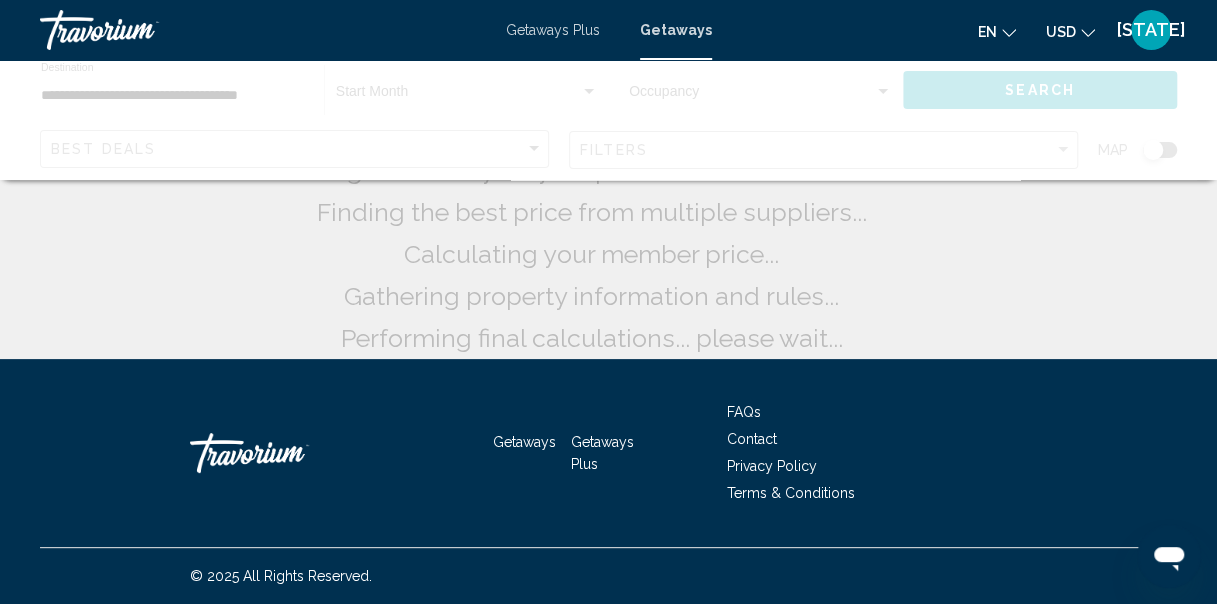 scroll, scrollTop: 0, scrollLeft: 0, axis: both 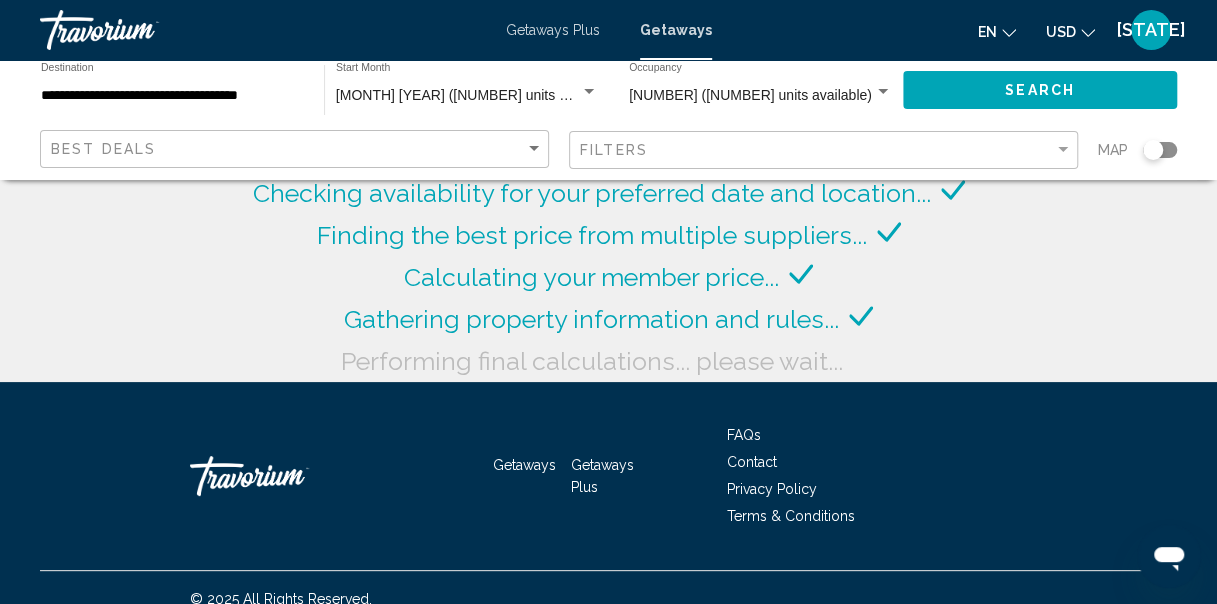 click 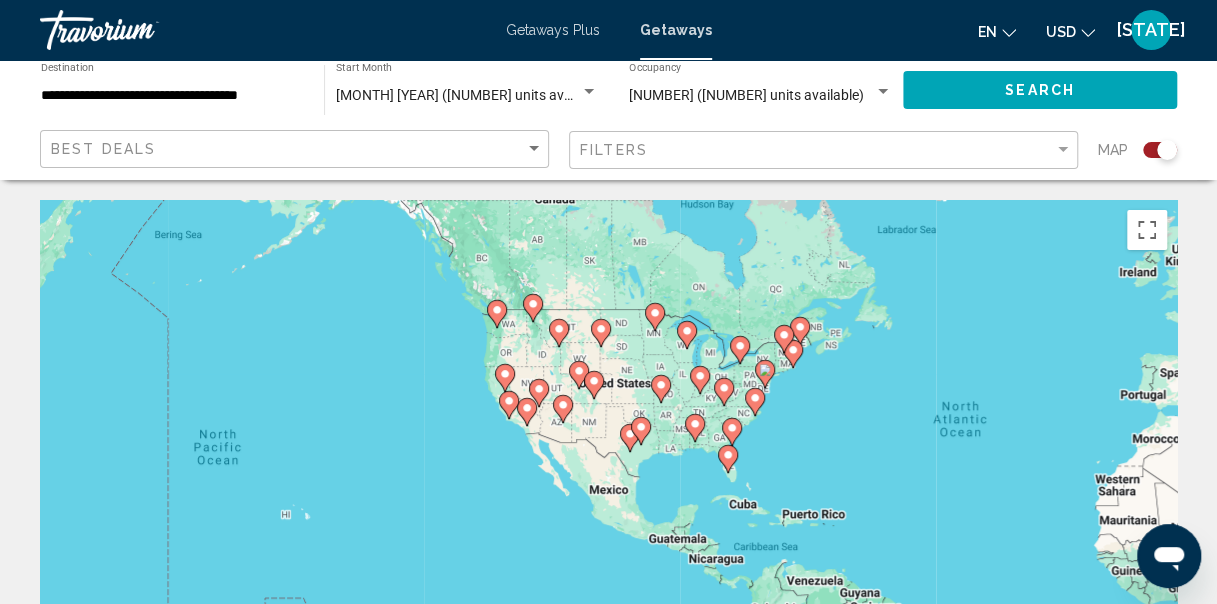 drag, startPoint x: 146, startPoint y: 444, endPoint x: 562, endPoint y: 395, distance: 418.8759 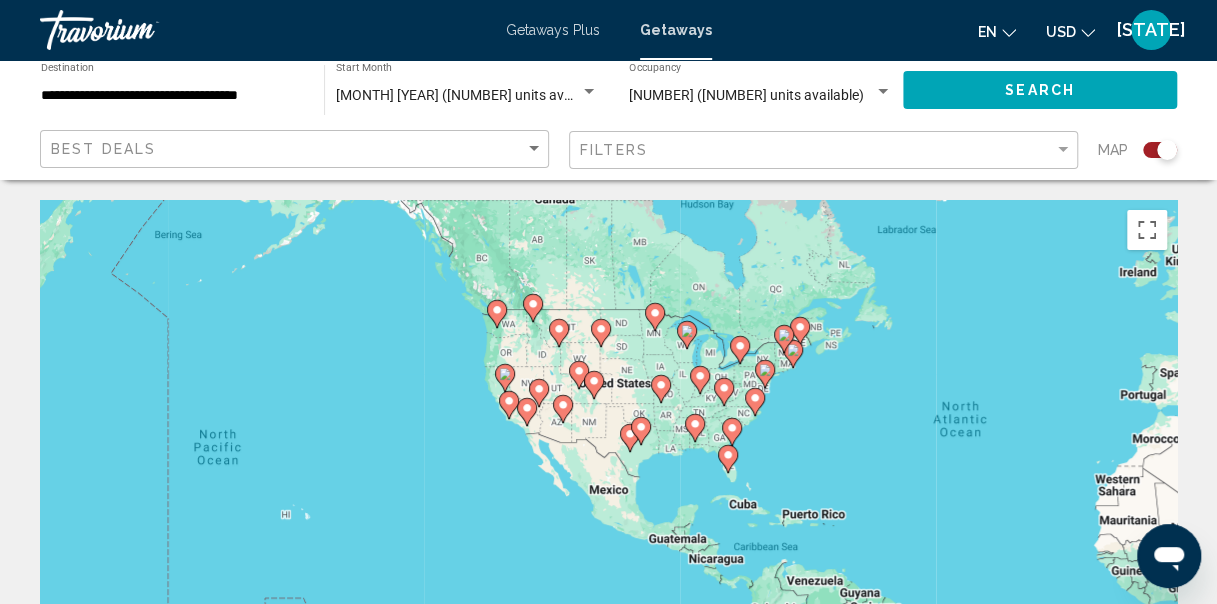 click at bounding box center (563, 409) 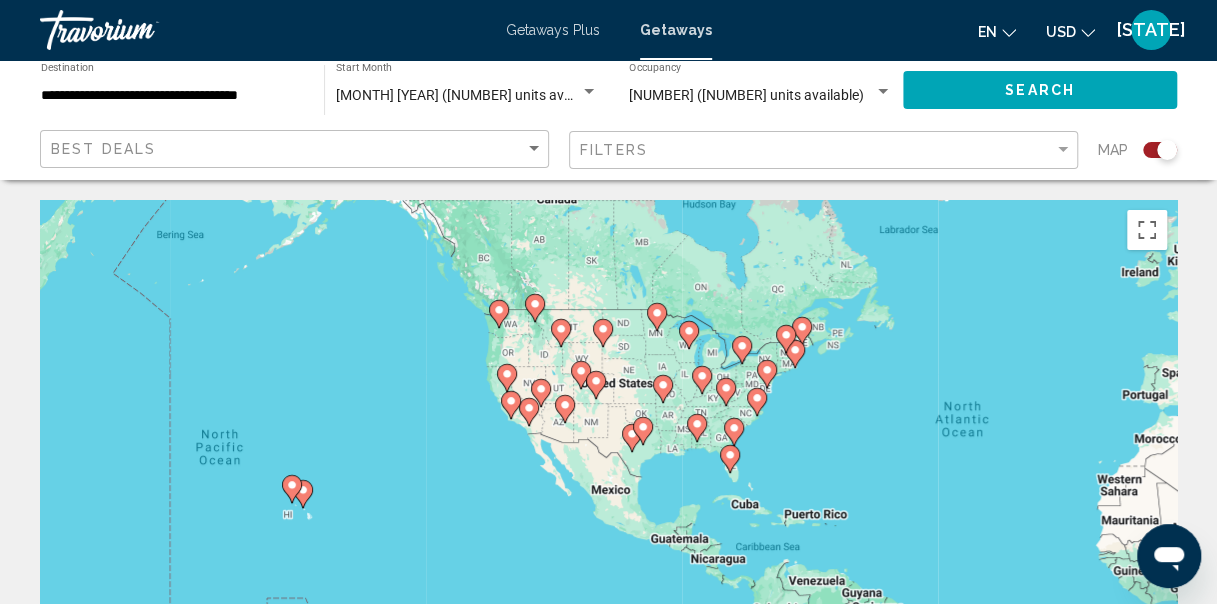 click 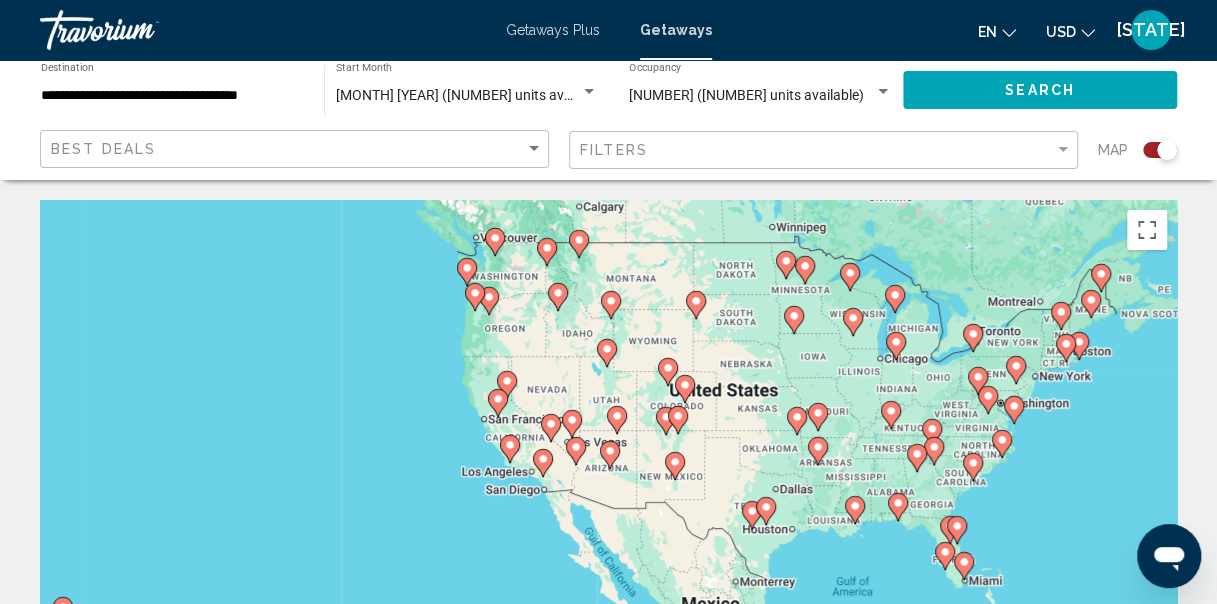 click 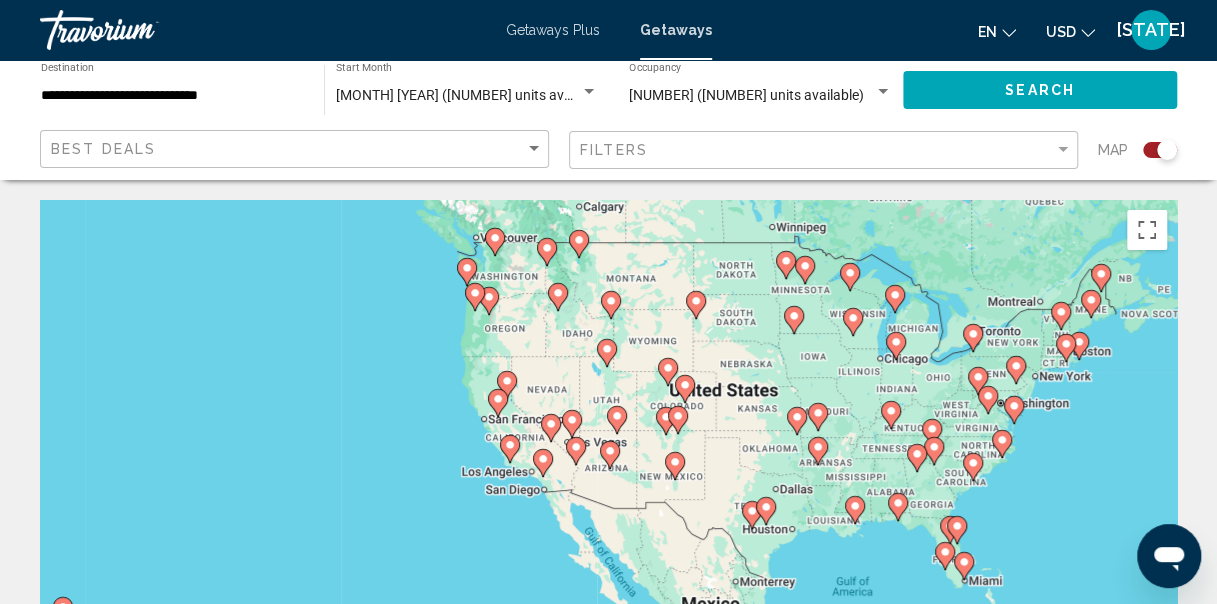 click on "To navigate, press the arrow keys.  To activate drag with keyboard, press Alt + Enter. Once in keyboard drag state, use the arrow keys to move the marker. To complete the drag, press the Enter key. To cancel, press Escape." at bounding box center [608, 500] 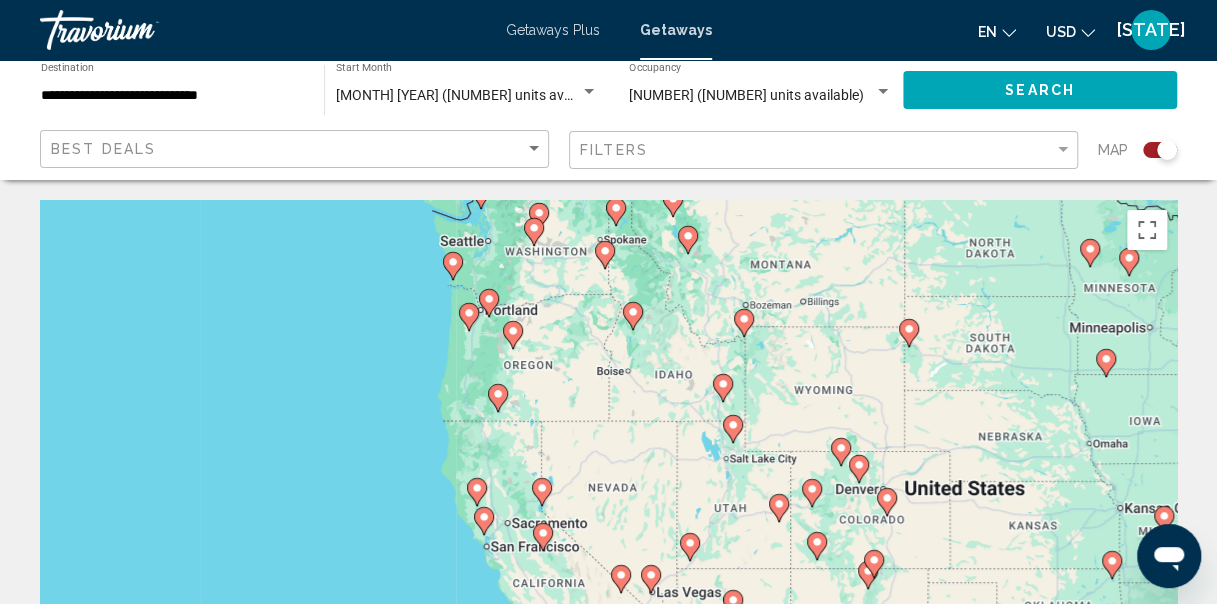 click 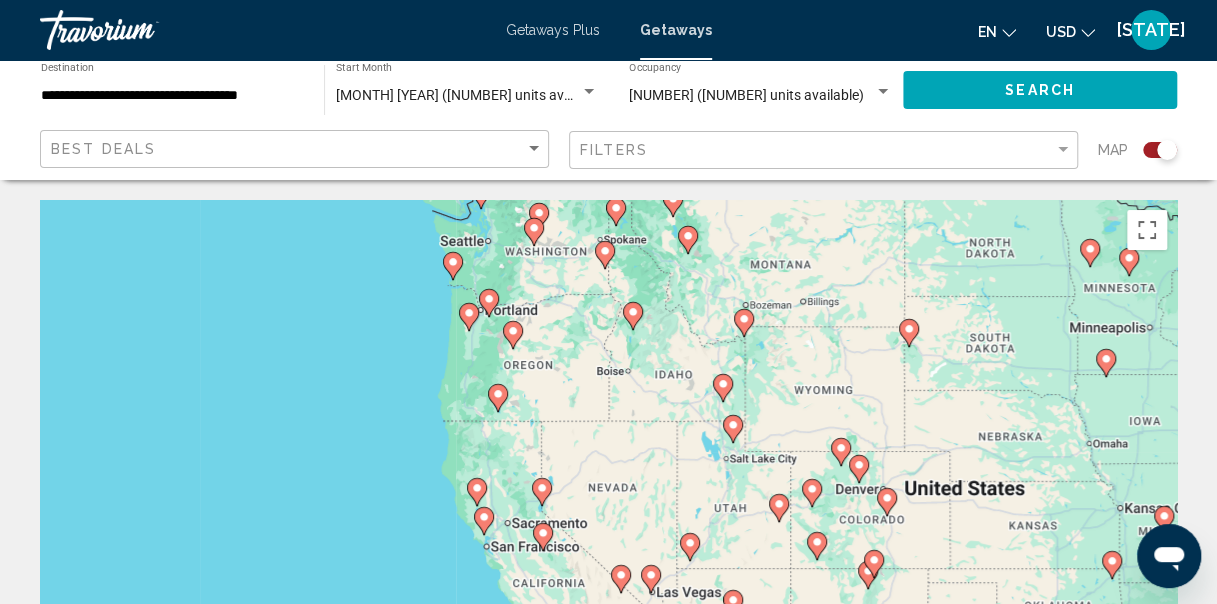 click at bounding box center [1177, 500] 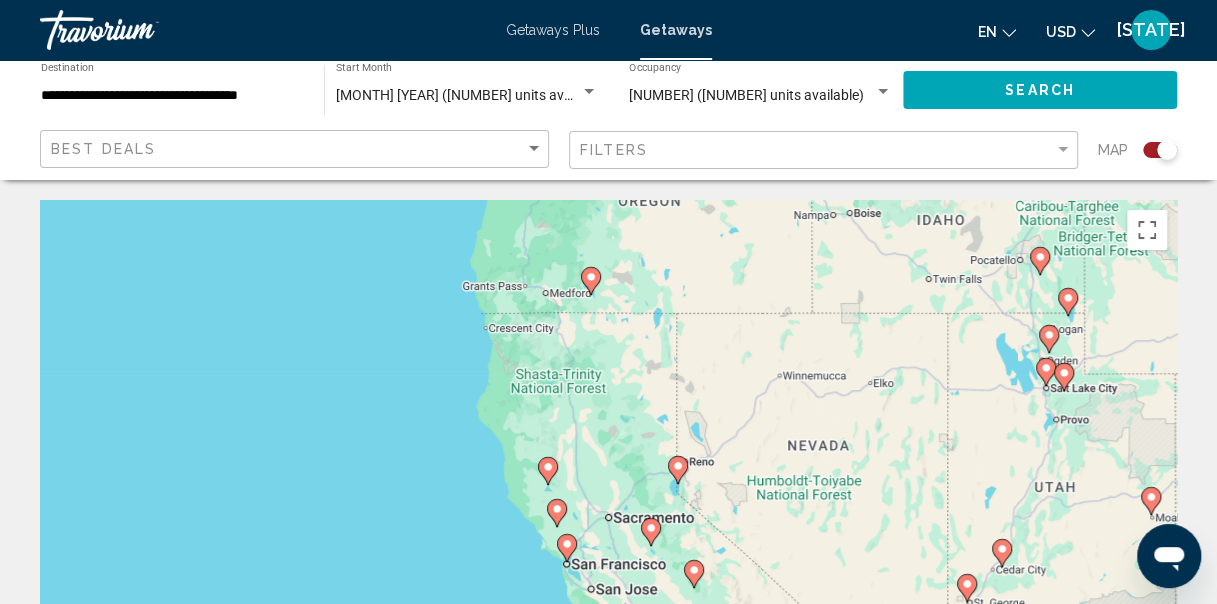 click at bounding box center (678, 470) 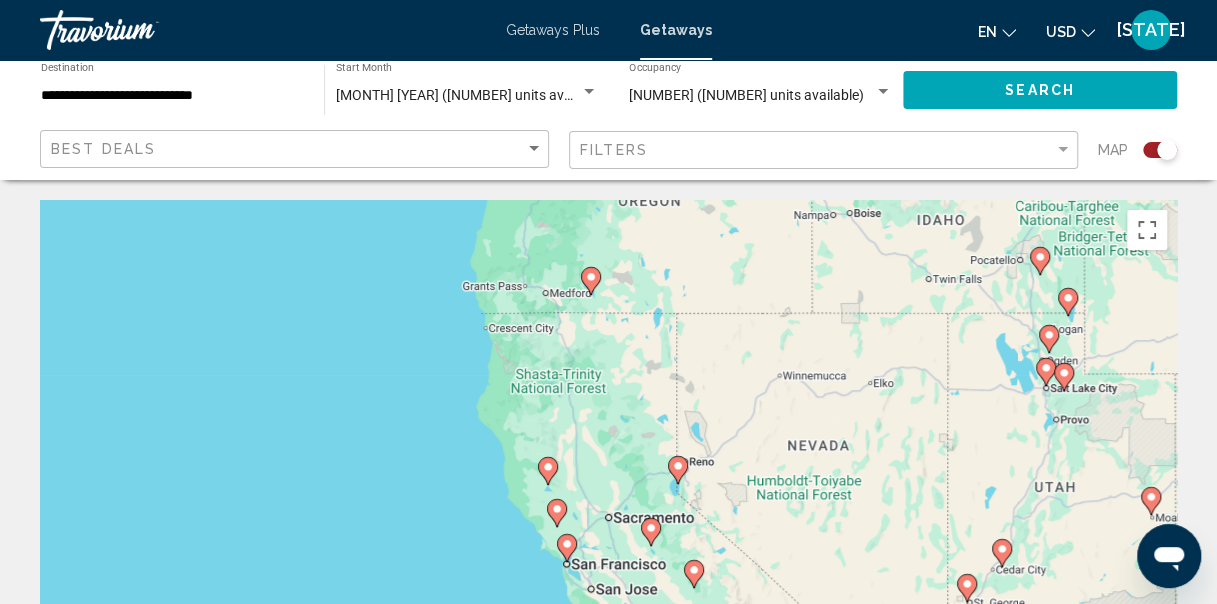 click on "To activate drag with keyboard, press Alt + Enter. Once in keyboard drag state, use the arrow keys to move the marker. To complete the drag, press the Enter key. To cancel, press Escape." at bounding box center (608, 500) 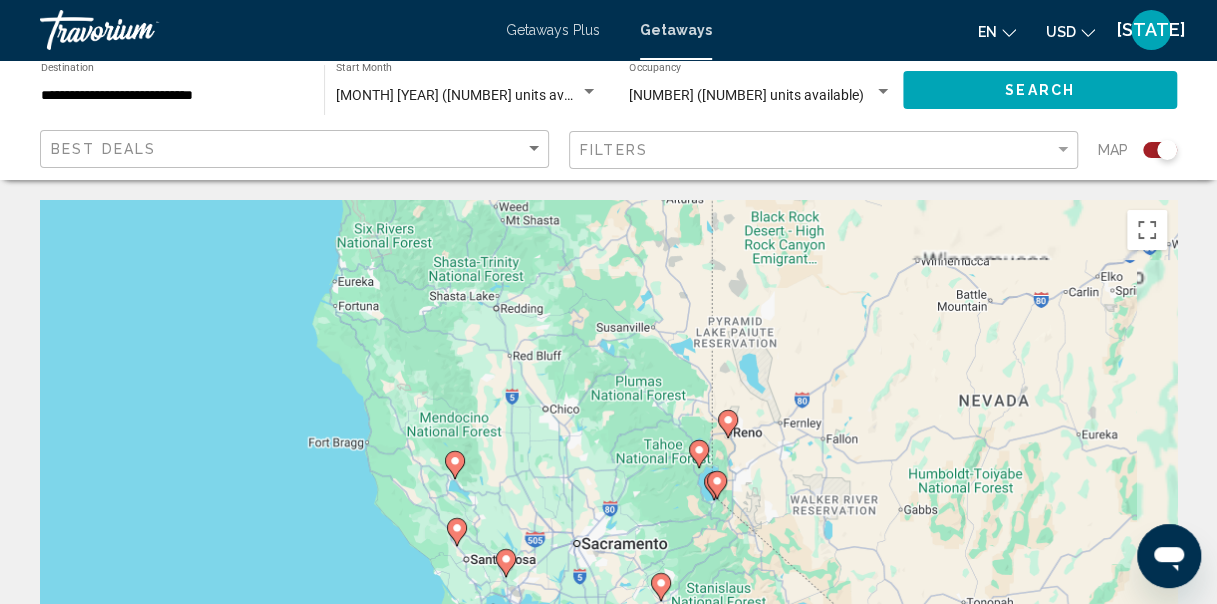 click on "To navigate, press the arrow keys. To activate drag with keyboard, press Alt + Enter. Once in keyboard drag state, use the arrow keys to move the marker. To complete the drag, press the Enter key. To cancel, press Escape." at bounding box center [608, 500] 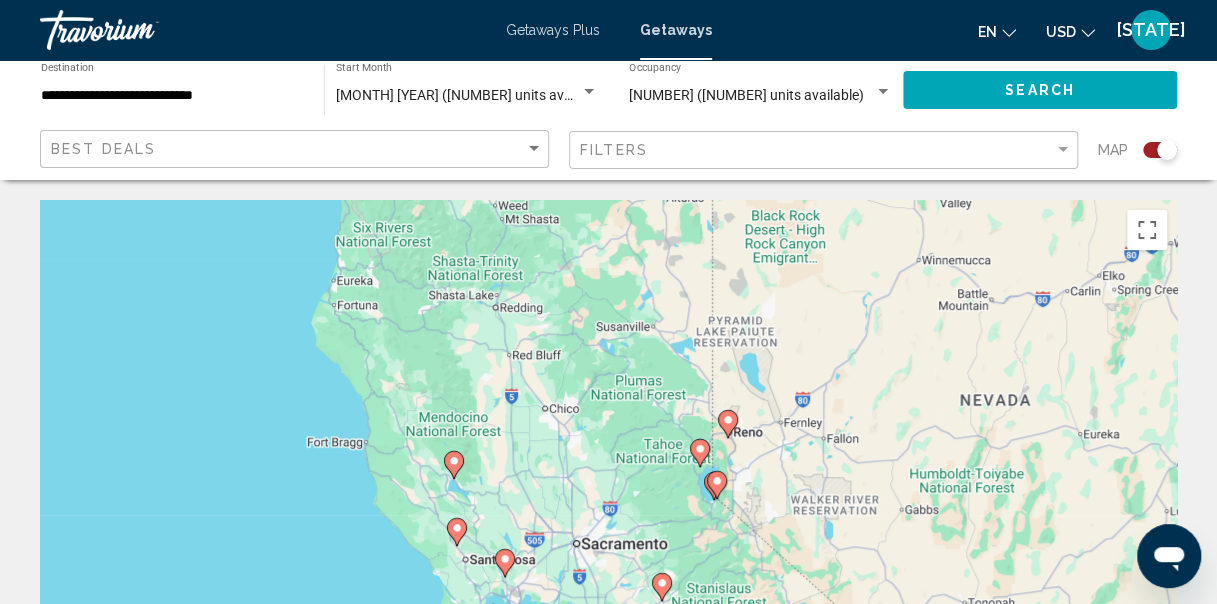 click 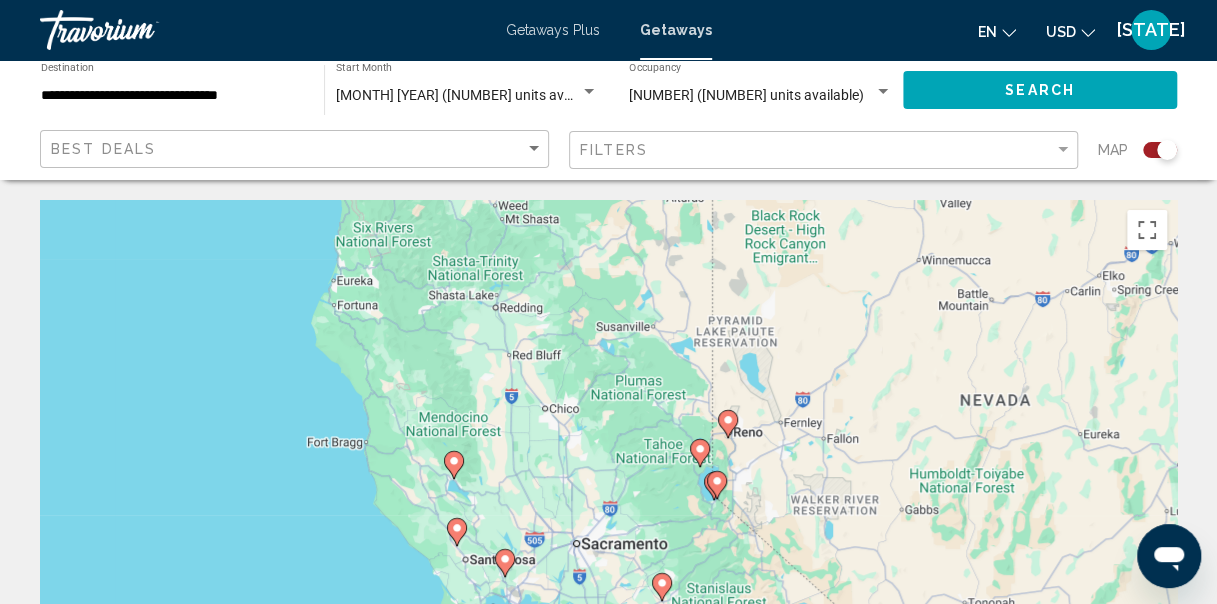 click on "To navigate, press the arrow keys. To activate drag with keyboard, press Alt + Enter. Once in keyboard drag state, use the arrow keys to move the marker. To complete the drag, press the Enter key. To cancel, press Escape." at bounding box center [608, 500] 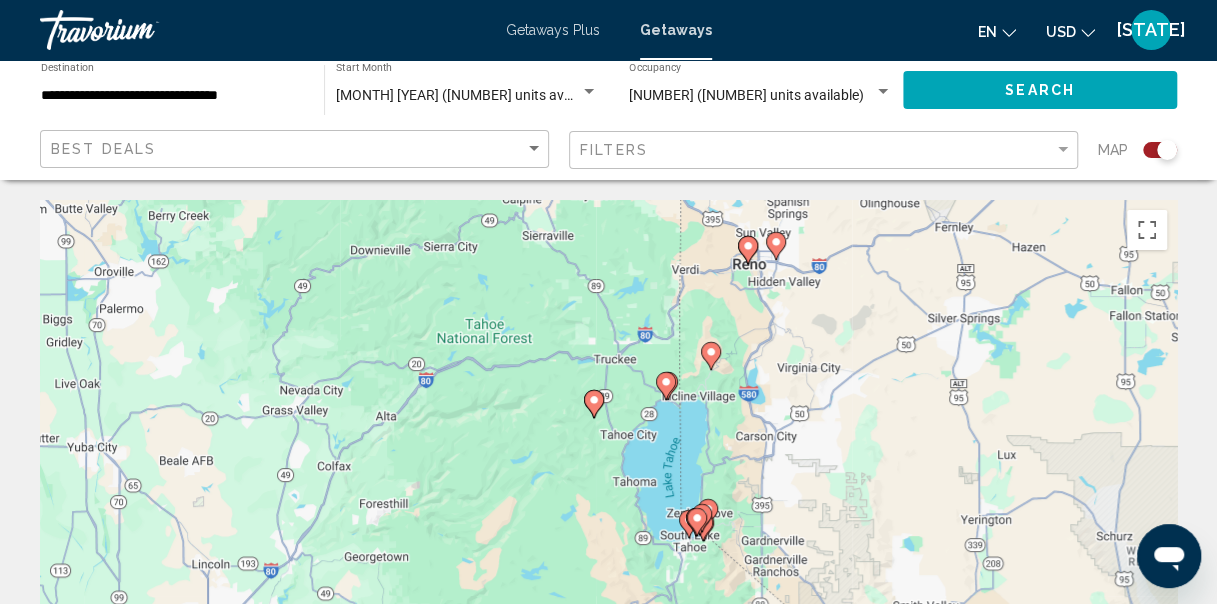 click 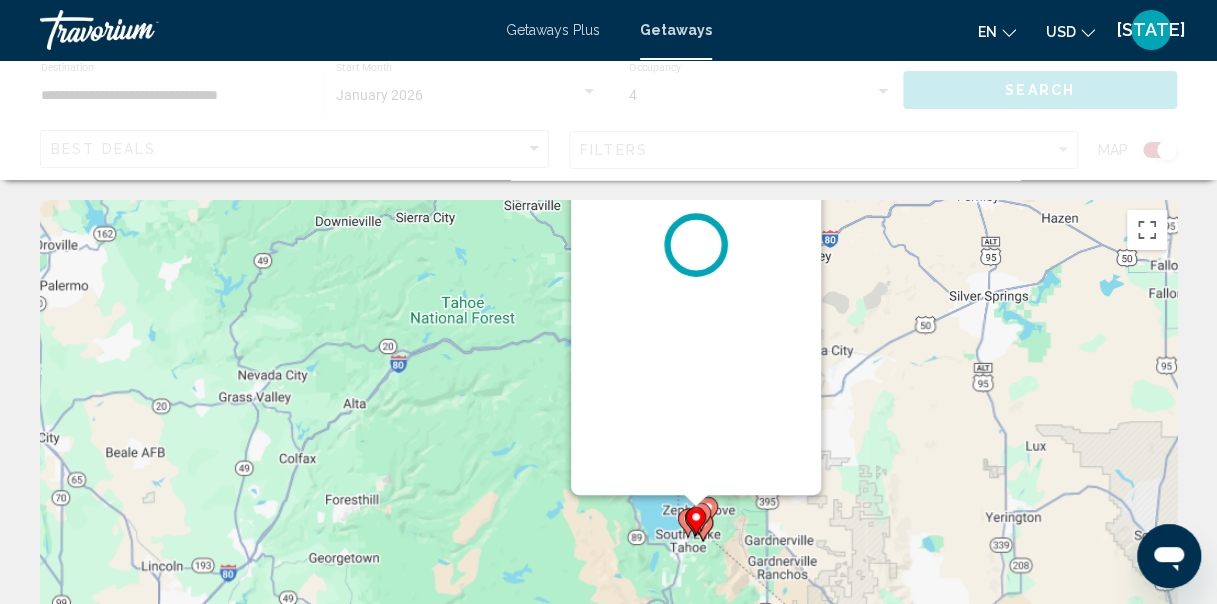 click 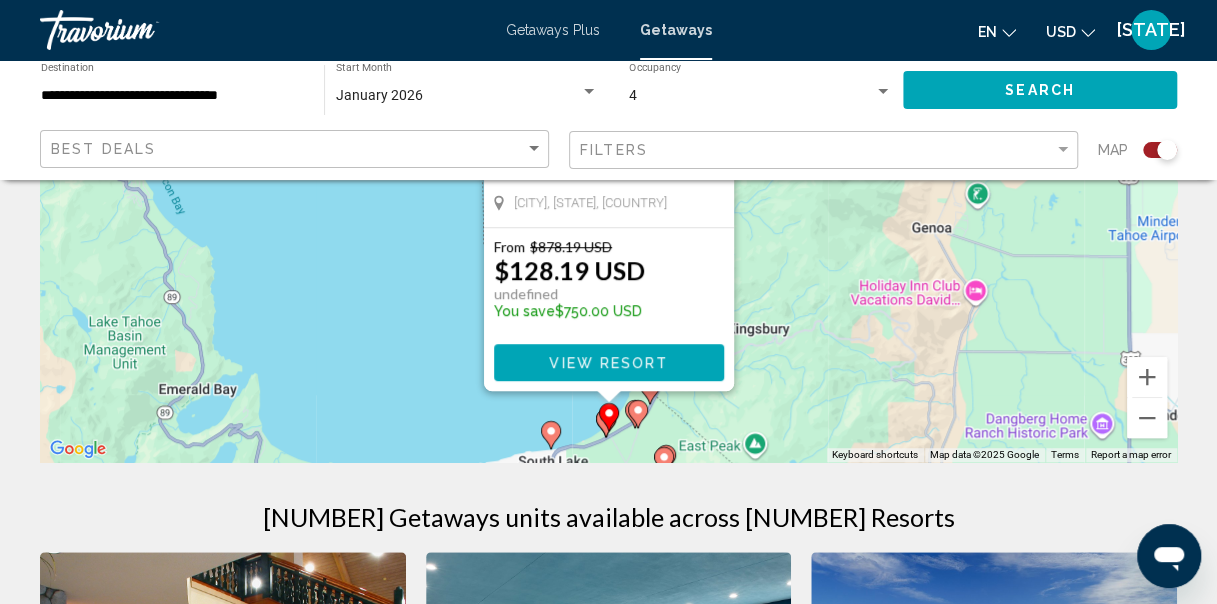 scroll, scrollTop: 318, scrollLeft: 0, axis: vertical 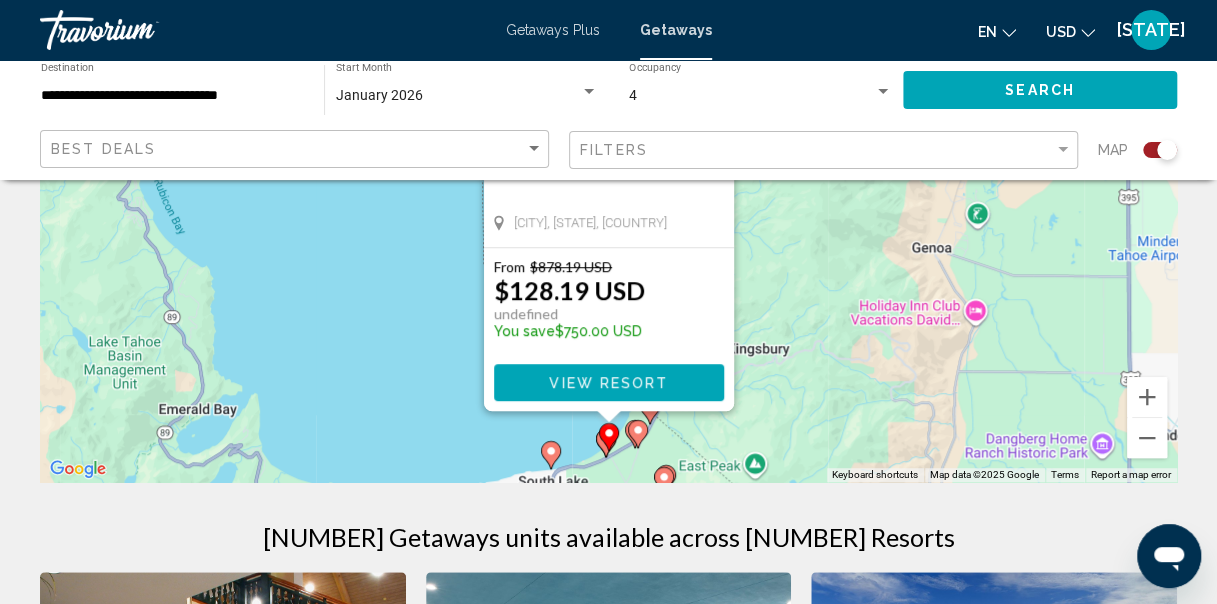 click on "To activate drag with keyboard, press Alt + Enter. Once in keyboard drag state, use the arrow keys to move the marker. To complete the drag, press the Enter key. To cancel, press Escape.  Lake Tahoe Resort, a Hilton Vacation Club  Resort  -  This is an adults only resort
South Lake Tahoe, CA, USA From $878.19 USD $128.19 USD undefined You save  $750.00 USD  View Resort" at bounding box center [608, 182] 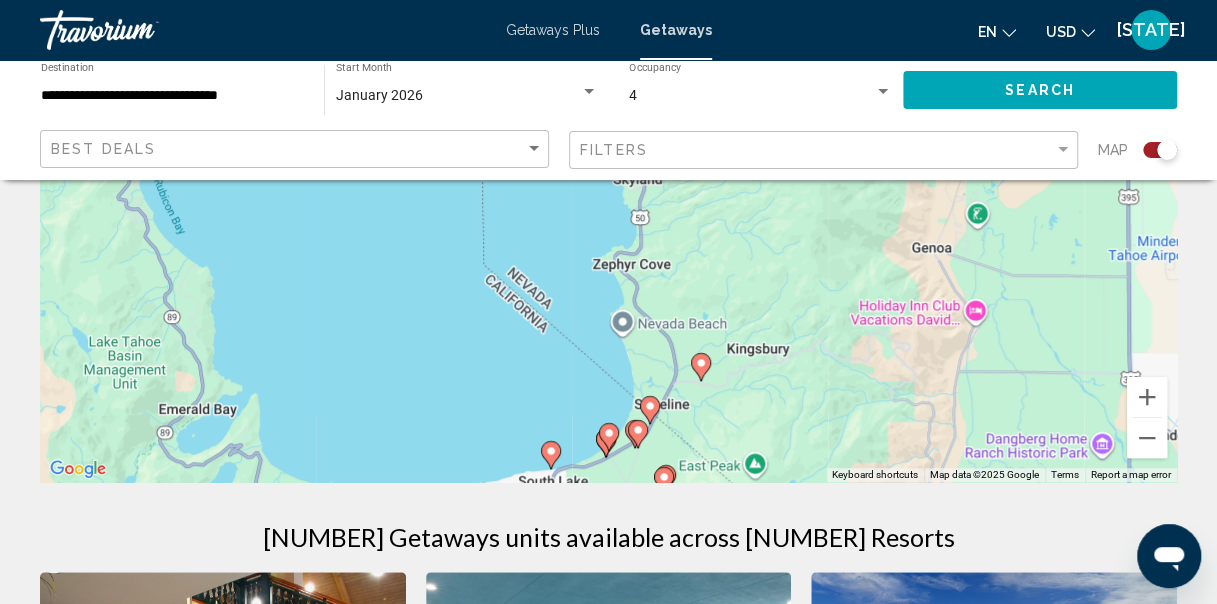 click on "To activate drag with keyboard, press Alt + Enter. Once in keyboard drag state, use the arrow keys to move the marker. To complete the drag, press the Enter key. To cancel, press Escape." at bounding box center [608, 182] 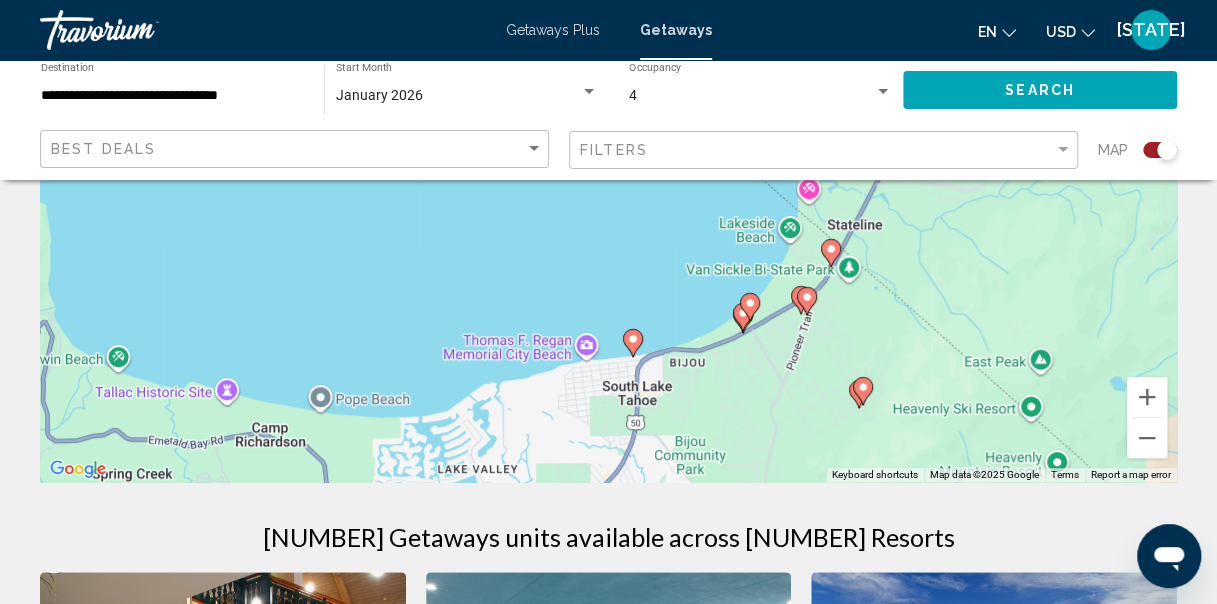 drag, startPoint x: 648, startPoint y: 436, endPoint x: 923, endPoint y: 247, distance: 333.6855 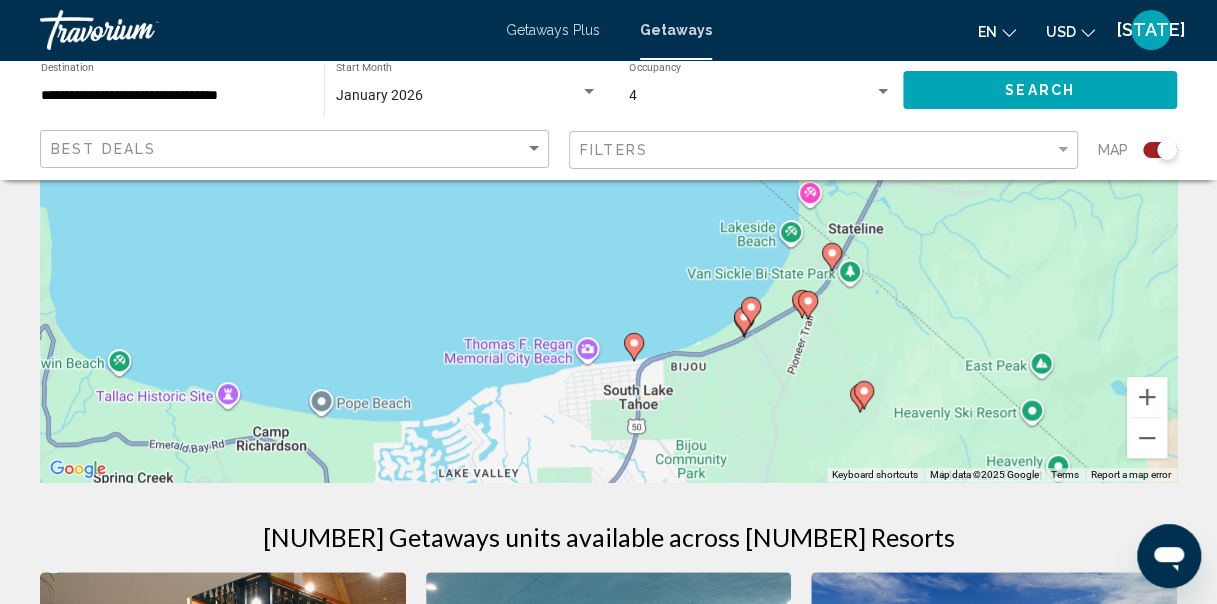 click 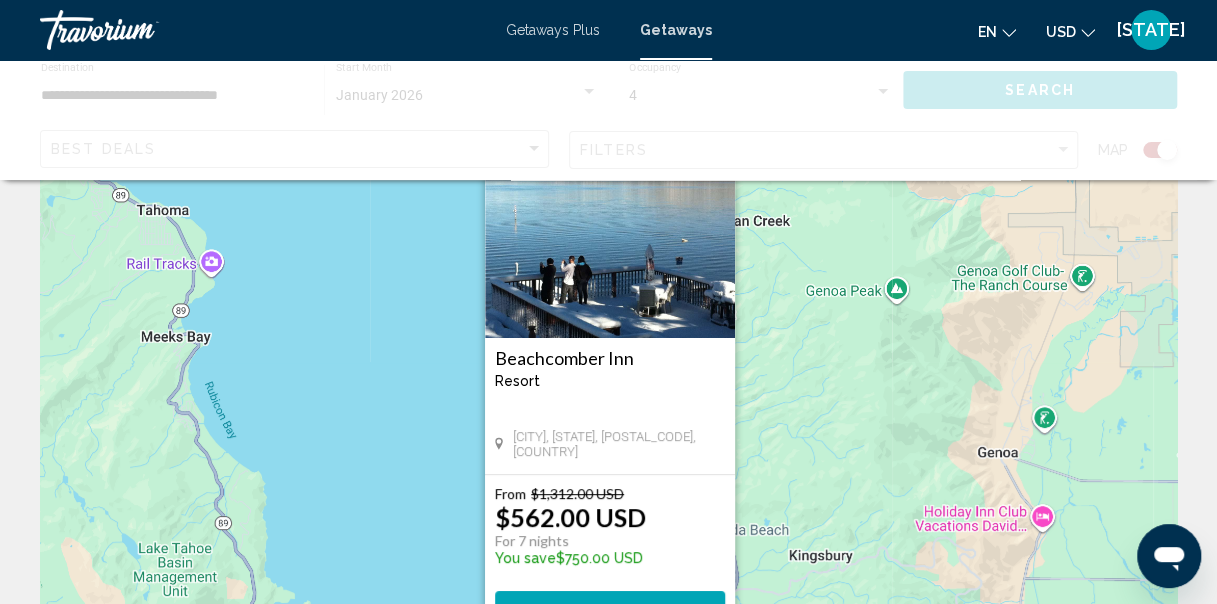 scroll, scrollTop: 0, scrollLeft: 0, axis: both 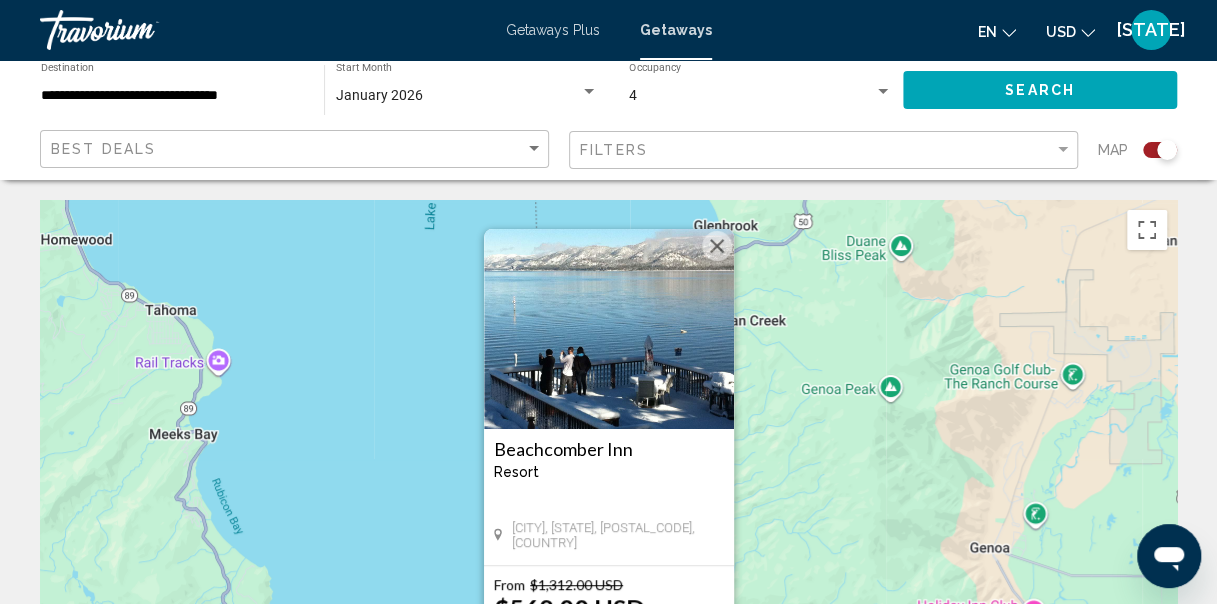 click on "To activate drag with keyboard, press Alt + Enter. Once in keyboard drag state, use the arrow keys to move the marker. To complete the drag, press the Enter key. To cancel, press Escape.  Beachcomber Inn  Resort  -  This is an adults only resort
South Lake Tahoe, CA, 961507970, USA From $1,312.00 USD $562.00 USD For 7 nights You save  $750.00 USD  View Resort" at bounding box center [608, 500] 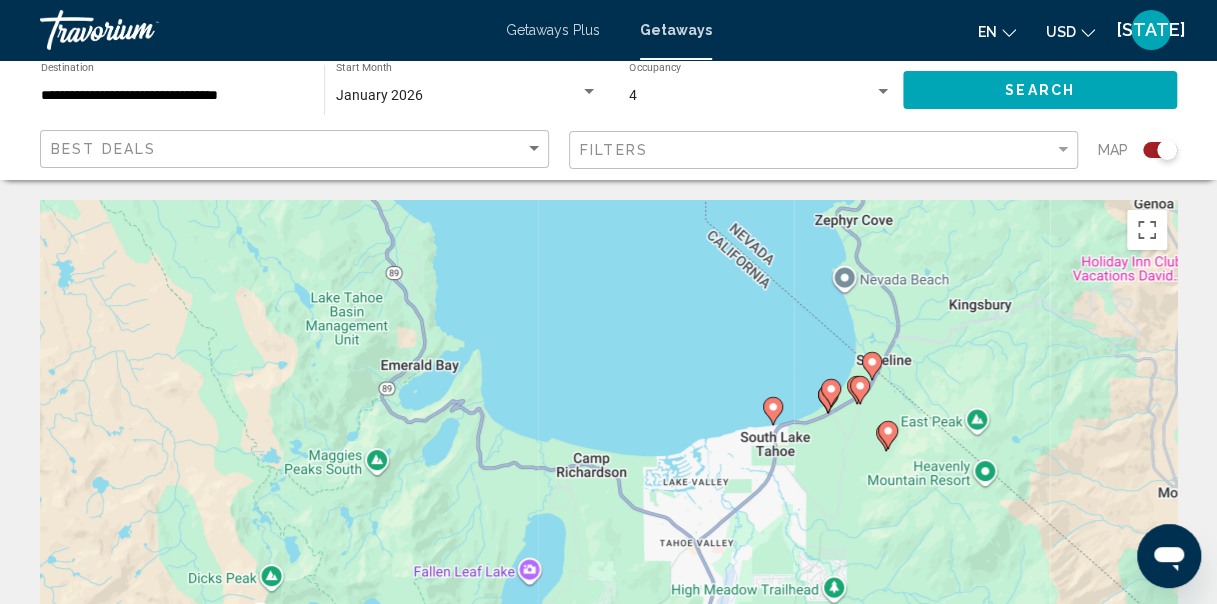 drag, startPoint x: 764, startPoint y: 420, endPoint x: 908, endPoint y: 72, distance: 376.61652 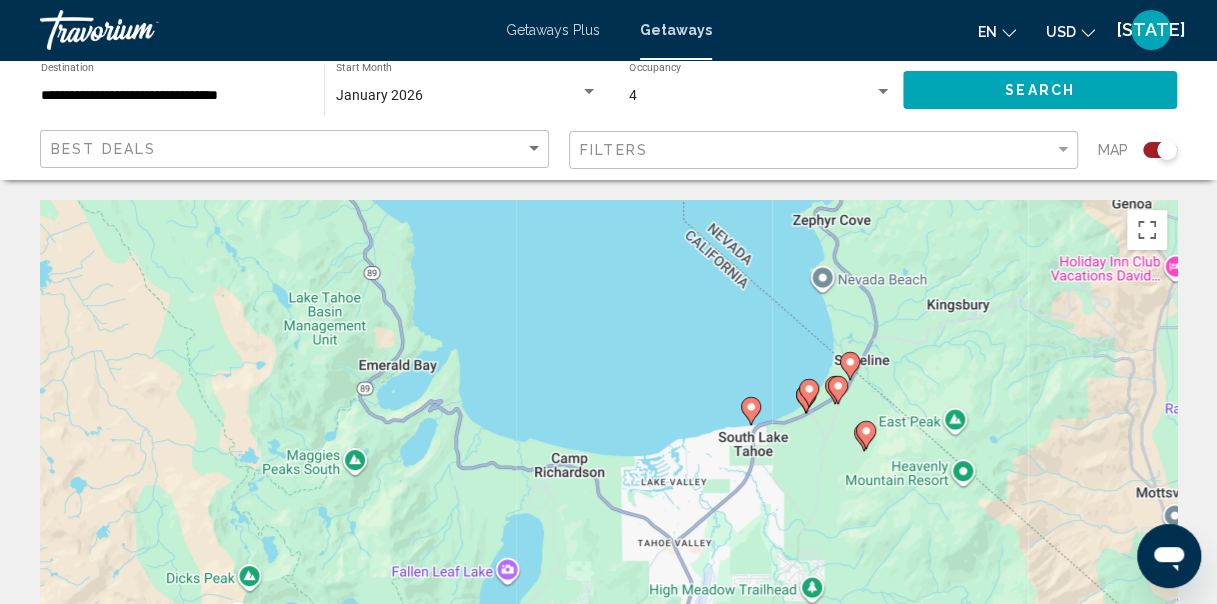click on "To activate drag with keyboard, press Alt + Enter. Once in keyboard drag state, use the arrow keys to move the marker. To complete the drag, press the Enter key. To cancel, press Escape." at bounding box center (608, 500) 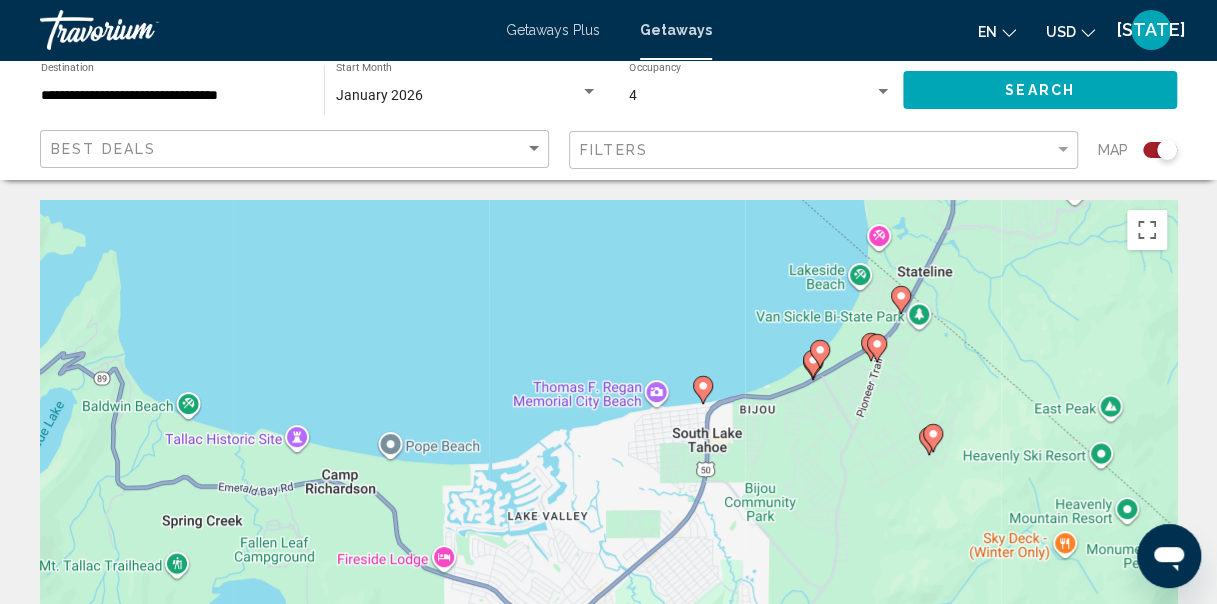 click on "To activate drag with keyboard, press Alt + Enter. Once in keyboard drag state, use the arrow keys to move the marker. To complete the drag, press the Enter key. To cancel, press Escape." at bounding box center (608, 500) 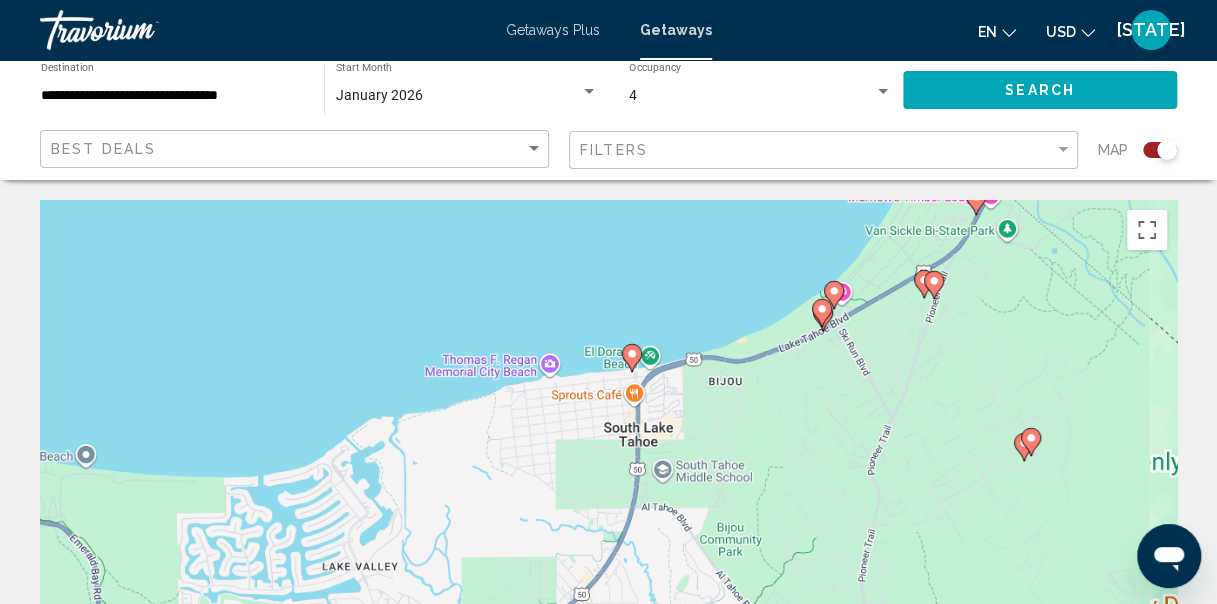 click on "To activate drag with keyboard, press Alt + Enter. Once in keyboard drag state, use the arrow keys to move the marker. To complete the drag, press the Enter key. To cancel, press Escape." at bounding box center (608, 500) 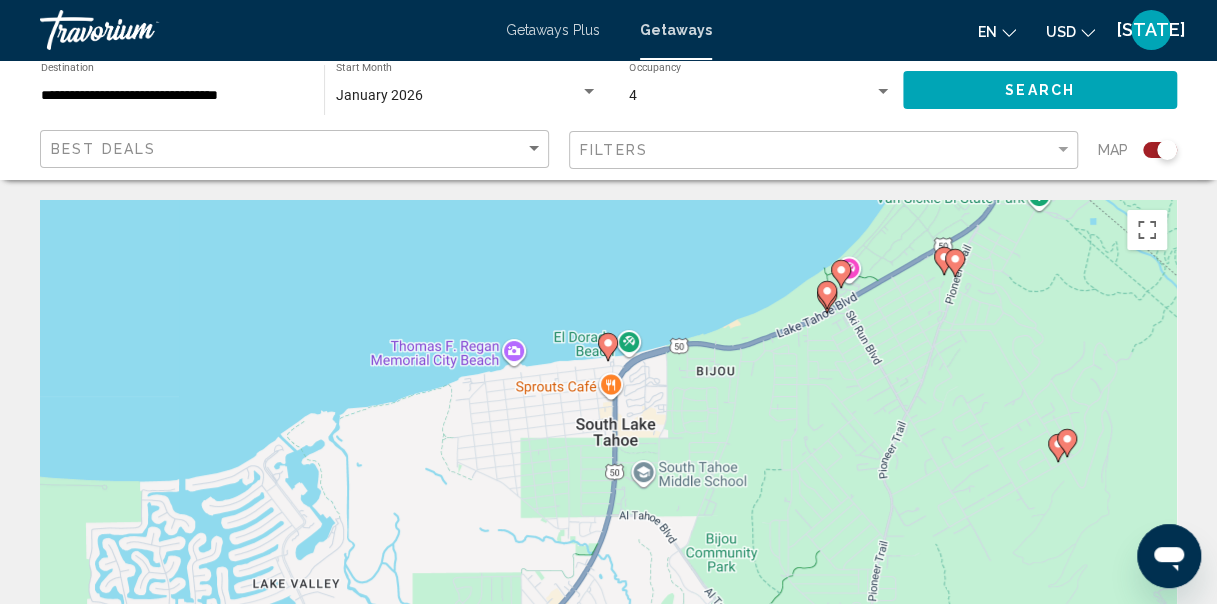 click 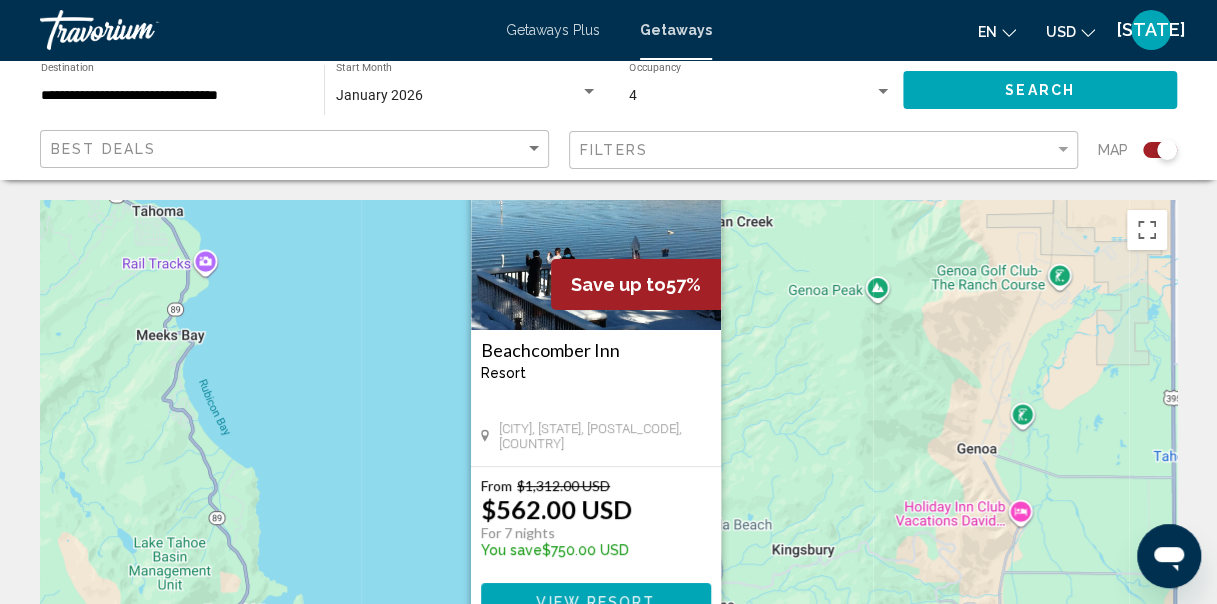 drag, startPoint x: 844, startPoint y: 519, endPoint x: 831, endPoint y: 417, distance: 102.825096 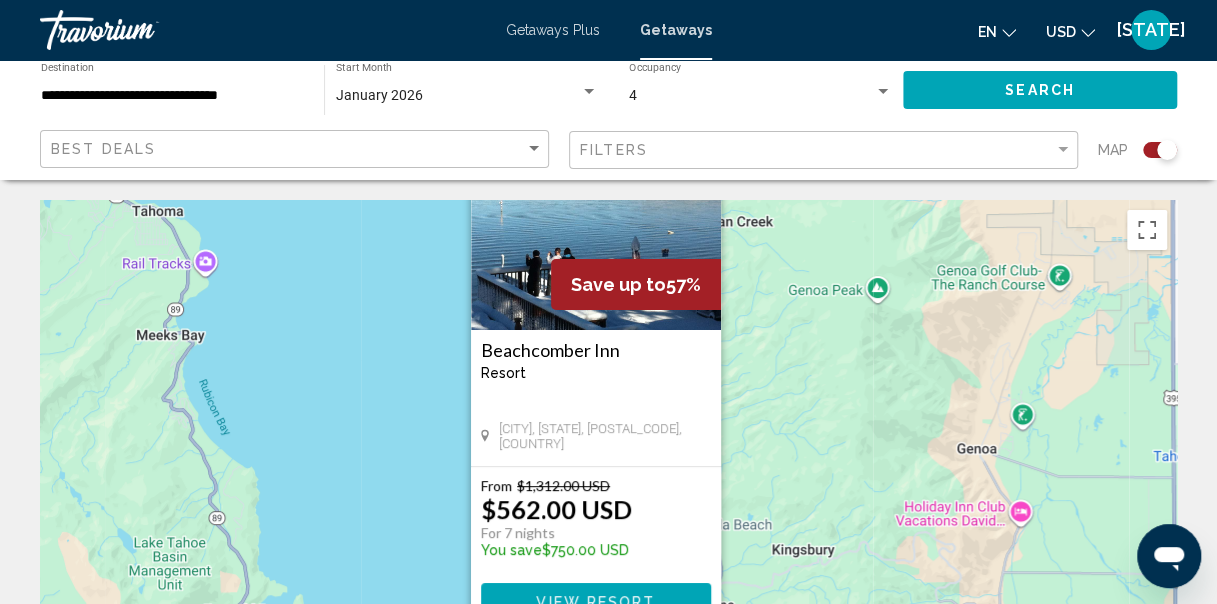 click on "To activate drag with keyboard, press Alt + Enter. Once in keyboard drag state, use the arrow keys to move the marker. To complete the drag, press the Enter key. To cancel, press Escape. Save up to  57%   Beachcomber Inn  Resort  -  This is an adults only resort
South Lake Tahoe, CA, 961507970, USA From $1,312.00 USD $562.00 USD For 7 nights You save  $750.00 USD  View Resort" at bounding box center [608, 500] 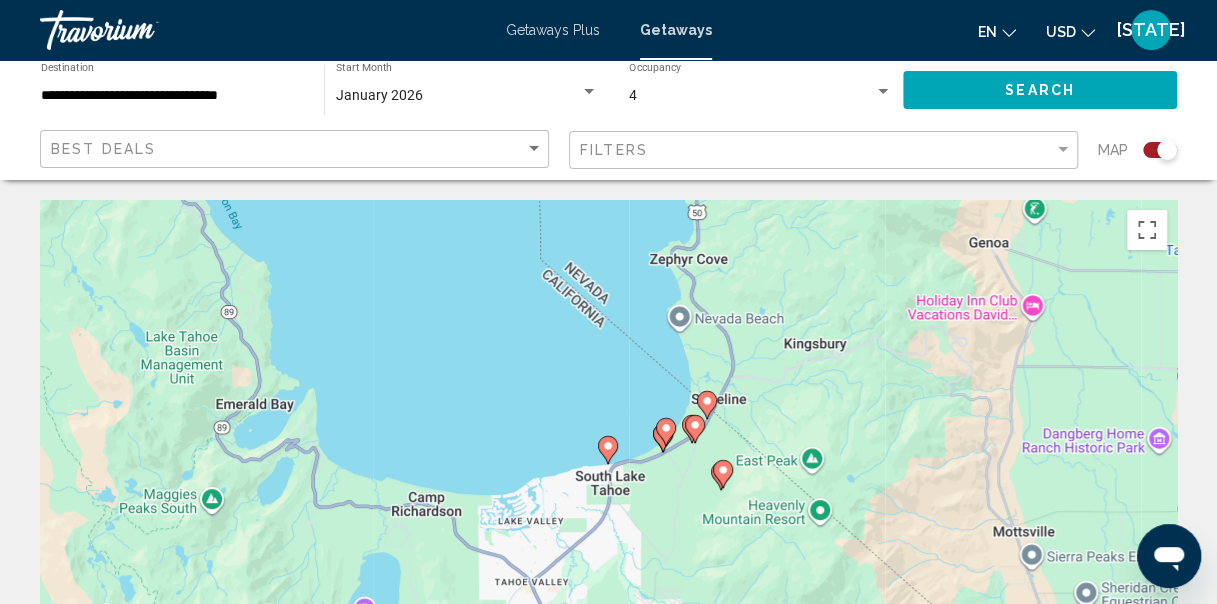 drag, startPoint x: 787, startPoint y: 440, endPoint x: 798, endPoint y: 224, distance: 216.2799 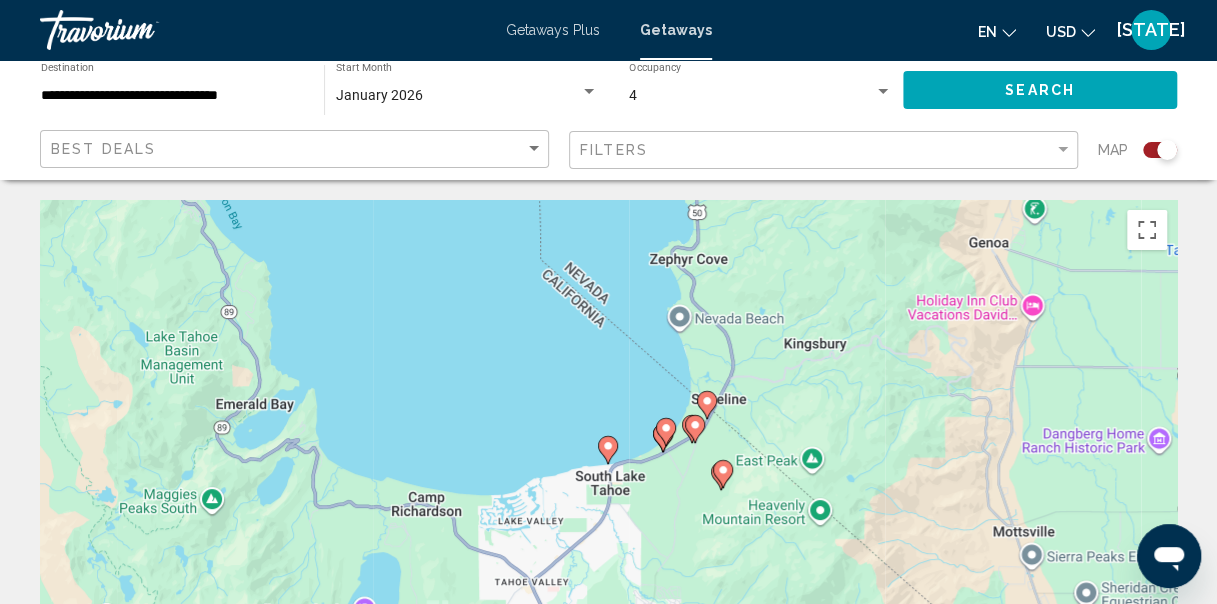 click on "To activate drag with keyboard, press Alt + Enter. Once in keyboard drag state, use the arrow keys to move the marker. To complete the drag, press the Enter key. To cancel, press Escape." at bounding box center [608, 500] 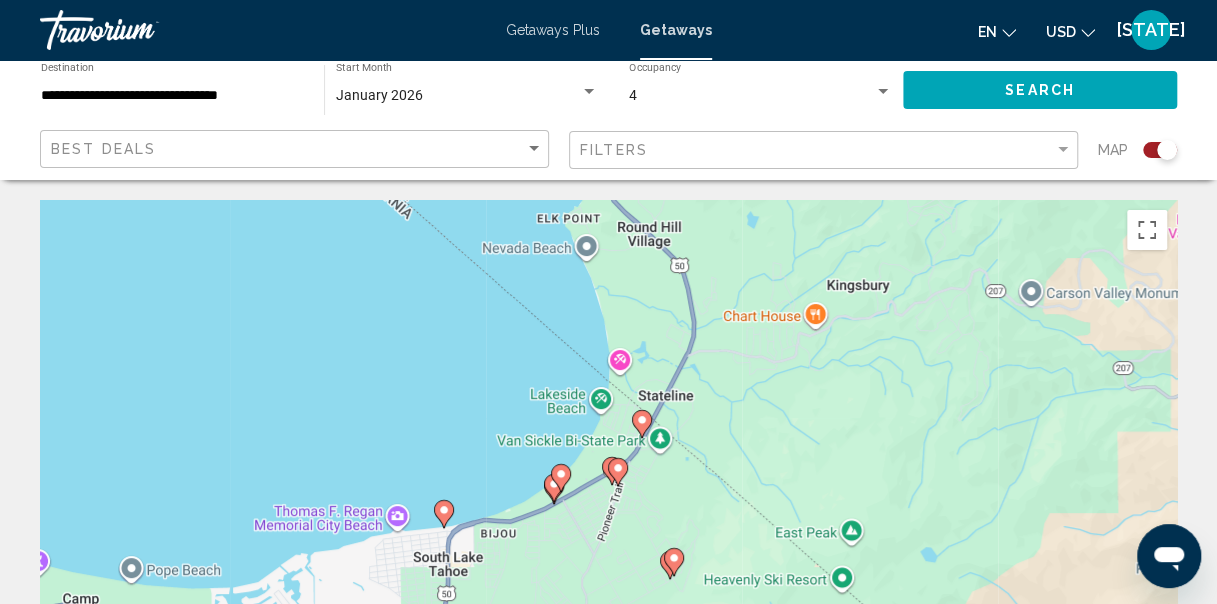 click on "To activate drag with keyboard, press Alt + Enter. Once in keyboard drag state, use the arrow keys to move the marker. To complete the drag, press the Enter key. To cancel, press Escape." at bounding box center (608, 500) 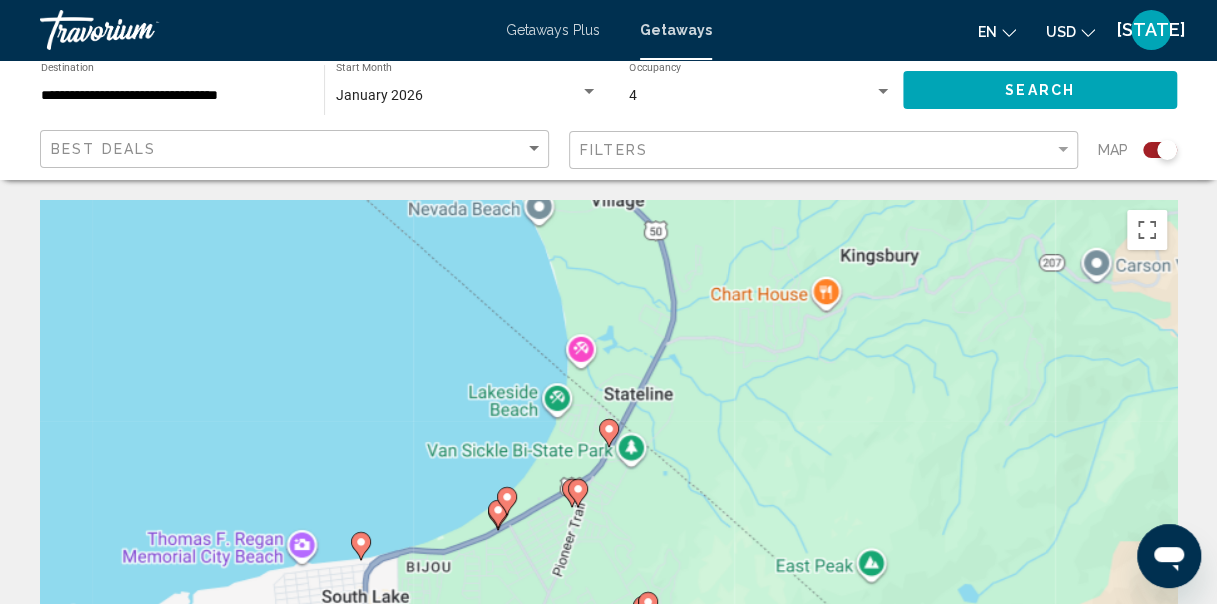 click on "To activate drag with keyboard, press Alt + Enter. Once in keyboard drag state, use the arrow keys to move the marker. To complete the drag, press the Enter key. To cancel, press Escape." at bounding box center (608, 500) 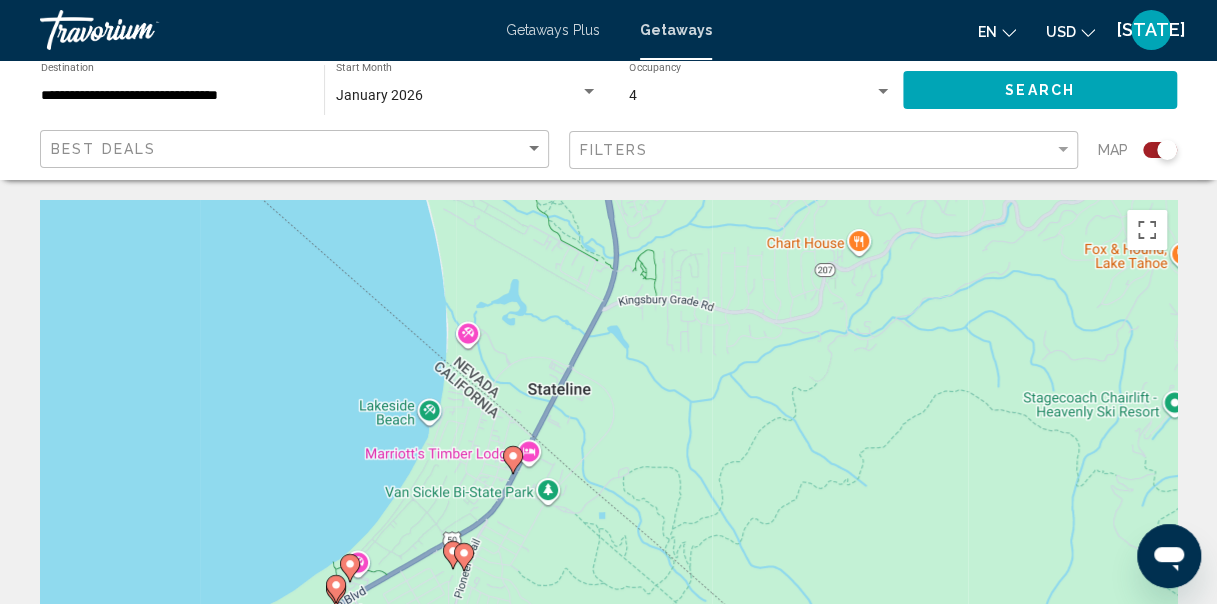 click on "To activate drag with keyboard, press Alt + Enter. Once in keyboard drag state, use the arrow keys to move the marker. To complete the drag, press the Enter key. To cancel, press Escape." at bounding box center [608, 500] 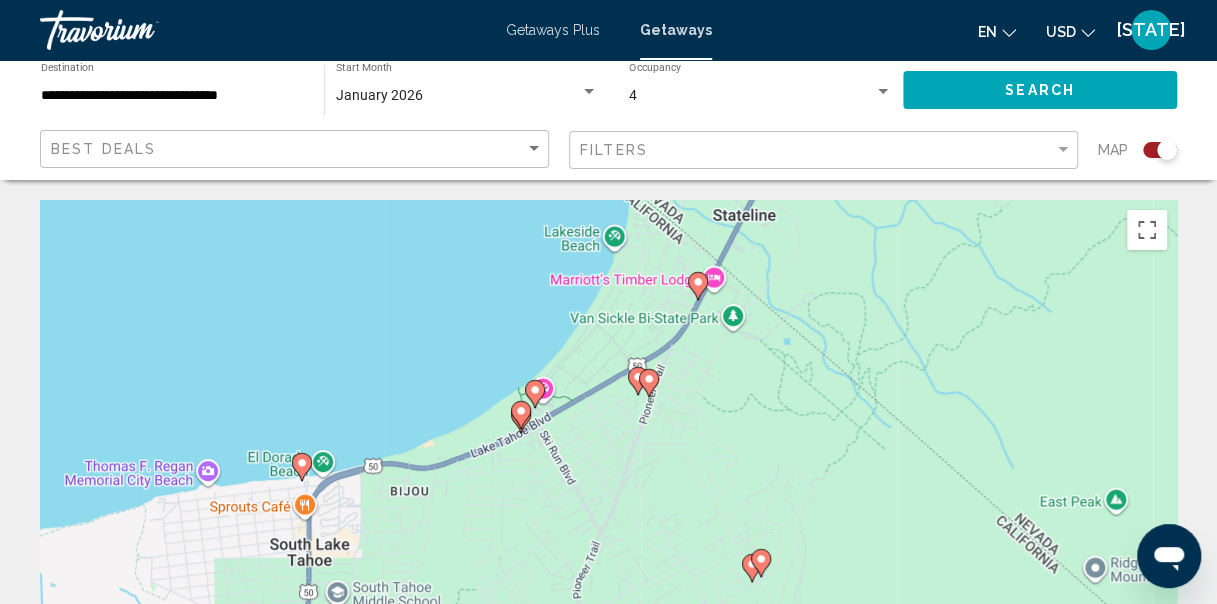 drag, startPoint x: 772, startPoint y: 402, endPoint x: 964, endPoint y: 220, distance: 264.55246 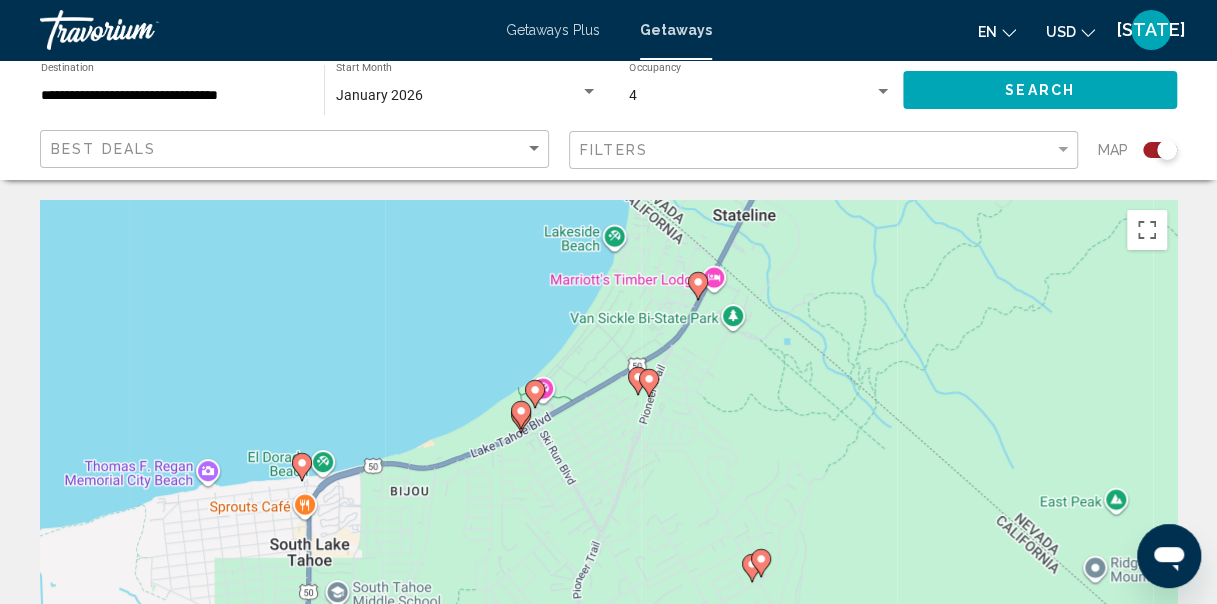 click 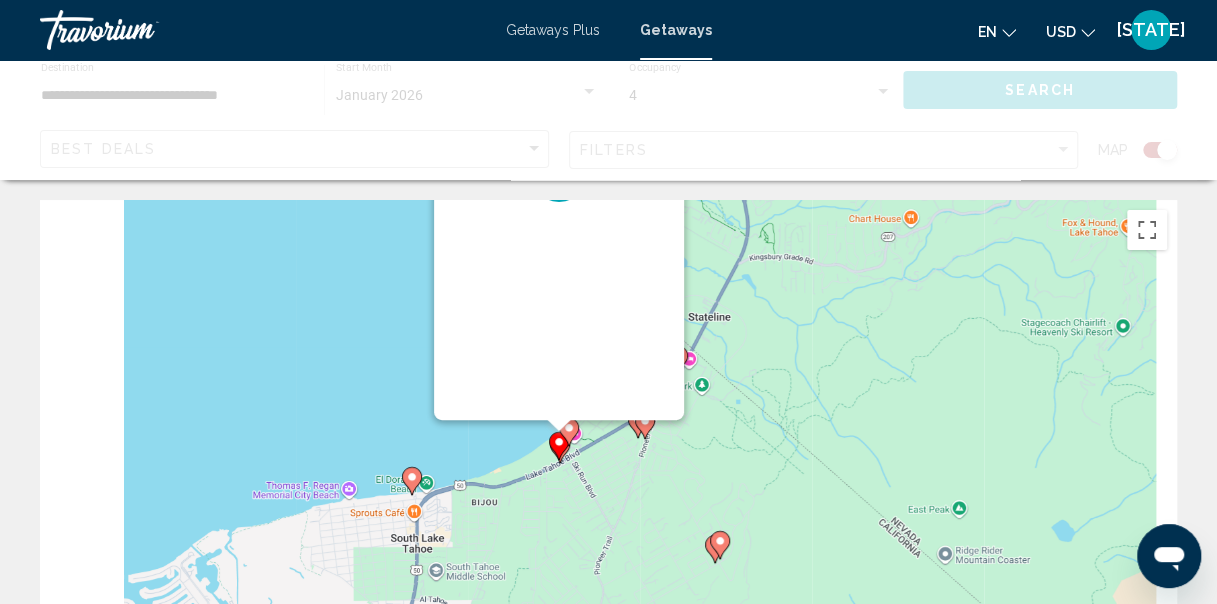 click on "To navigate, press the arrow keys.  To activate drag with keyboard, press Alt + Enter. Once in keyboard drag state, use the arrow keys to move the marker. To complete the drag, press the Enter key. To cancel, press Escape." at bounding box center [1177, 500] 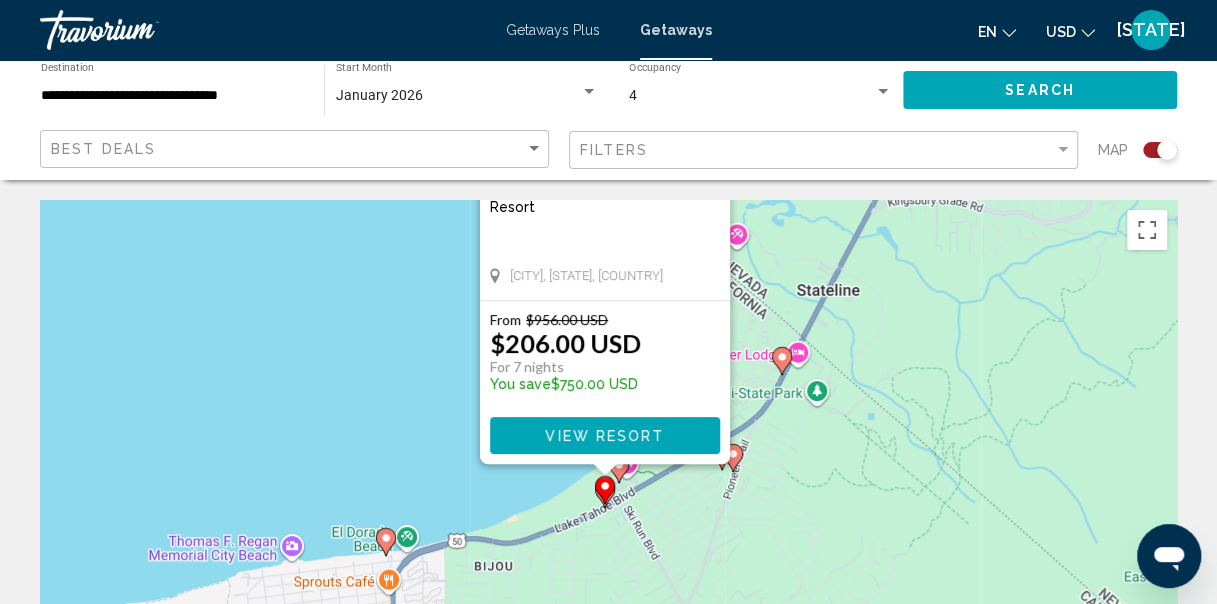 drag, startPoint x: 809, startPoint y: 452, endPoint x: 830, endPoint y: 460, distance: 22.472204 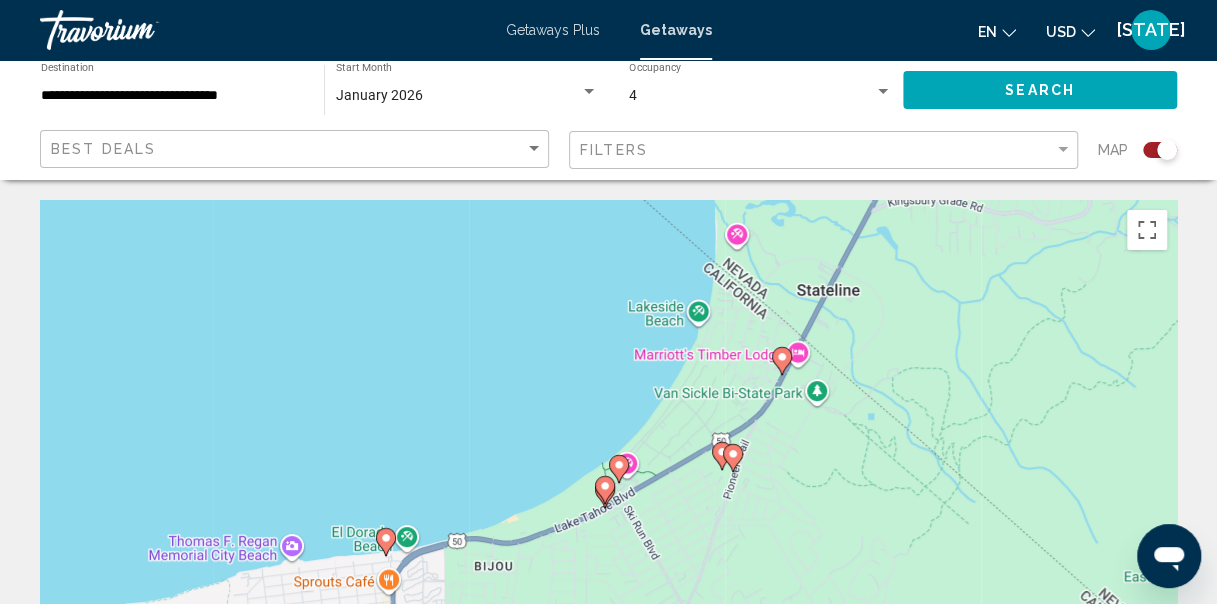 click on "To activate drag with keyboard, press Alt + Enter. Once in keyboard drag state, use the arrow keys to move the marker. To complete the drag, press the Enter key. To cancel, press Escape." at bounding box center [608, 500] 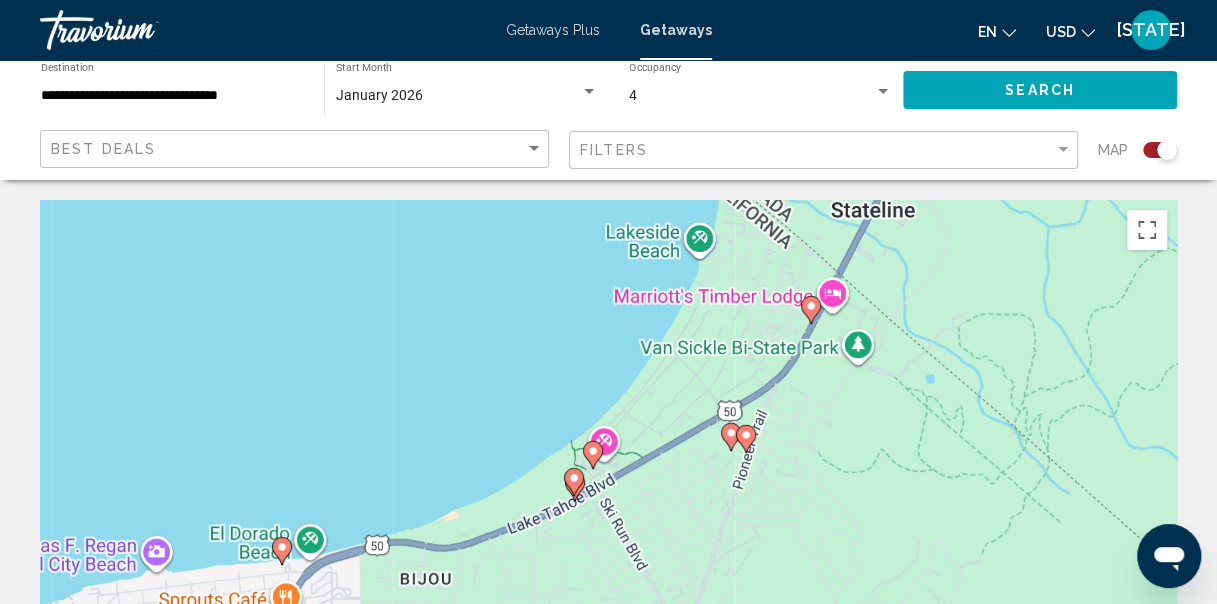 click on "To activate drag with keyboard, press Alt + Enter. Once in keyboard drag state, use the arrow keys to move the marker. To complete the drag, press the Enter key. To cancel, press Escape." at bounding box center [608, 500] 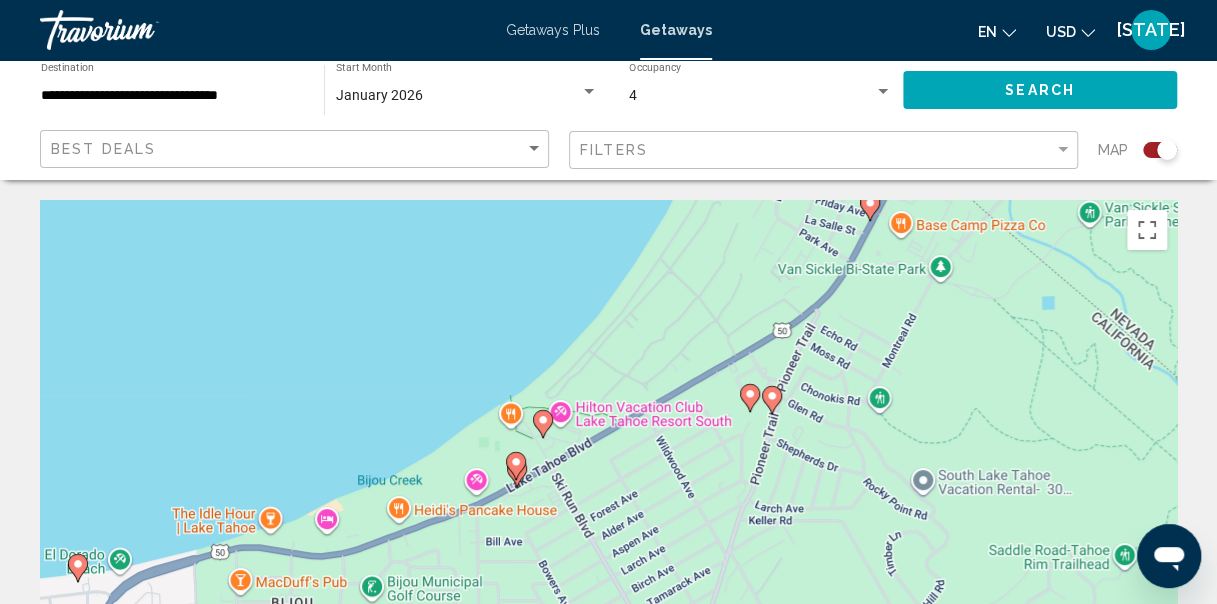 click on "To activate drag with keyboard, press Alt + Enter. Once in keyboard drag state, use the arrow keys to move the marker. To complete the drag, press the Enter key. To cancel, press Escape." at bounding box center (608, 500) 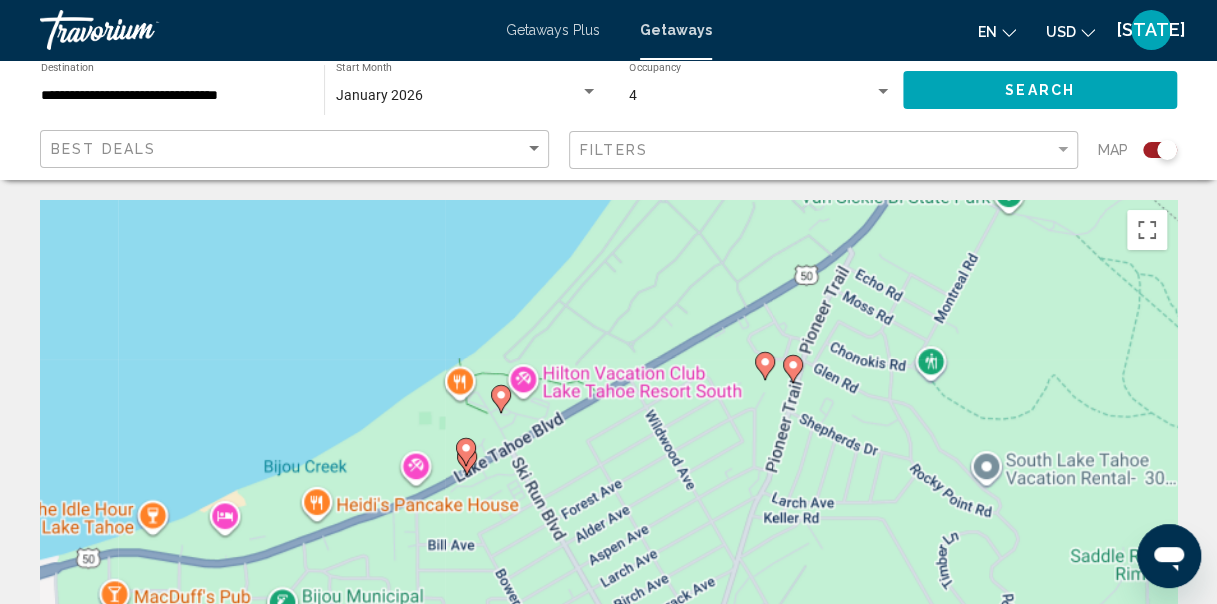 click on "To activate drag with keyboard, press Alt + Enter. Once in keyboard drag state, use the arrow keys to move the marker. To complete the drag, press the Enter key. To cancel, press Escape." at bounding box center [608, 500] 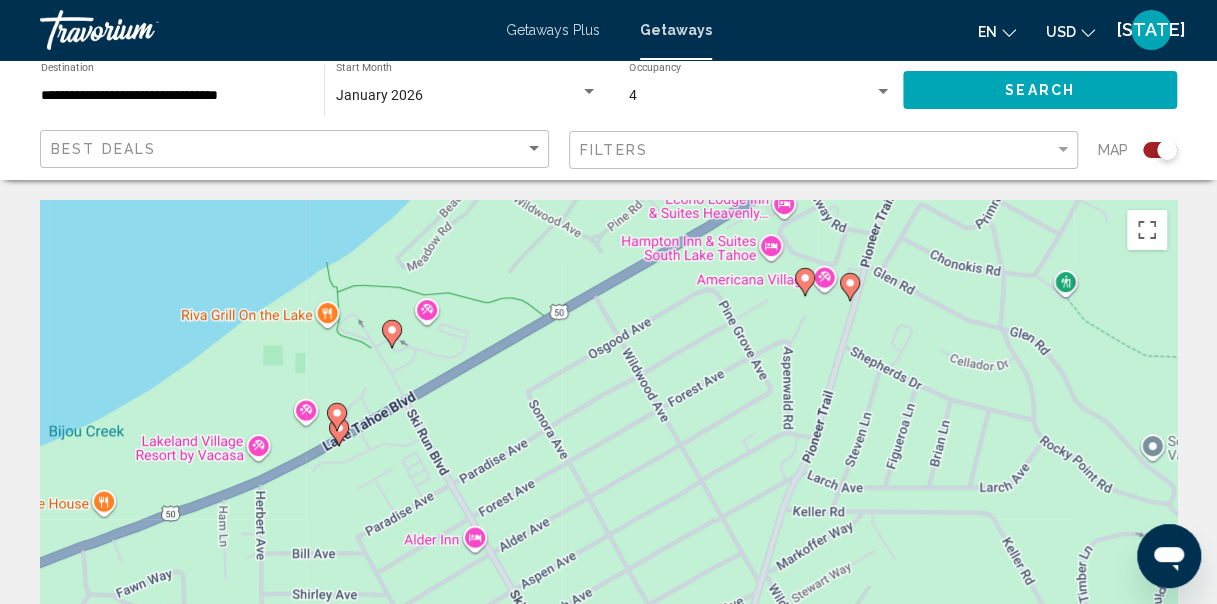 click 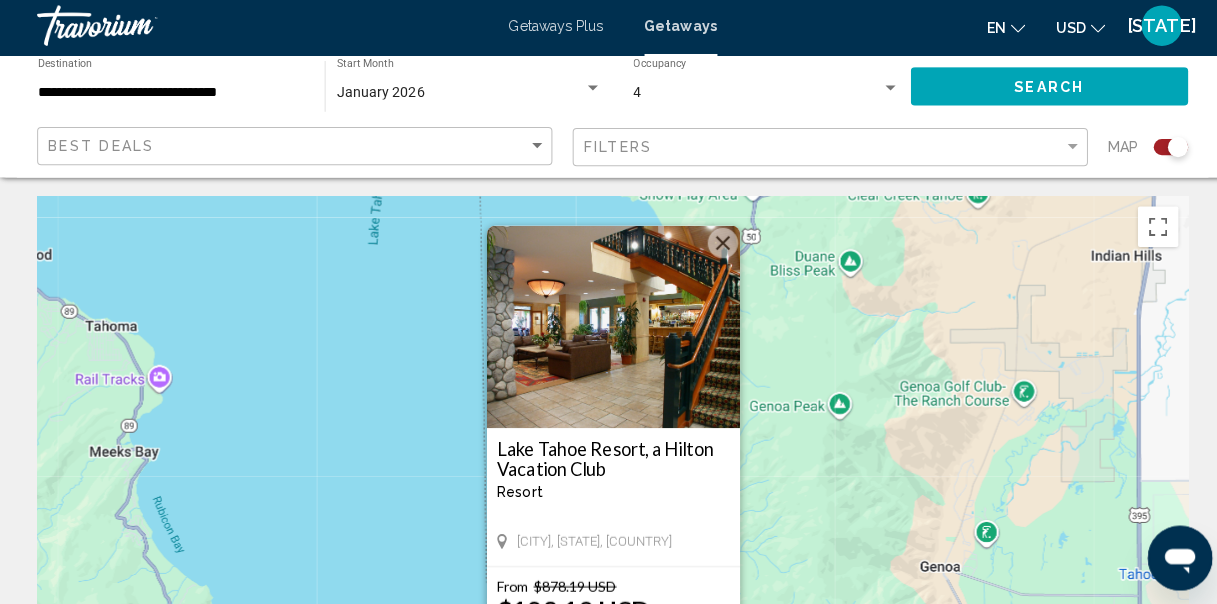 scroll, scrollTop: 1, scrollLeft: 0, axis: vertical 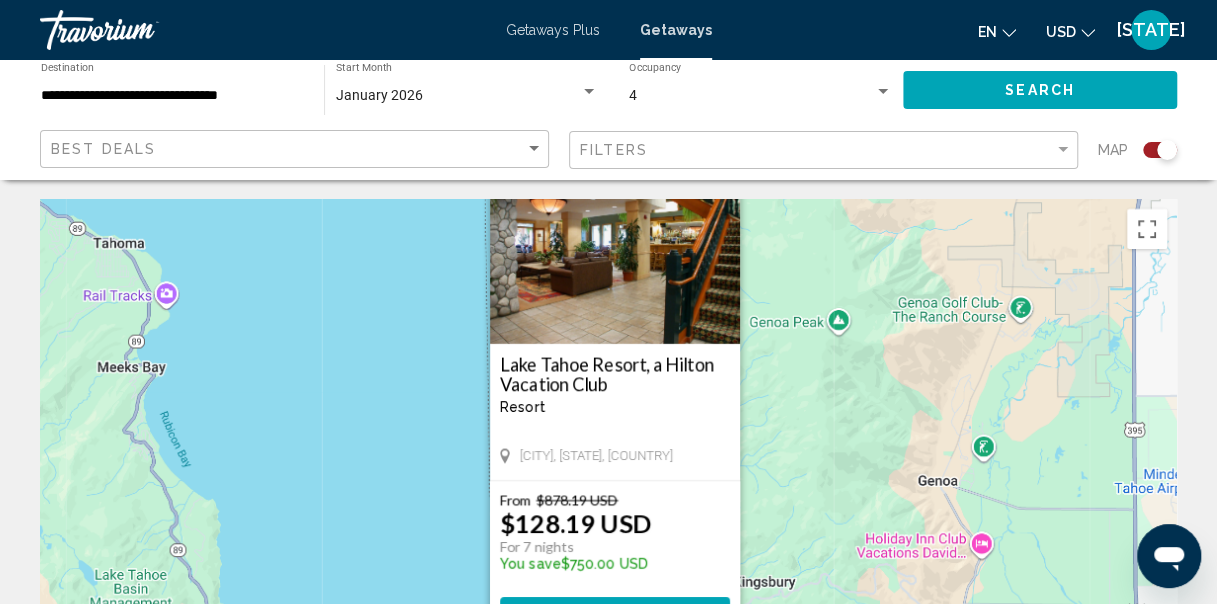 drag, startPoint x: 762, startPoint y: 460, endPoint x: 767, endPoint y: 373, distance: 87.14356 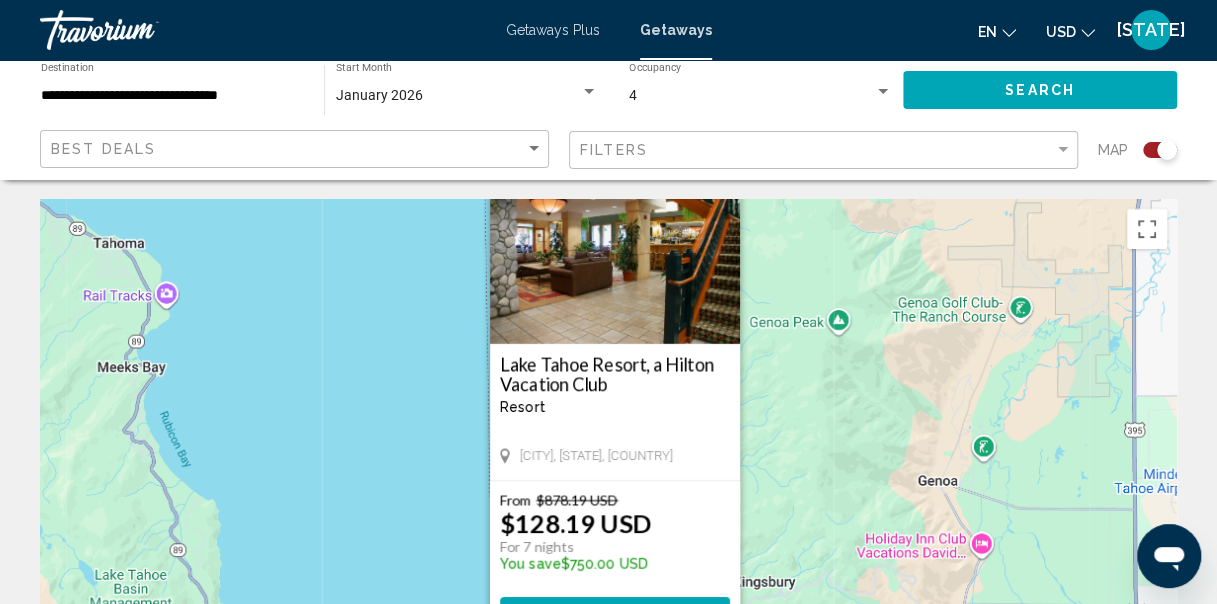click on "To activate drag with keyboard, press Alt + Enter. Once in keyboard drag state, use the arrow keys to move the marker. To complete the drag, press the Enter key. To cancel, press Escape.  Lake Tahoe Resort, a Hilton Vacation Club  Resort  -  This is an adults only resort
South Lake Tahoe, CA, USA From $878.19 USD $128.19 USD For 7 nights You save  $750.00 USD  View Resort" at bounding box center [608, 499] 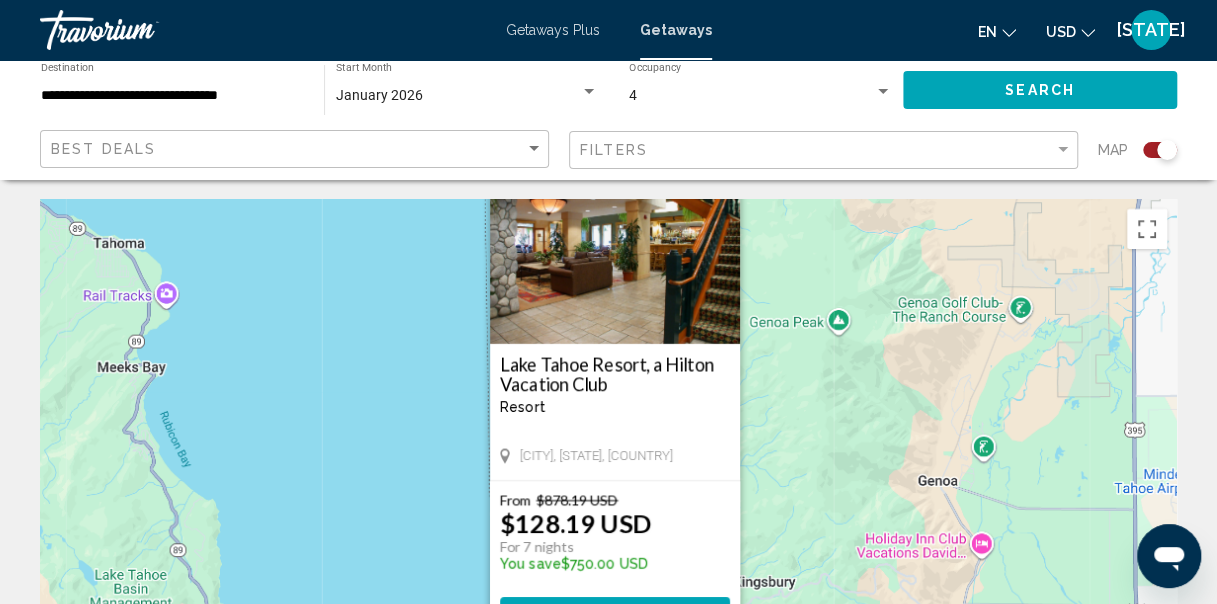 click at bounding box center [615, 244] 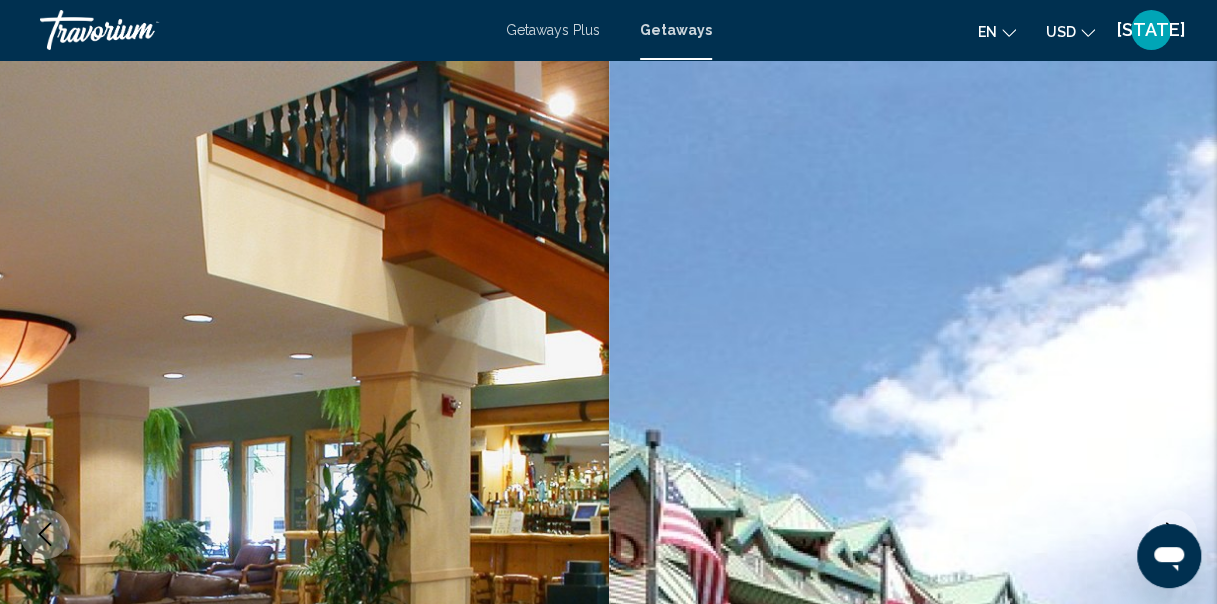 scroll, scrollTop: 232, scrollLeft: 0, axis: vertical 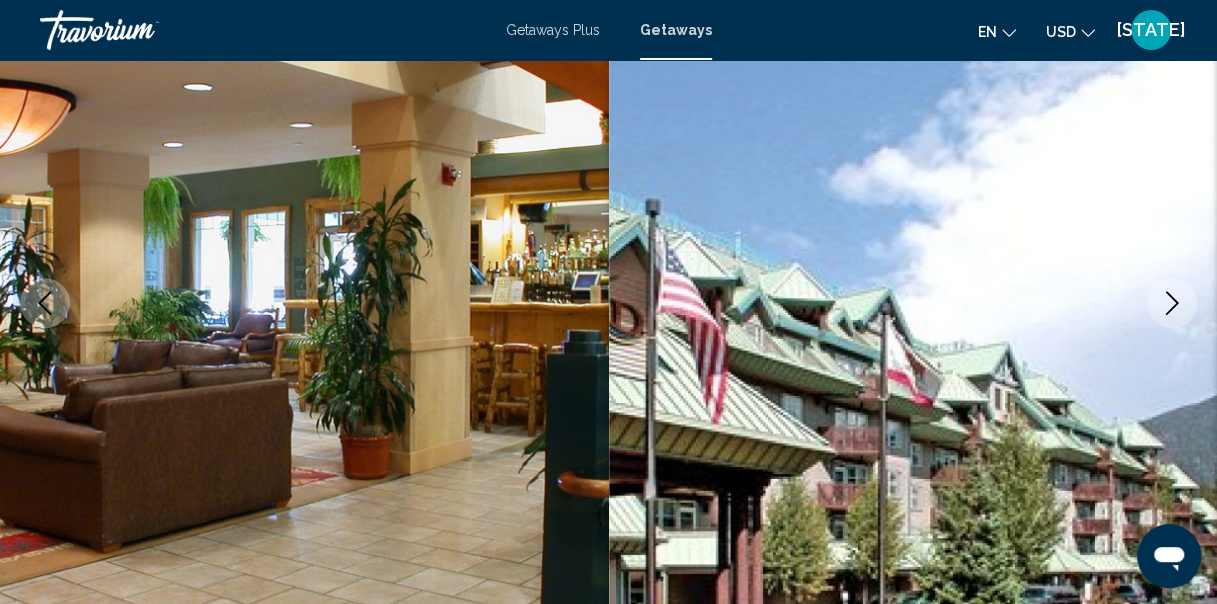 click 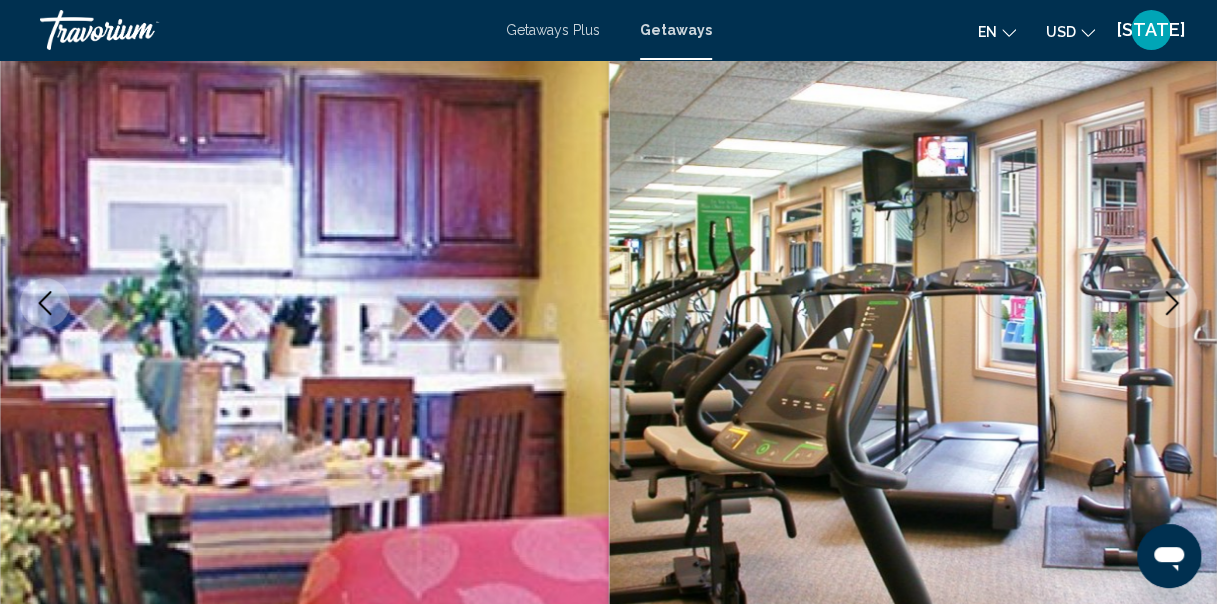 click 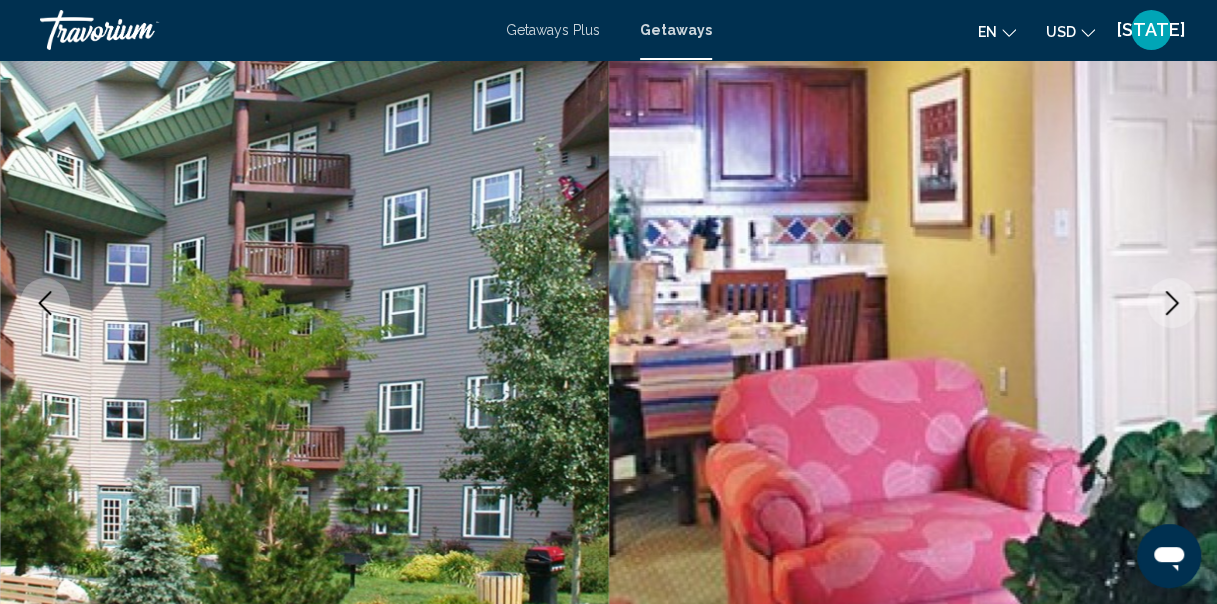click 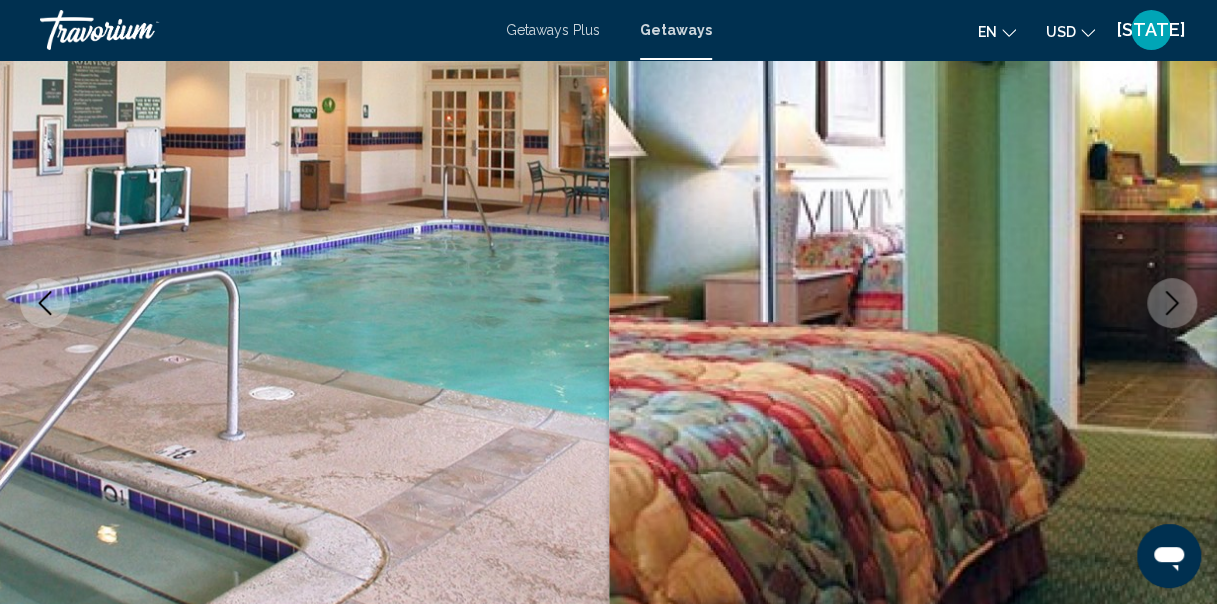 click 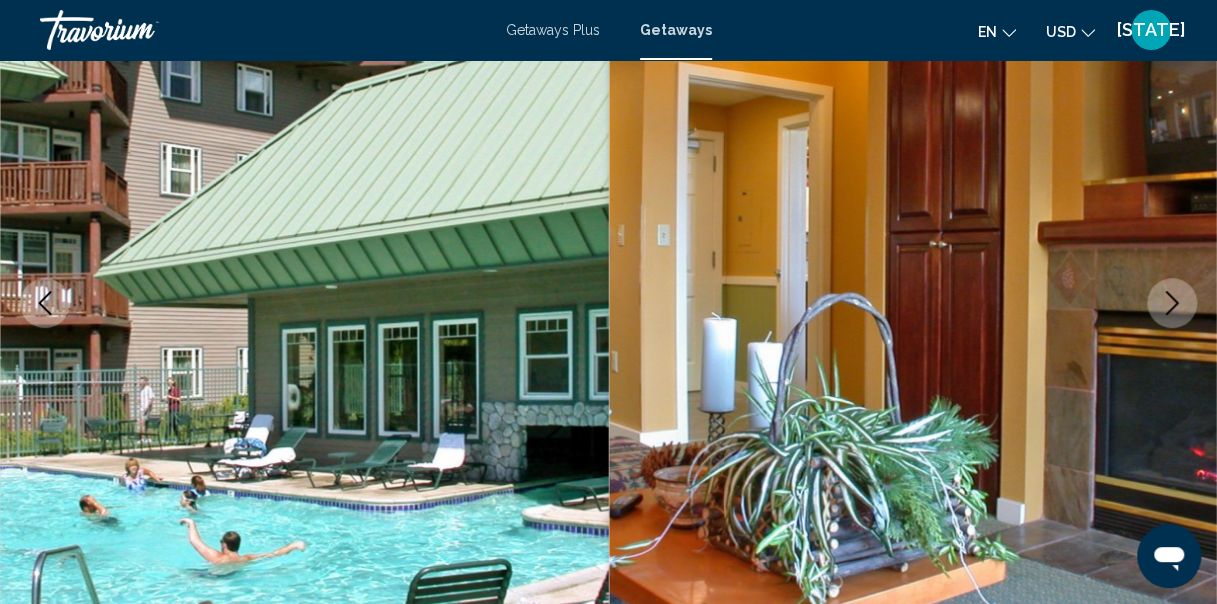 click 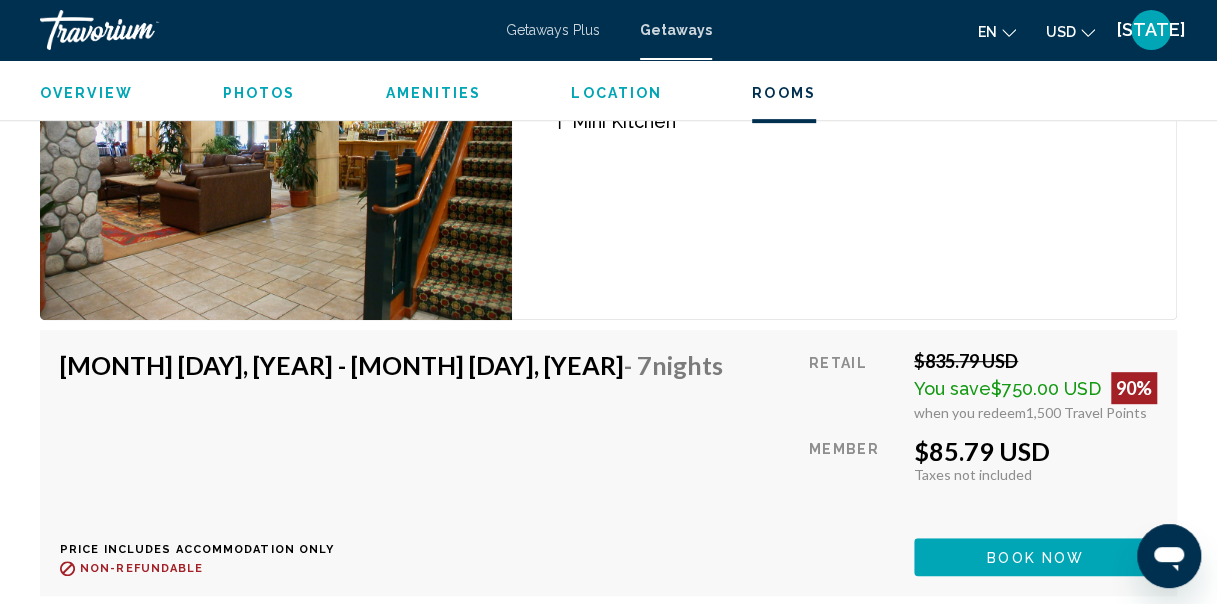 scroll, scrollTop: 4094, scrollLeft: 0, axis: vertical 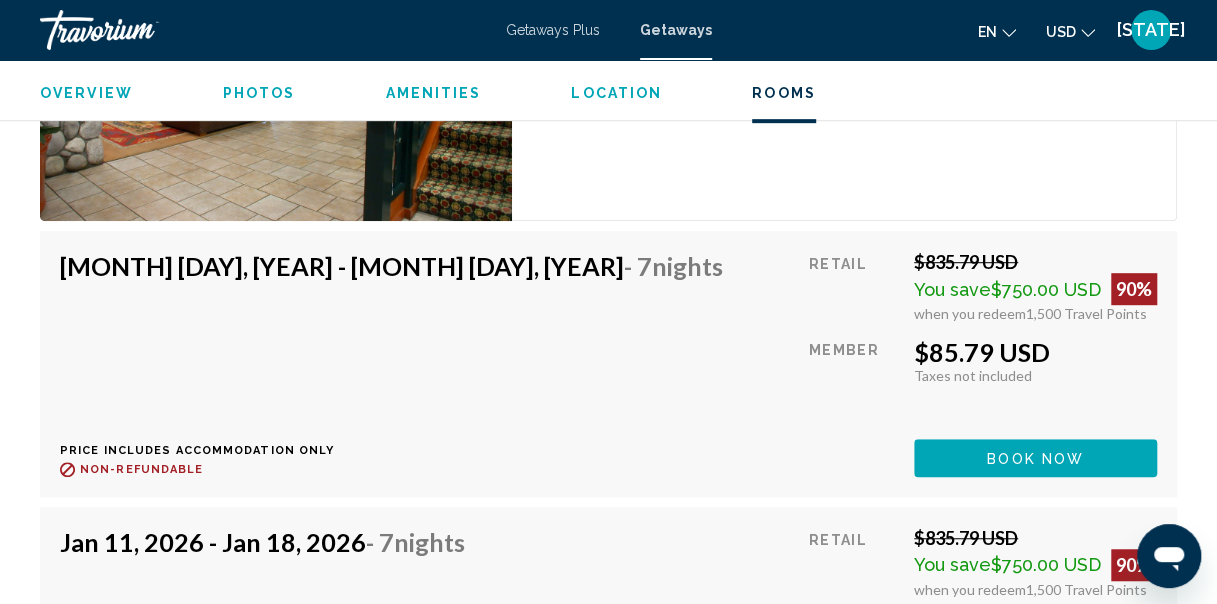 type 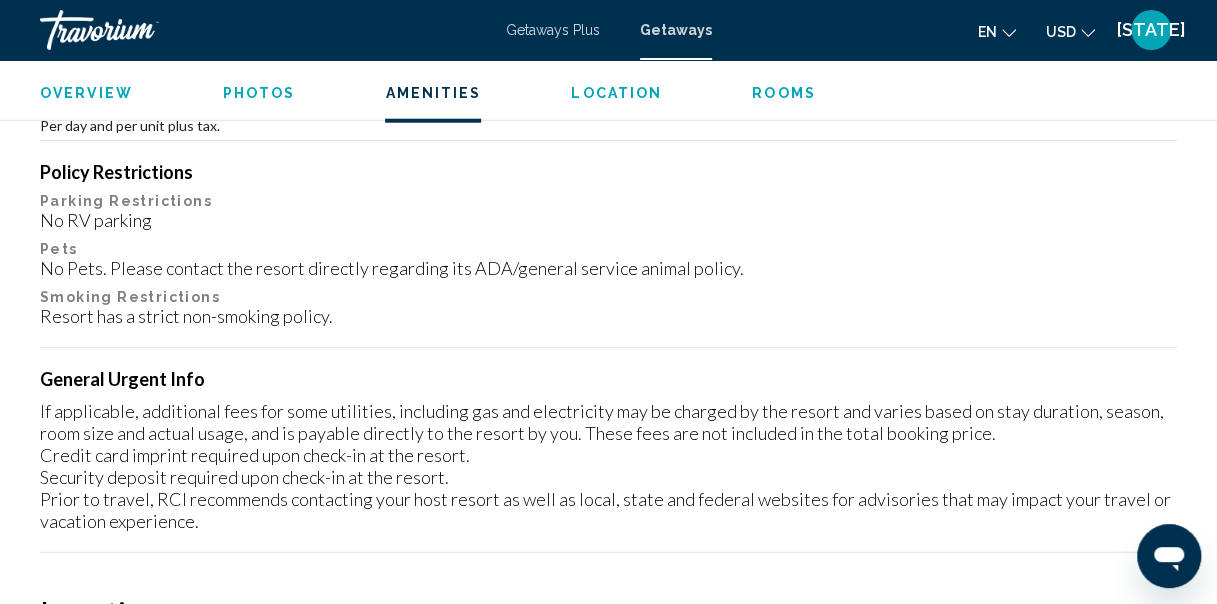 scroll, scrollTop: 2448, scrollLeft: 0, axis: vertical 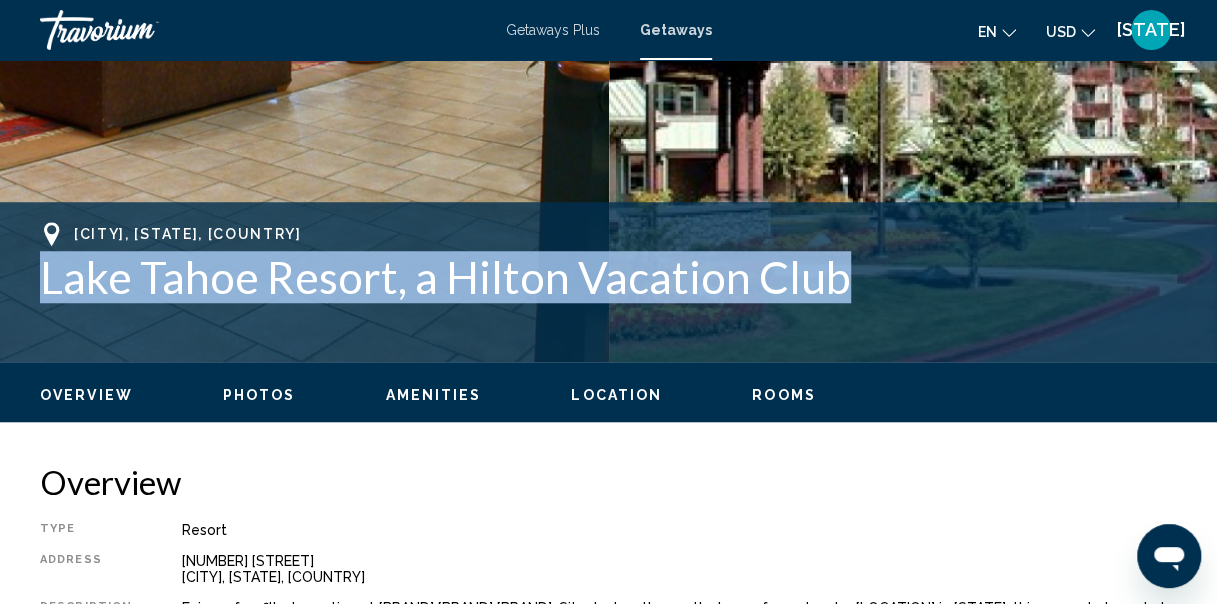 drag, startPoint x: 826, startPoint y: 282, endPoint x: 48, endPoint y: 292, distance: 778.0643 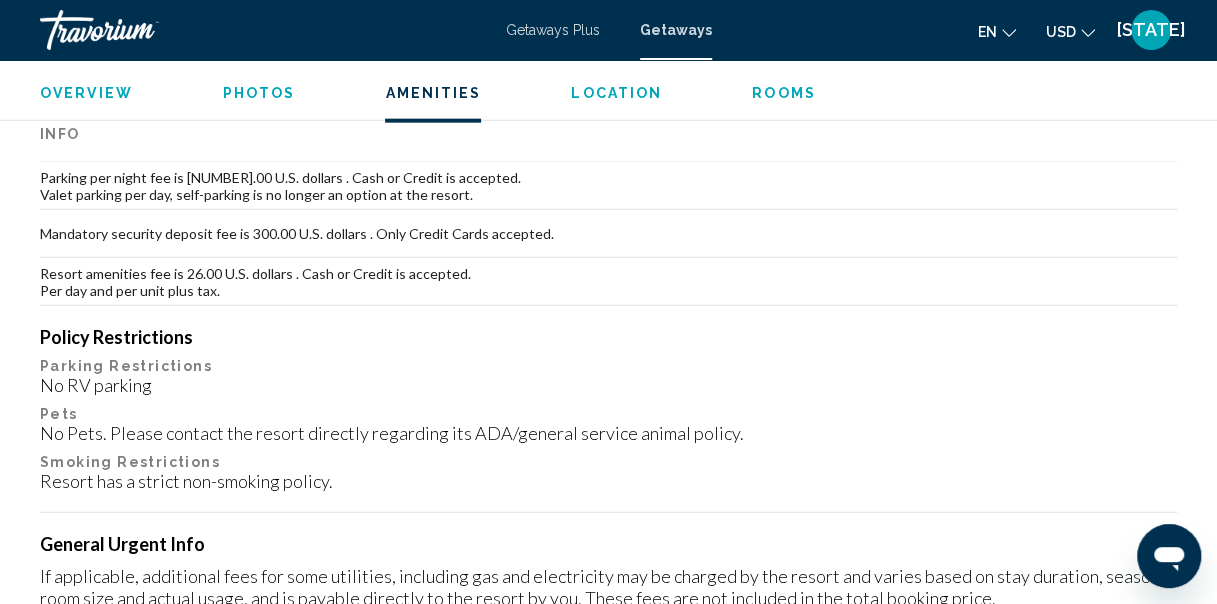 scroll, scrollTop: 2368, scrollLeft: 0, axis: vertical 